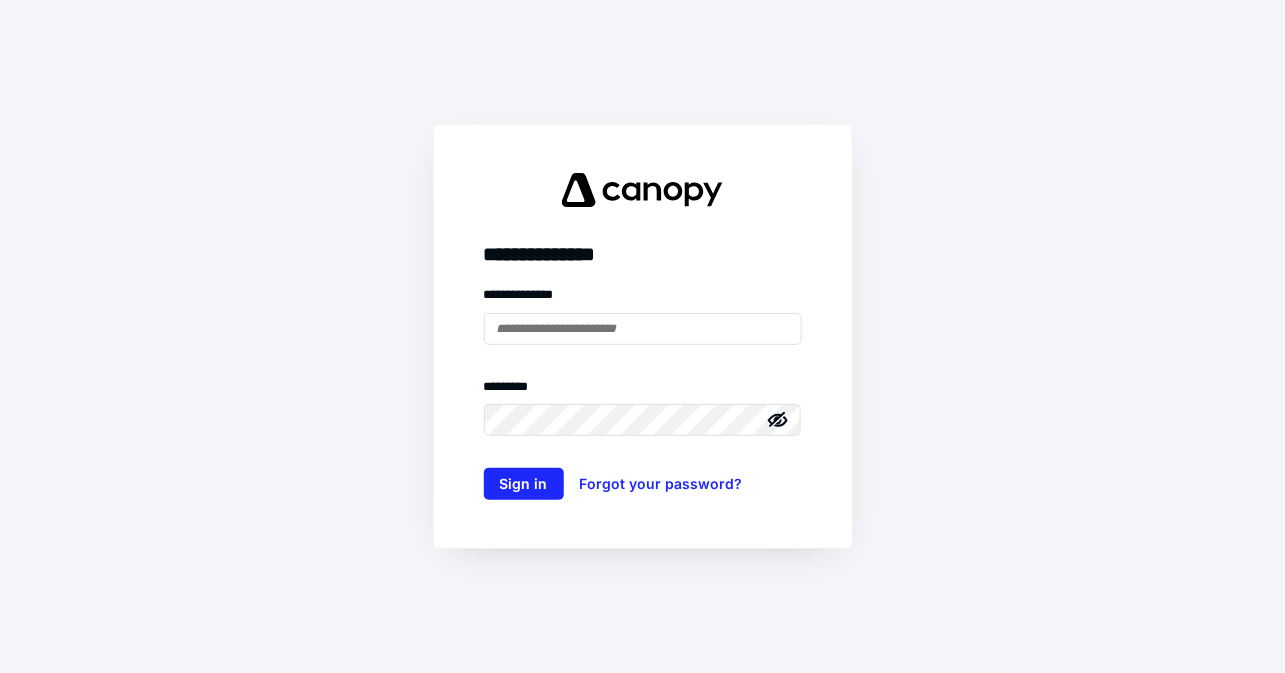 scroll, scrollTop: 0, scrollLeft: 0, axis: both 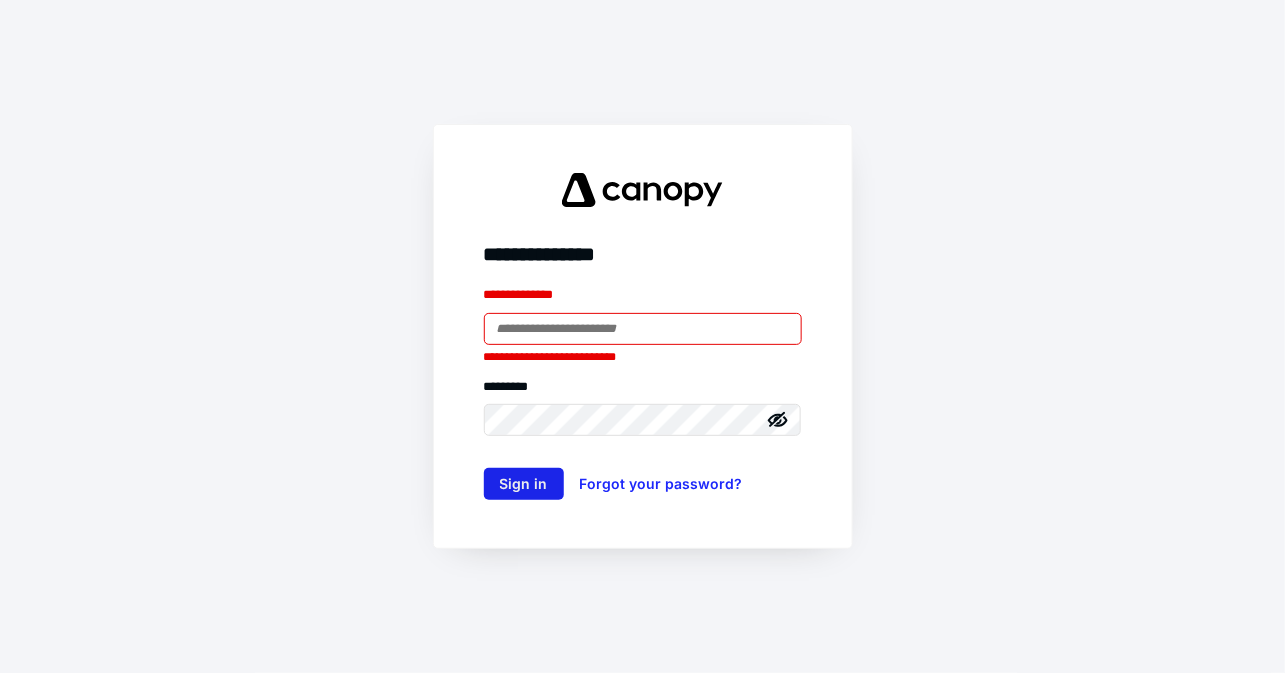 type on "**********" 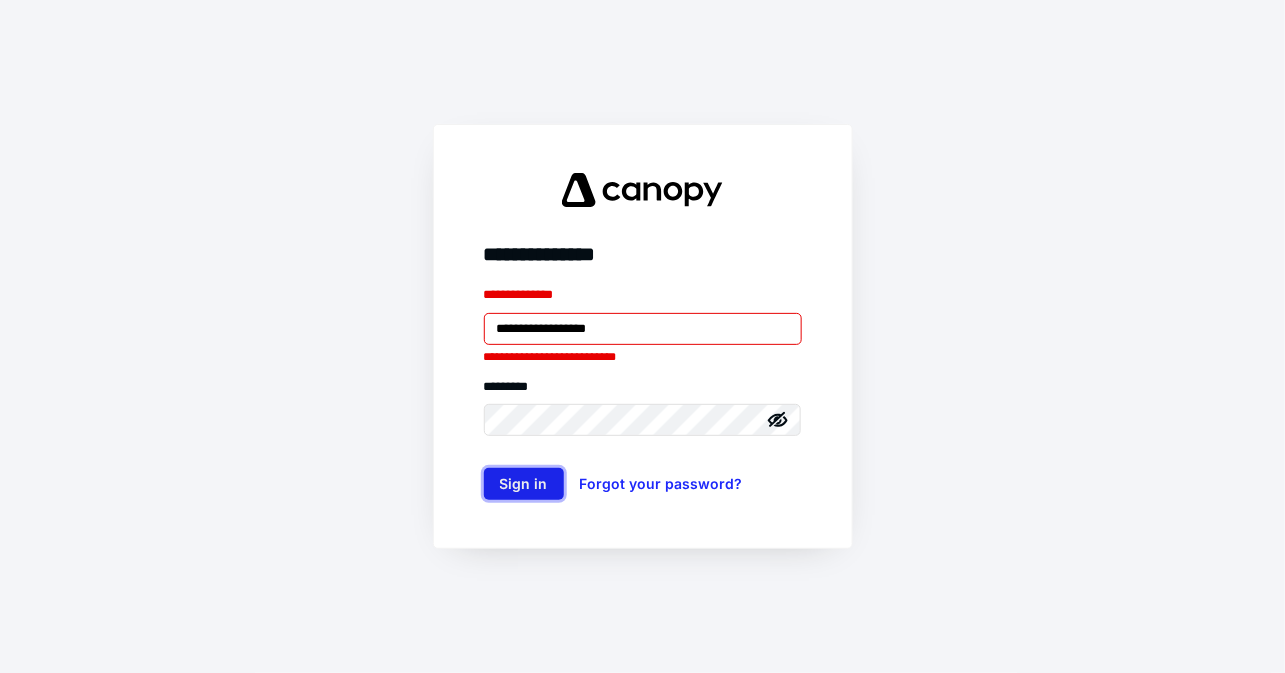 click on "Sign in" at bounding box center [524, 484] 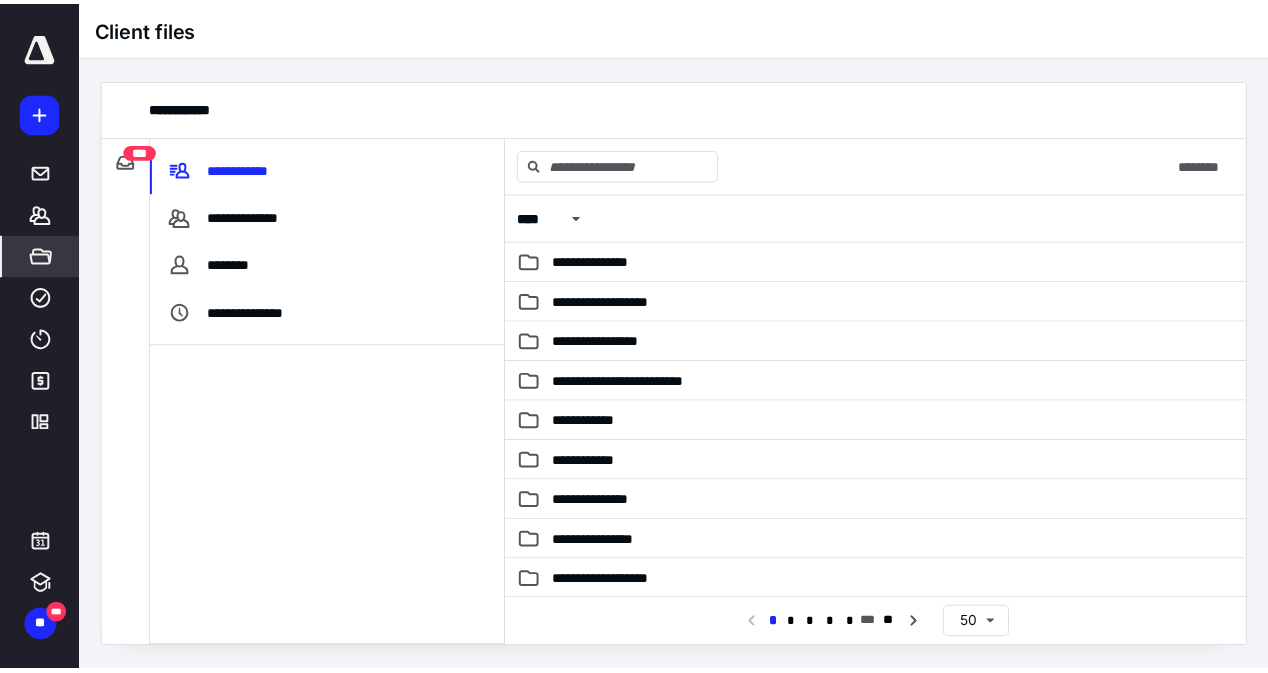 scroll, scrollTop: 0, scrollLeft: 0, axis: both 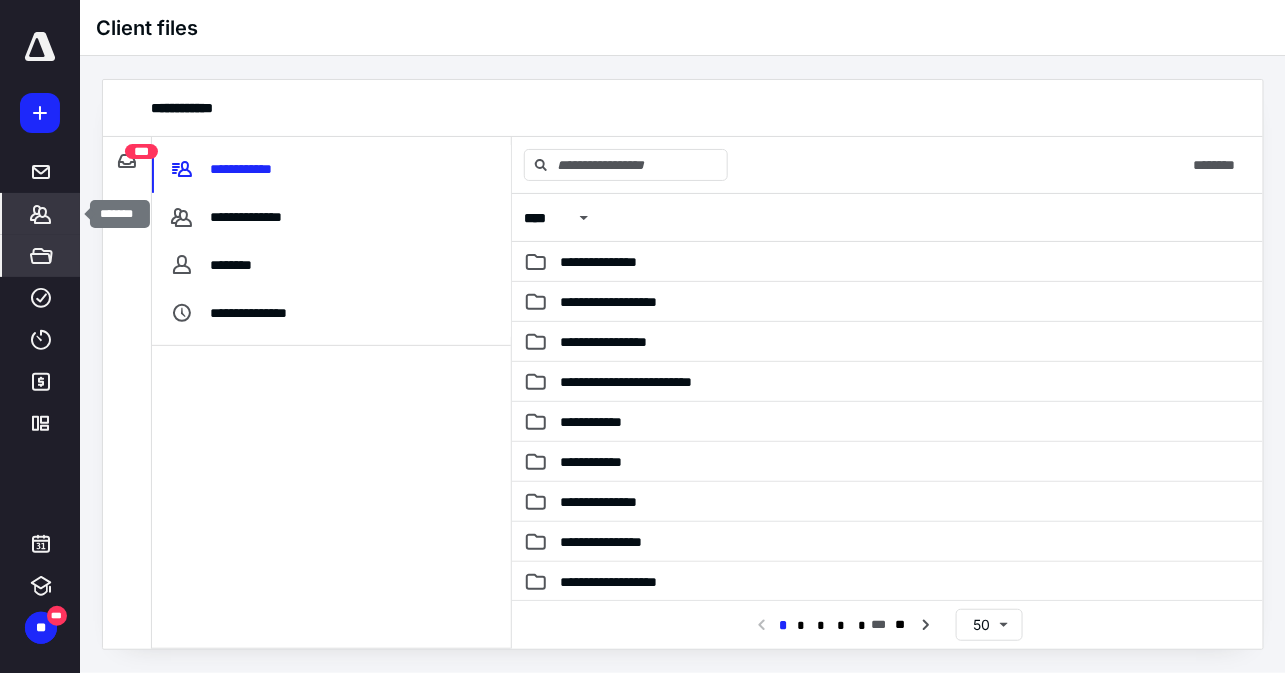click 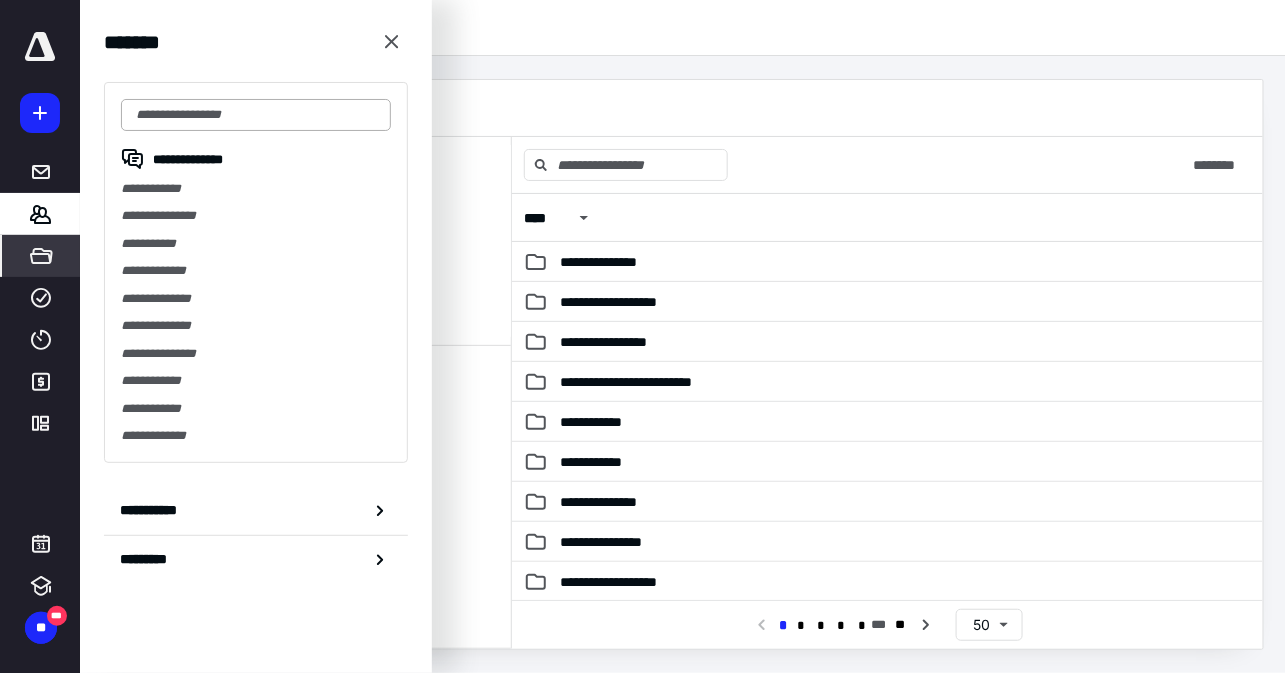click at bounding box center [256, 115] 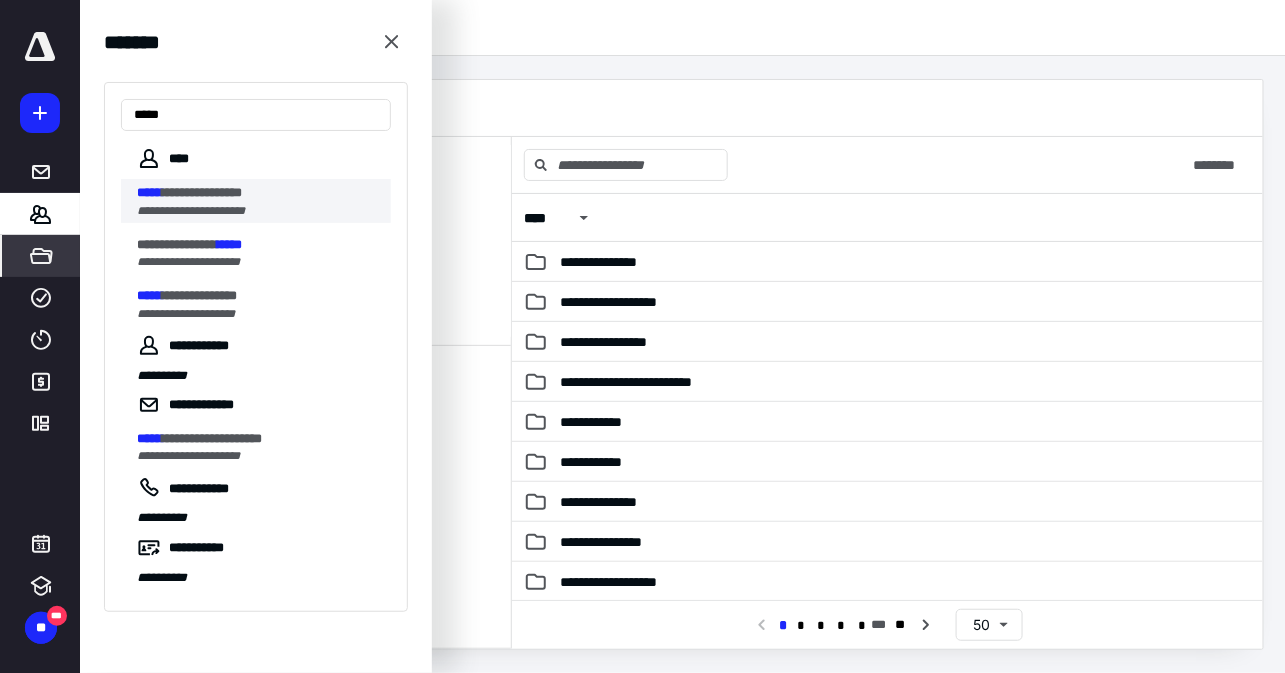 type on "*****" 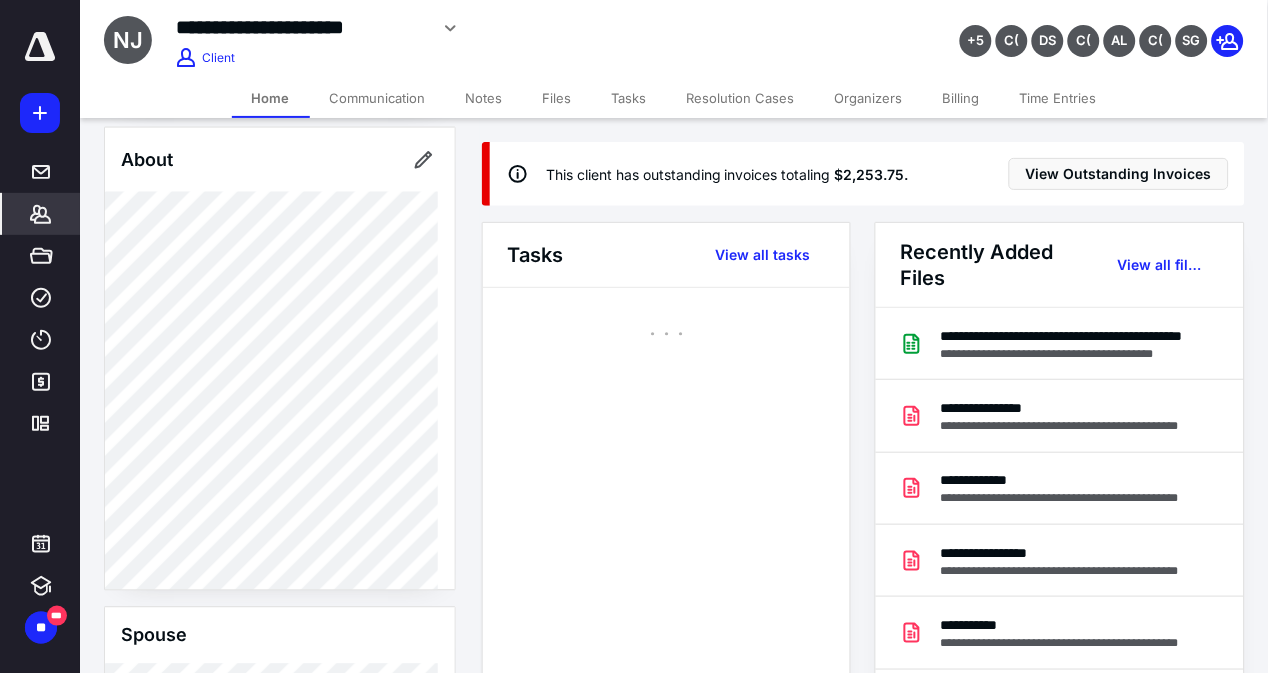 scroll, scrollTop: 994, scrollLeft: 0, axis: vertical 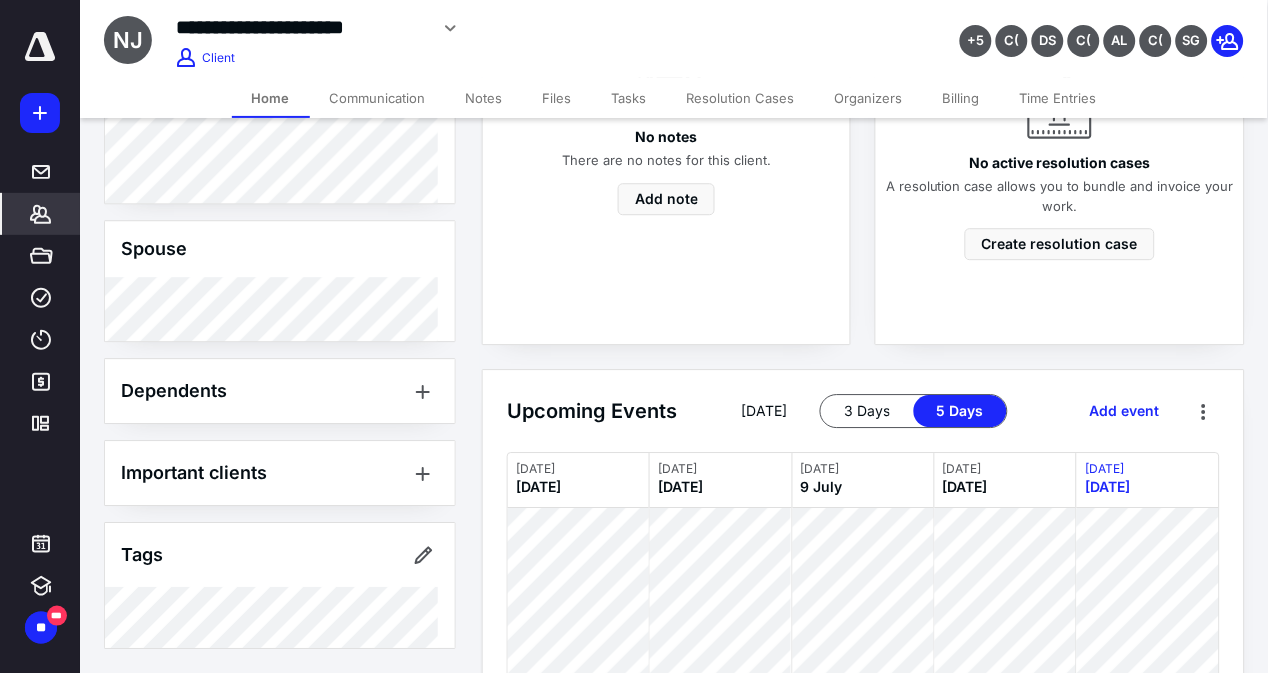 click on "Tasks" at bounding box center (629, 98) 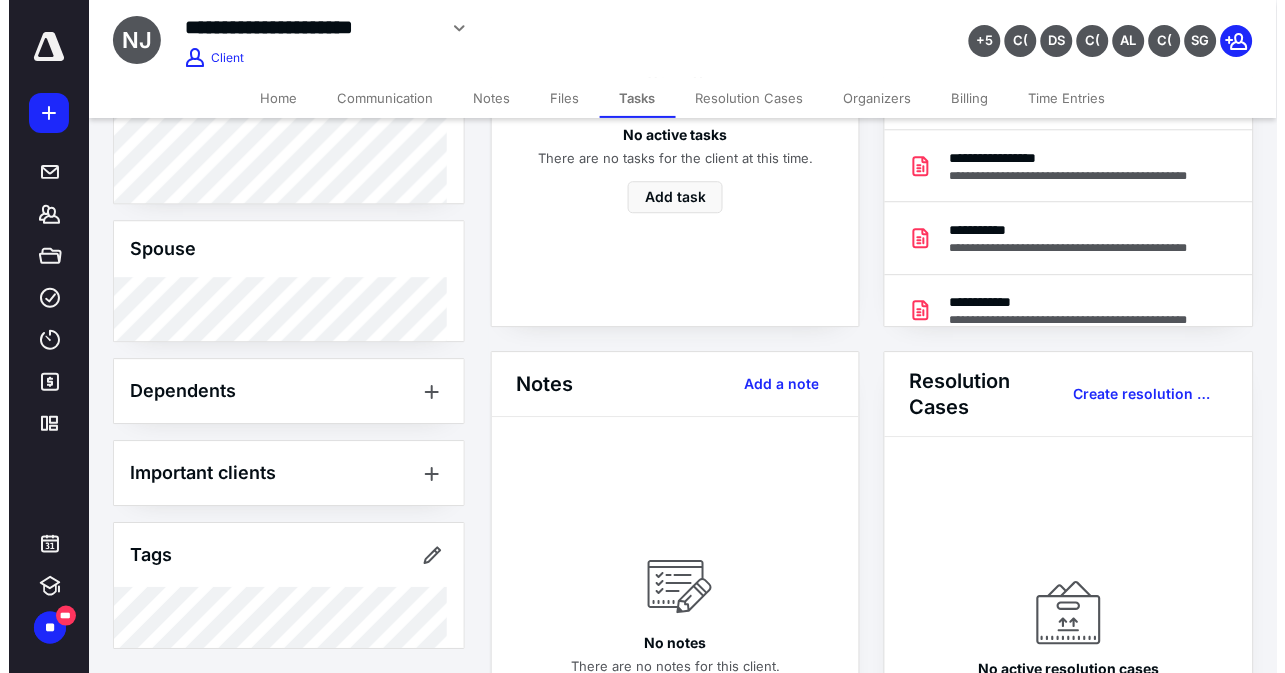 scroll, scrollTop: 0, scrollLeft: 0, axis: both 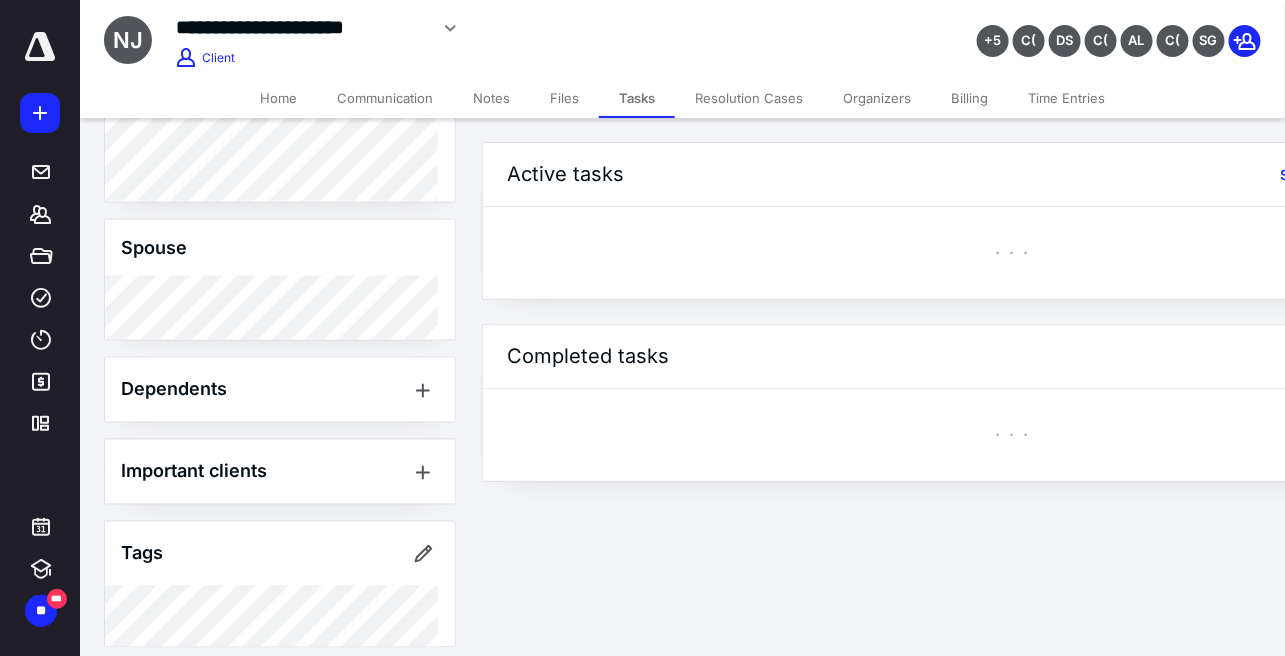click on "Files" at bounding box center [564, 98] 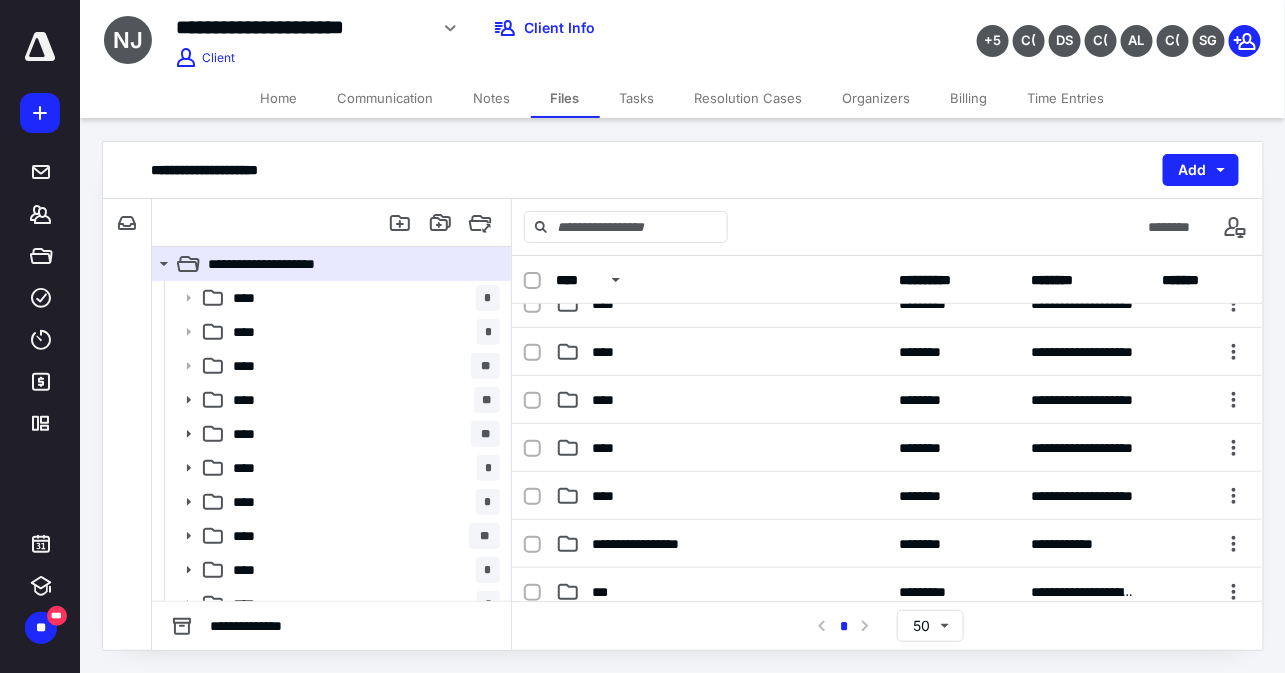 scroll, scrollTop: 361, scrollLeft: 0, axis: vertical 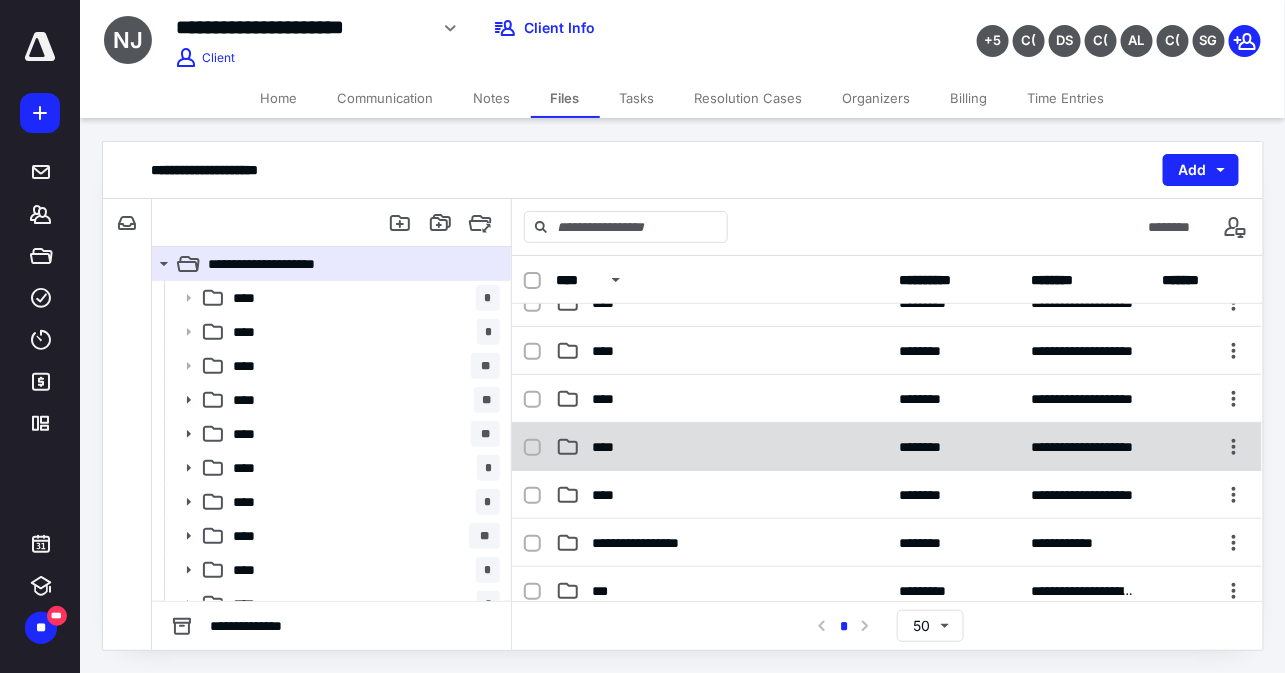 click on "****" at bounding box center (721, 447) 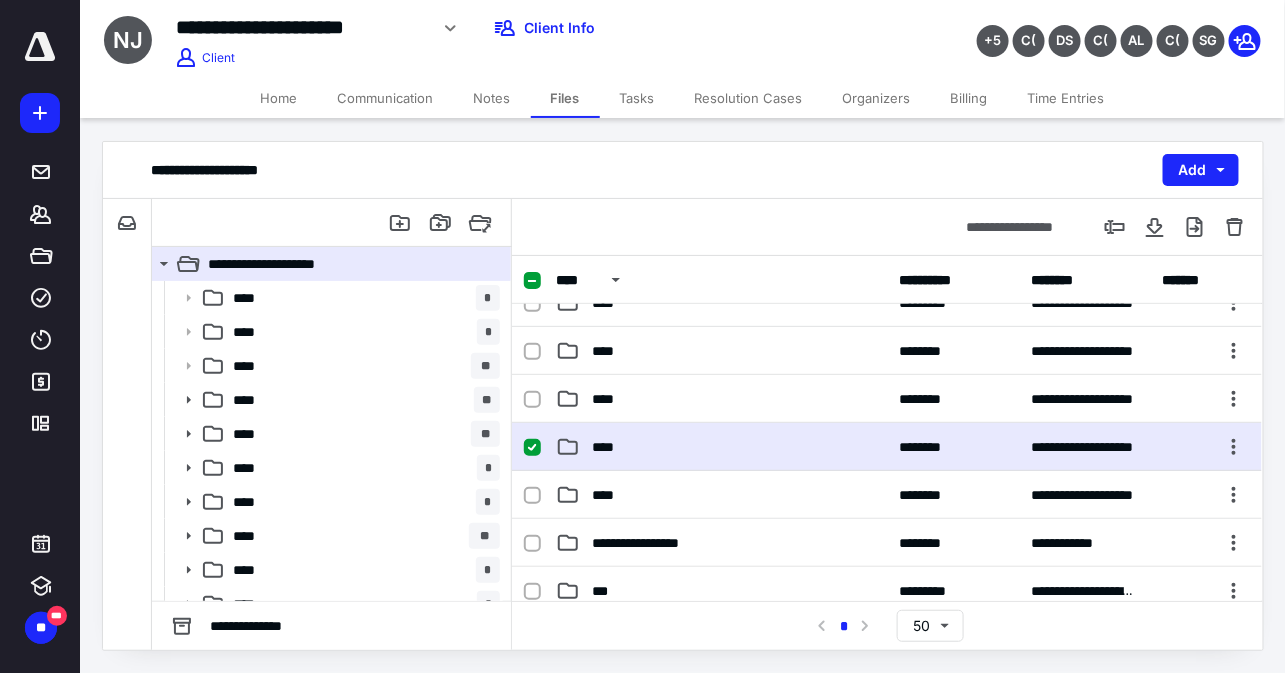 click on "****" at bounding box center (721, 447) 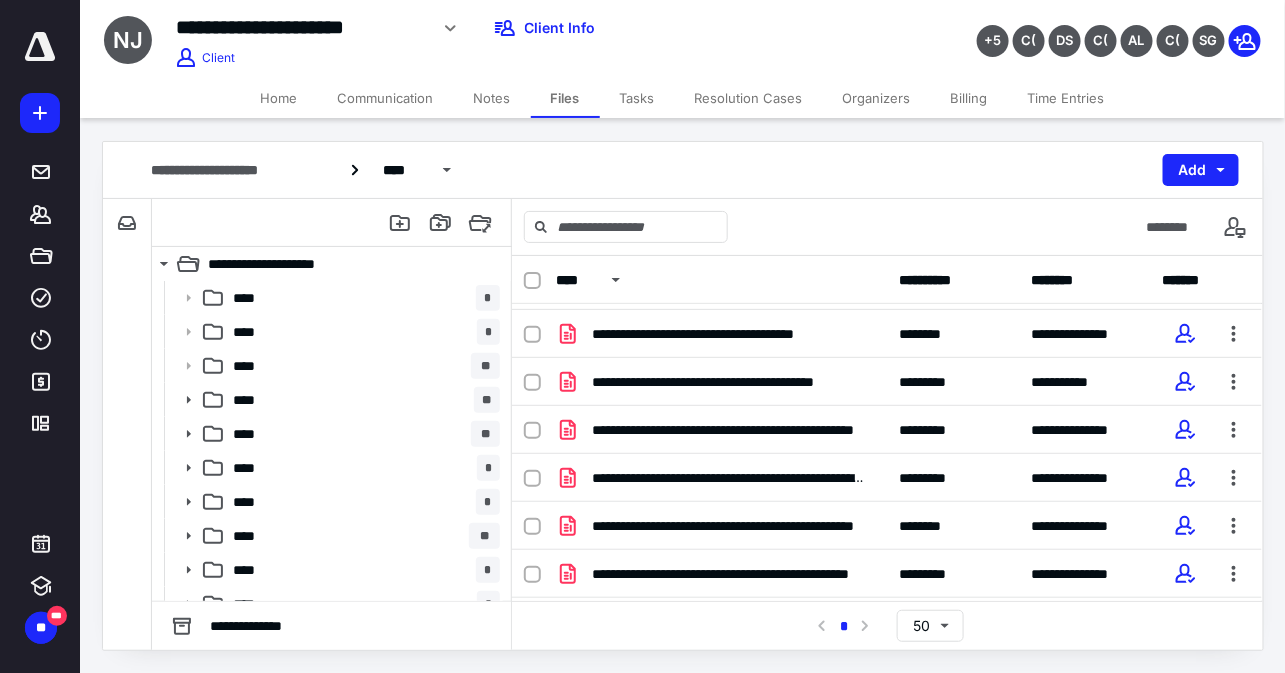 scroll, scrollTop: 140, scrollLeft: 0, axis: vertical 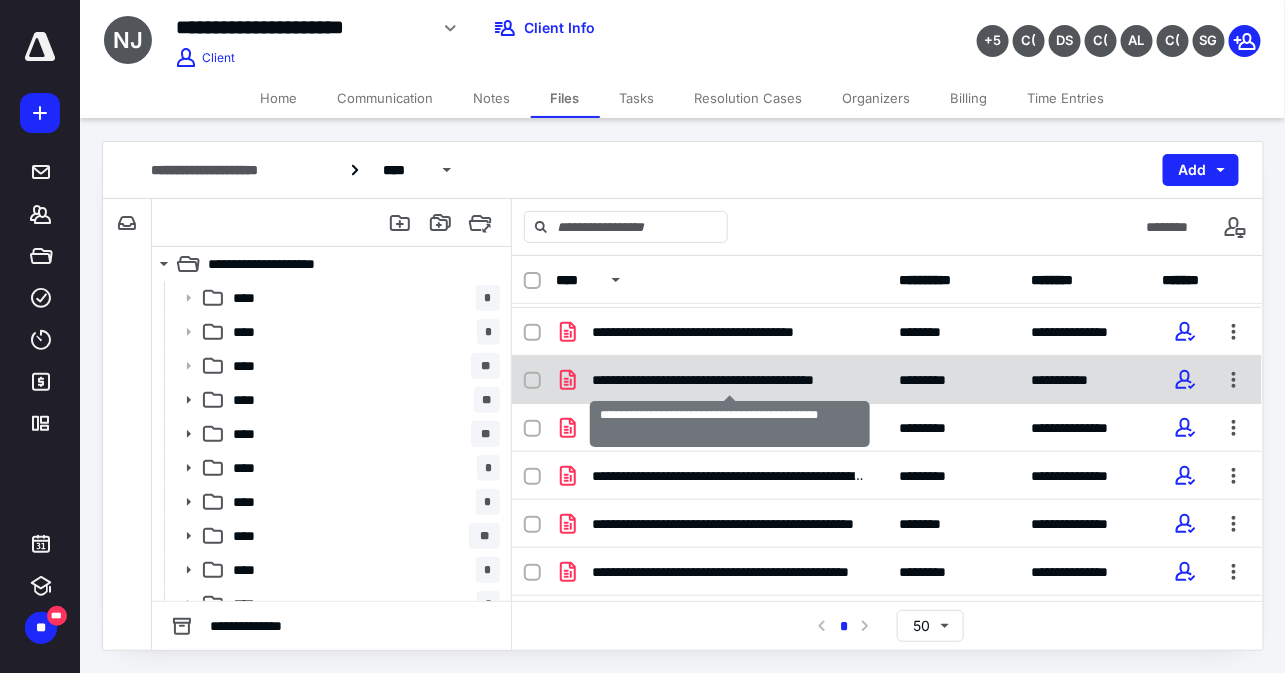 click on "**********" at bounding box center [729, 380] 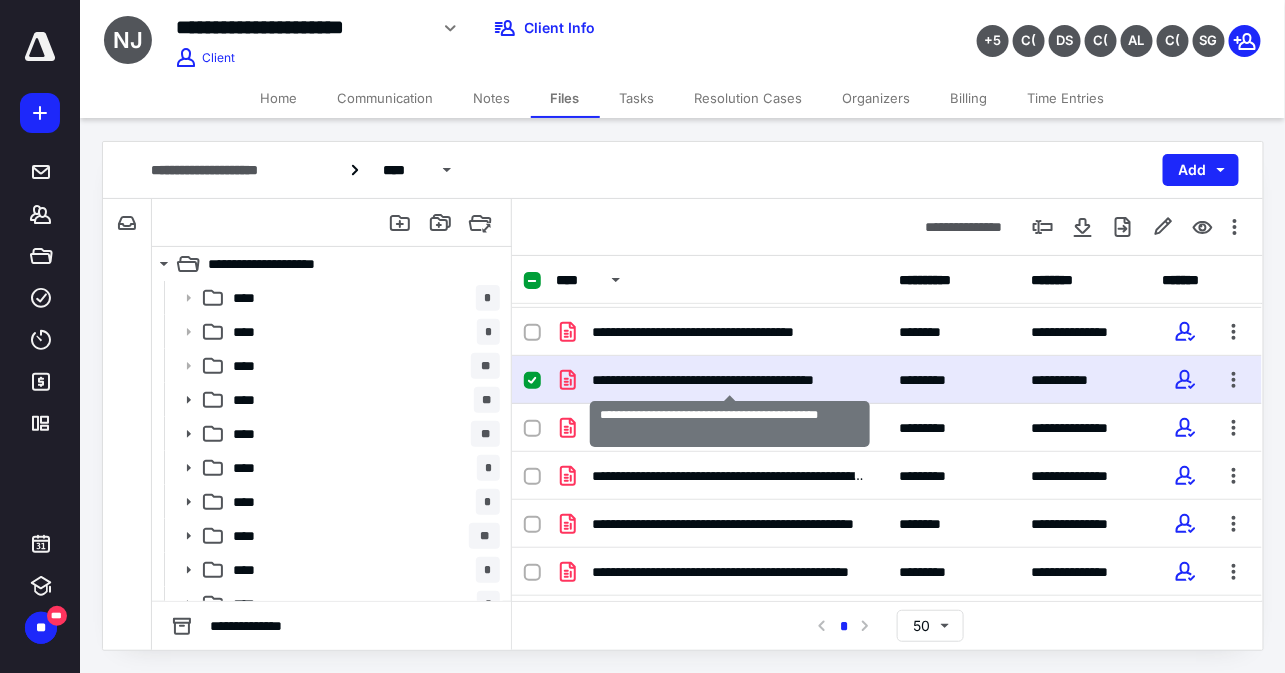 click on "**********" at bounding box center [729, 380] 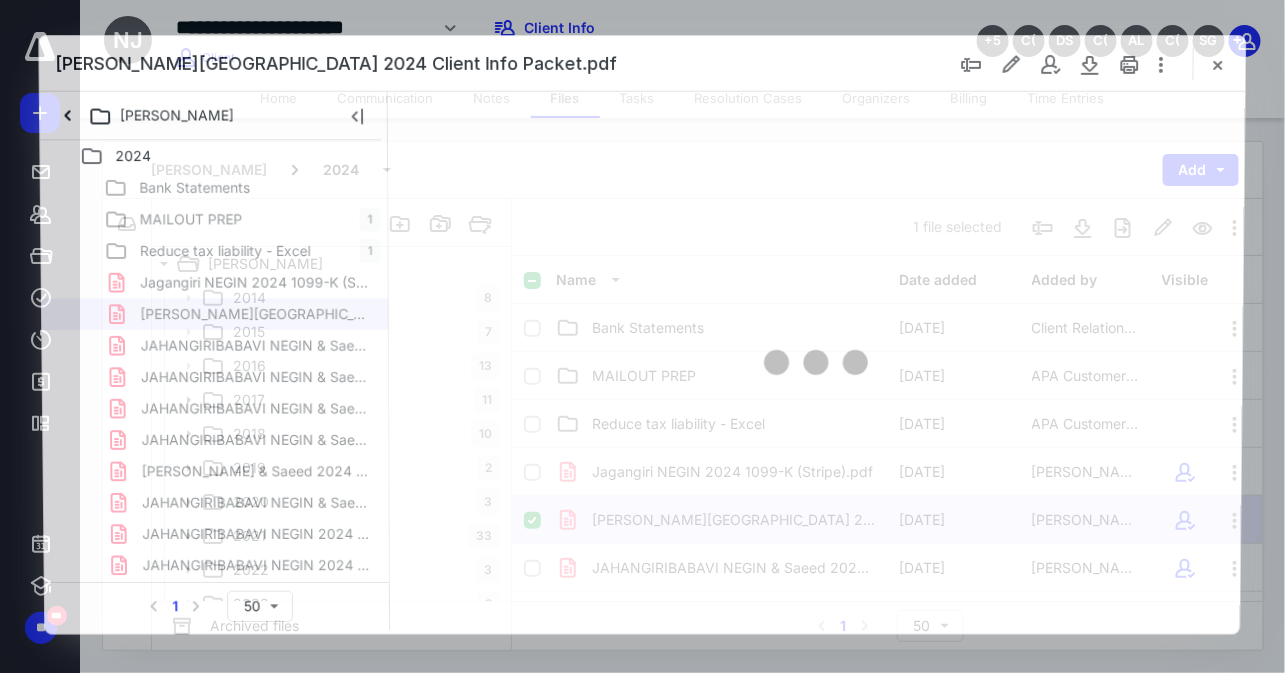 scroll, scrollTop: 140, scrollLeft: 0, axis: vertical 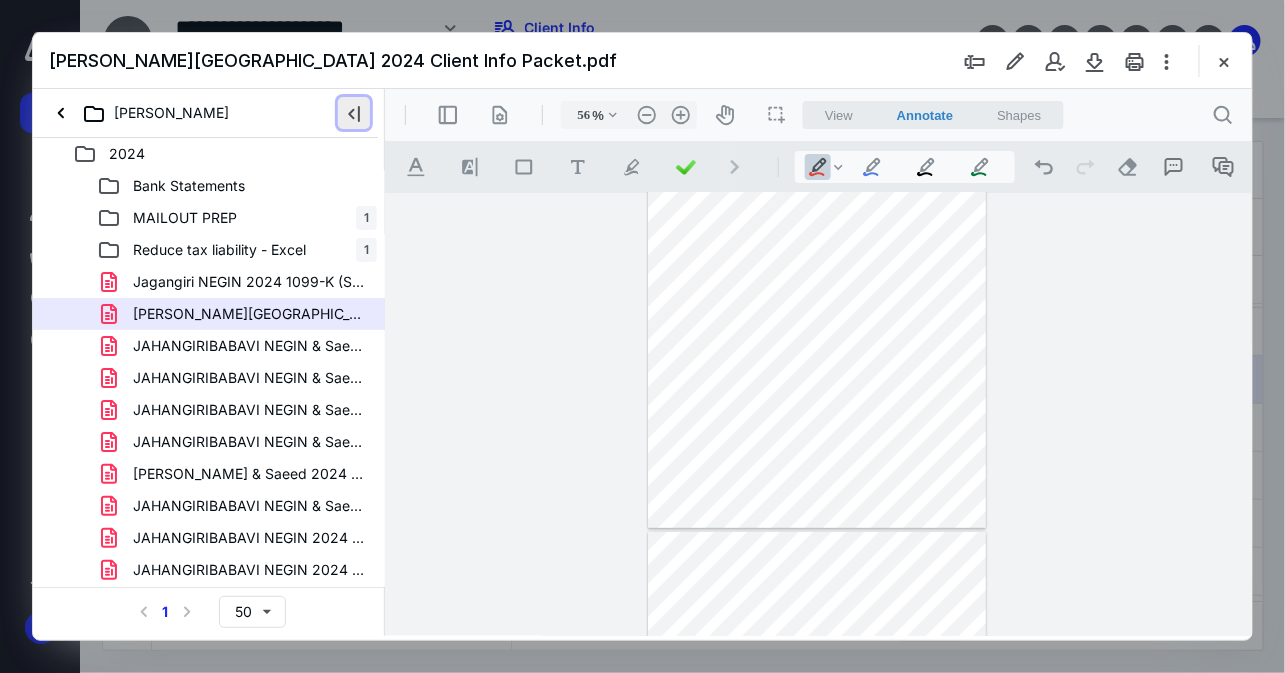 click at bounding box center [354, 113] 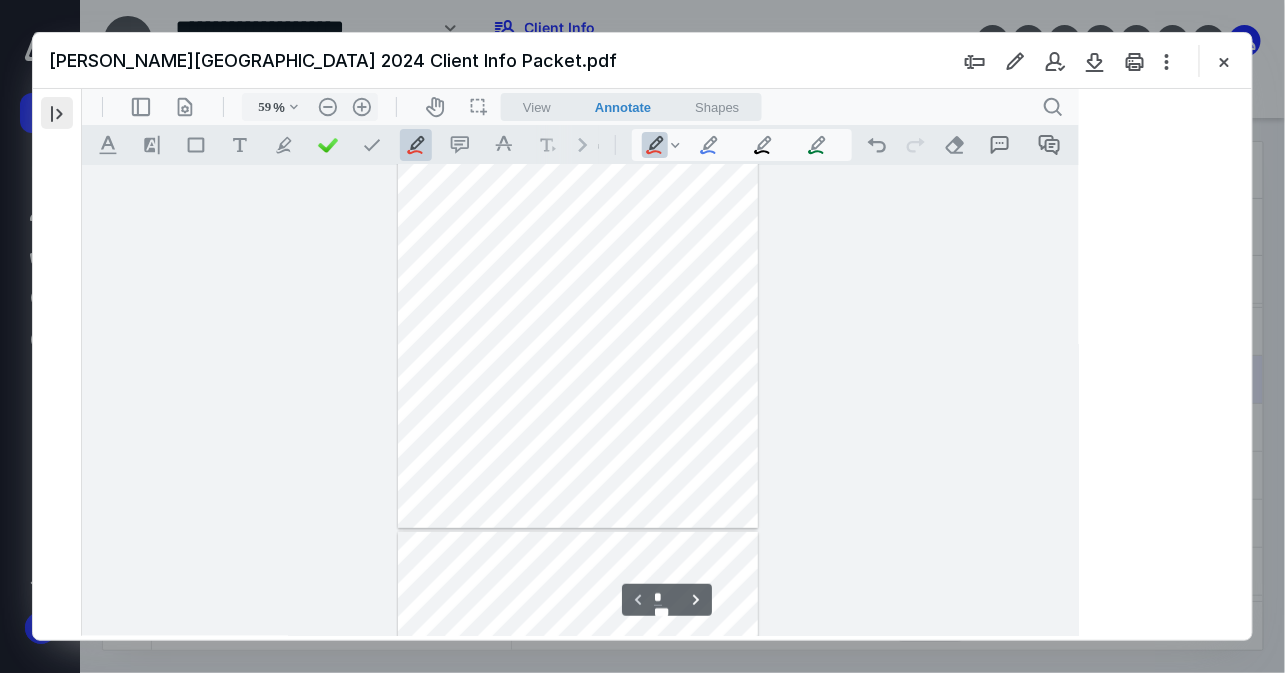 scroll, scrollTop: 77, scrollLeft: 0, axis: vertical 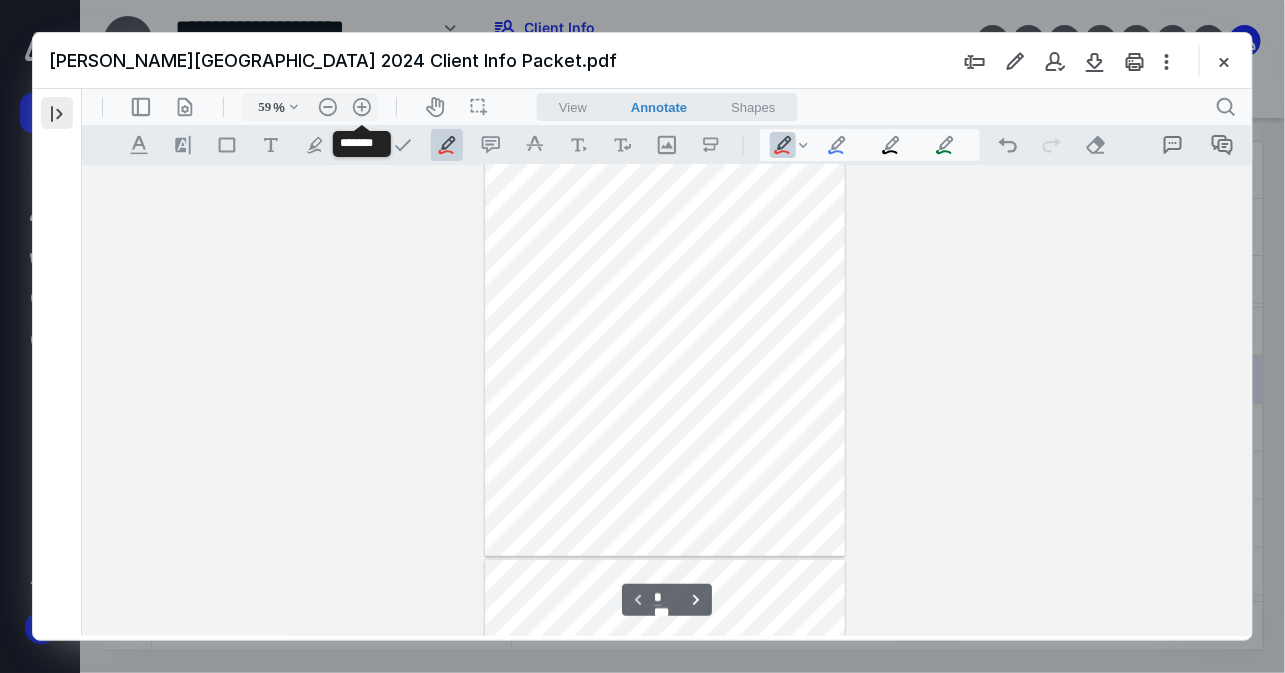 click on ".cls-1{fill:#abb0c4;} icon - header - zoom - in - line" at bounding box center [361, 106] 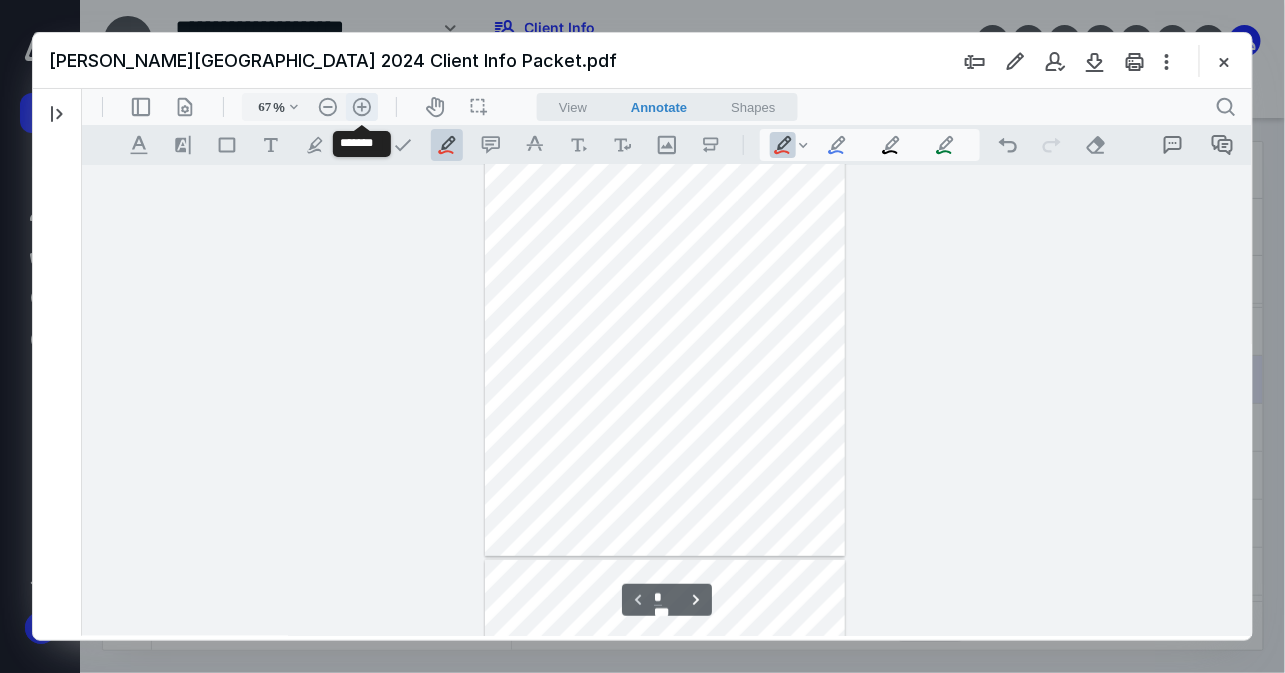 drag, startPoint x: 439, startPoint y: 205, endPoint x: 357, endPoint y: 116, distance: 121.016525 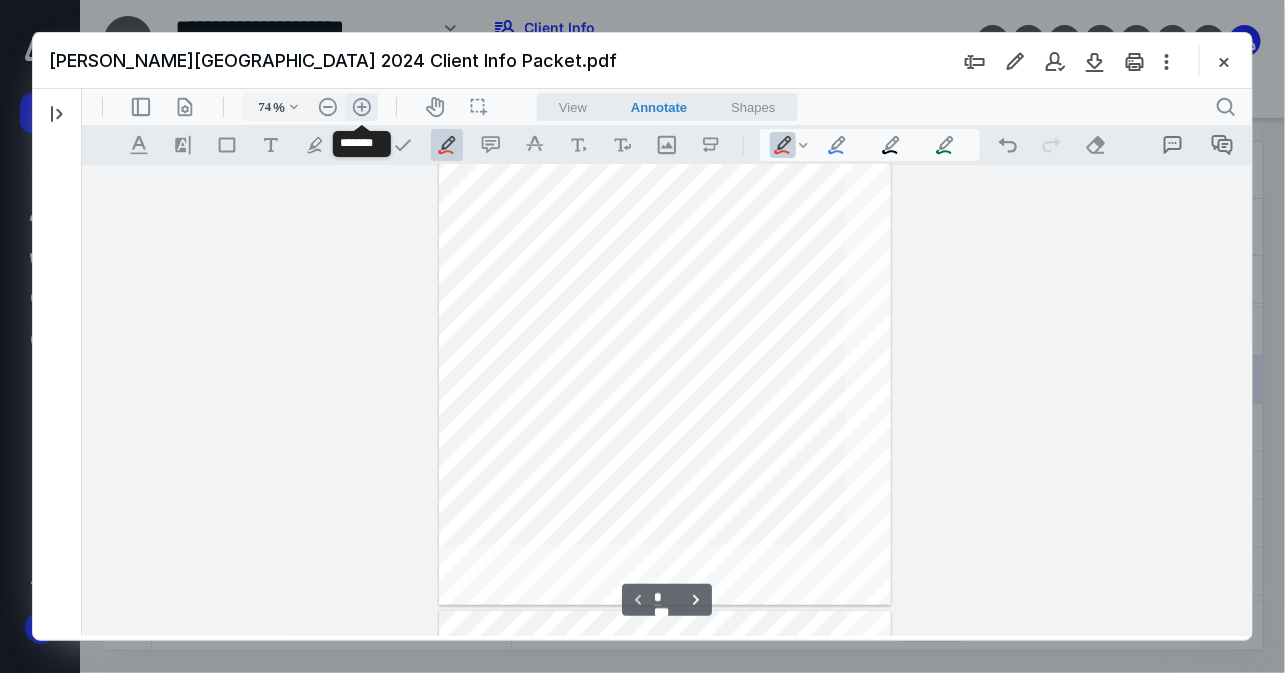 click on ".cls-1{fill:#abb0c4;} icon - header - zoom - in - line" at bounding box center (361, 106) 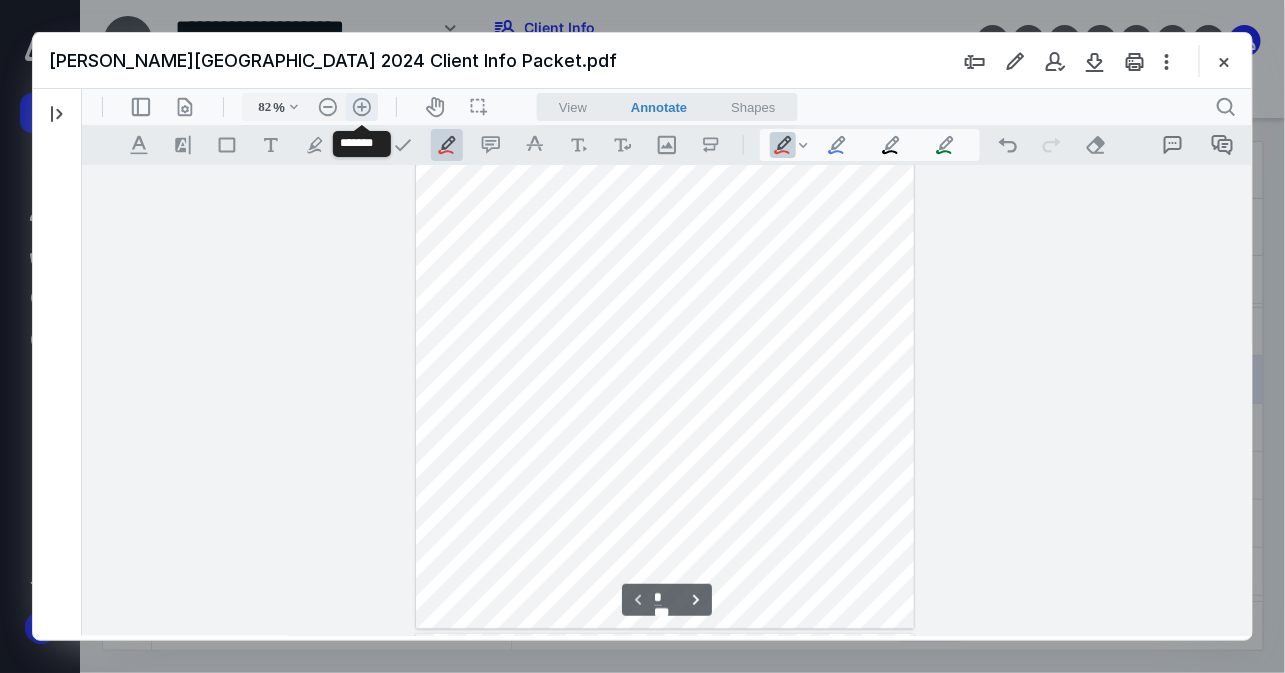 click on ".cls-1{fill:#abb0c4;} icon - header - zoom - in - line" at bounding box center [361, 106] 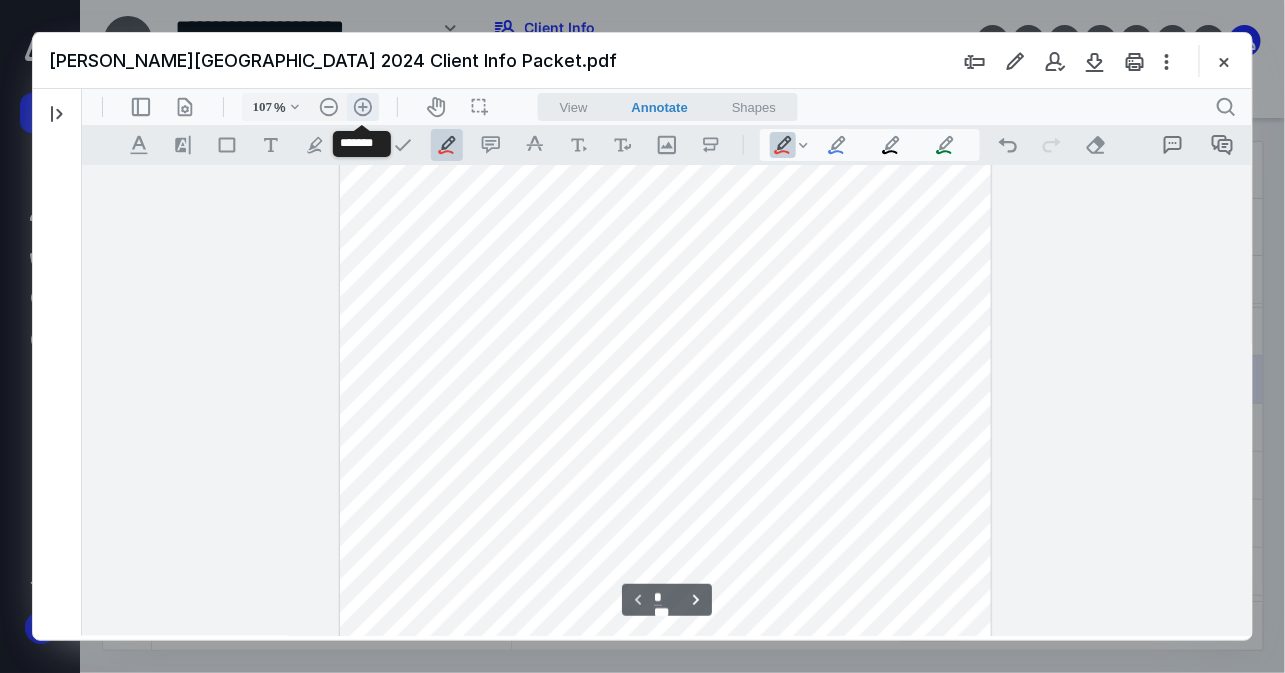 click on ".cls-1{fill:#abb0c4;} icon - header - zoom - in - line" at bounding box center [362, 106] 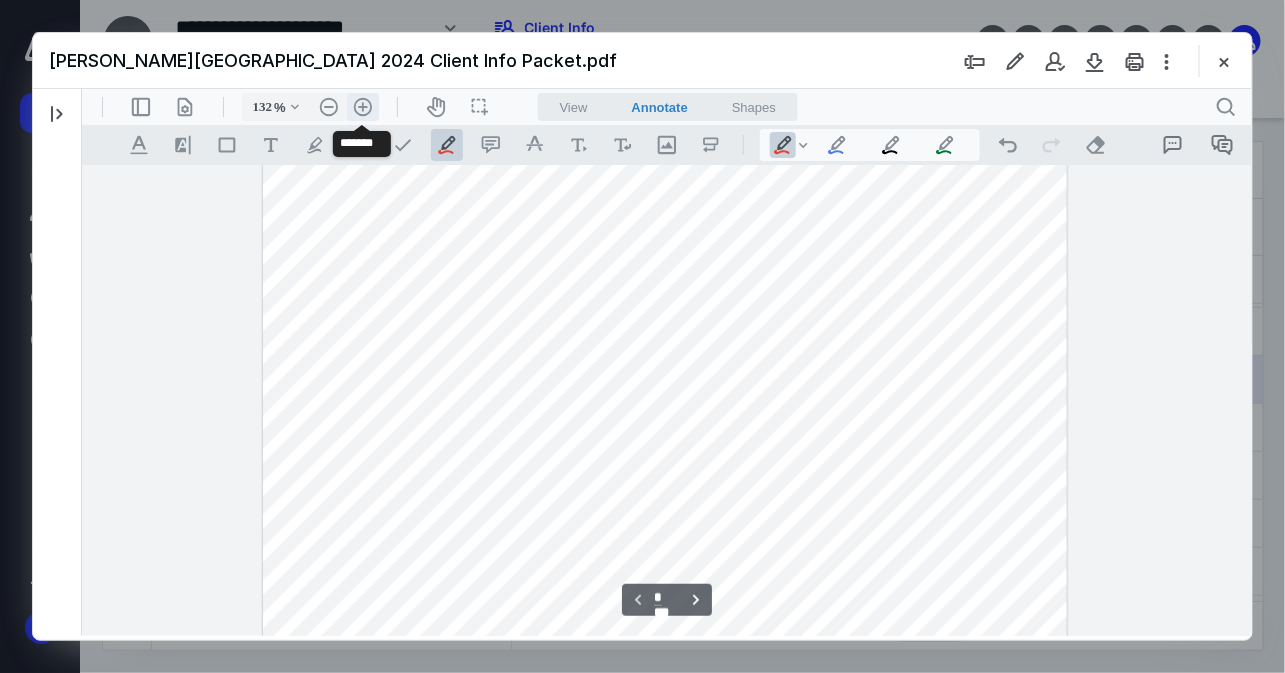 scroll, scrollTop: 417, scrollLeft: 0, axis: vertical 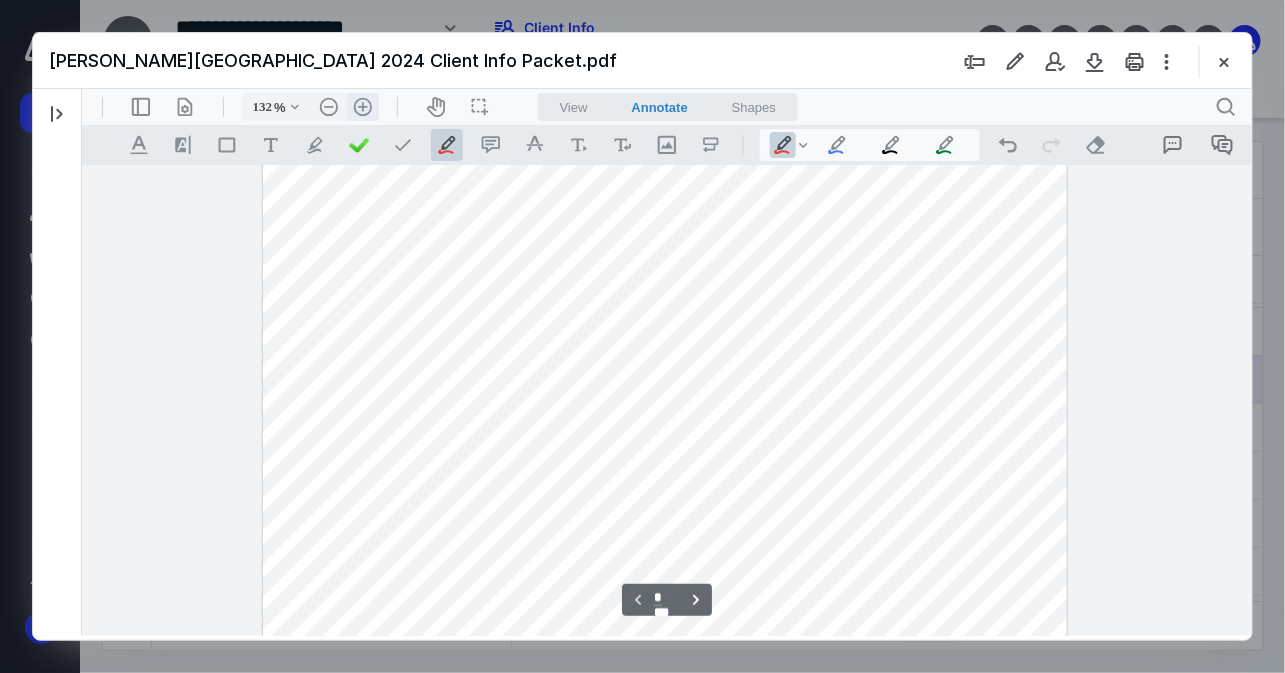 click on ".cls-1{fill:#abb0c4;} icon - header - zoom - in - line" at bounding box center (362, 106) 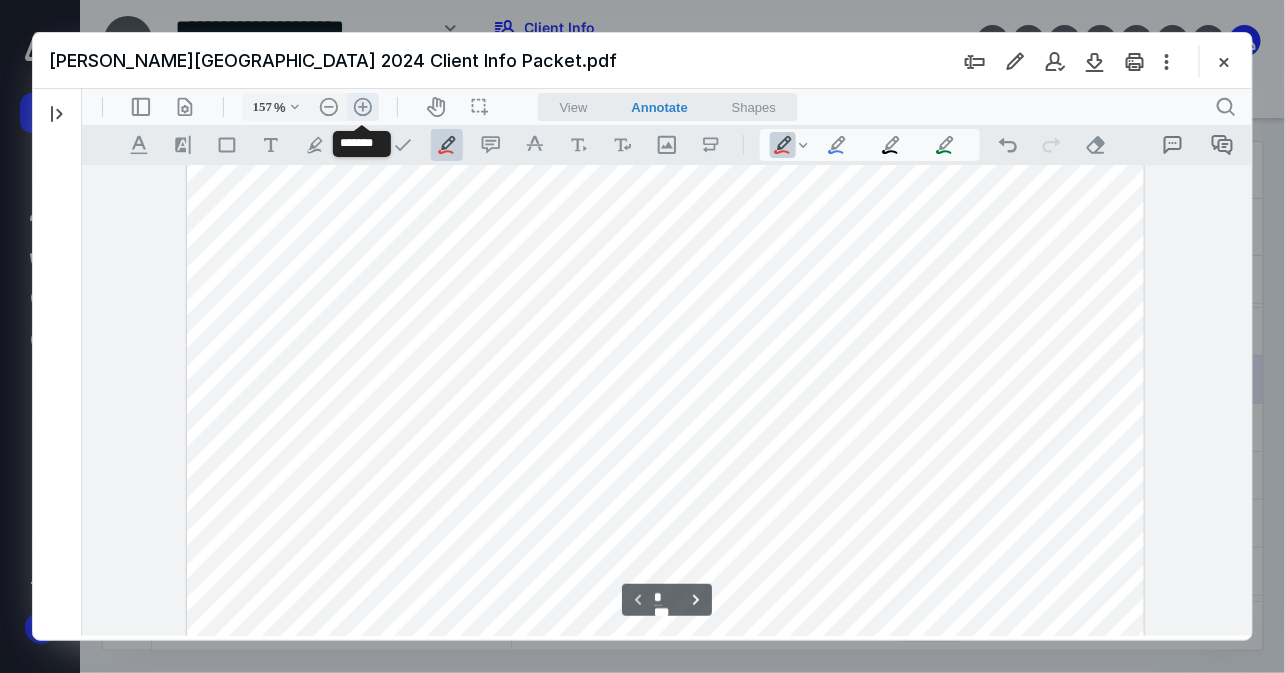 scroll, scrollTop: 534, scrollLeft: 0, axis: vertical 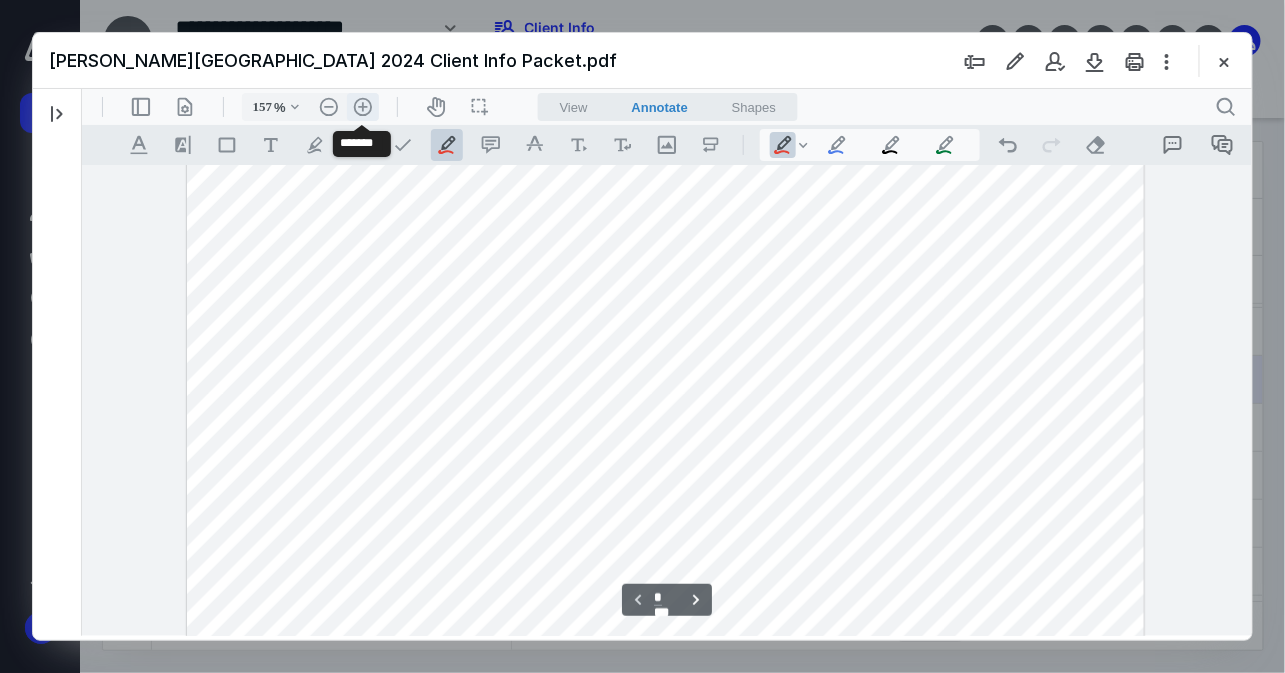 click on ".cls-1{fill:#abb0c4;} icon - header - zoom - in - line" at bounding box center [362, 106] 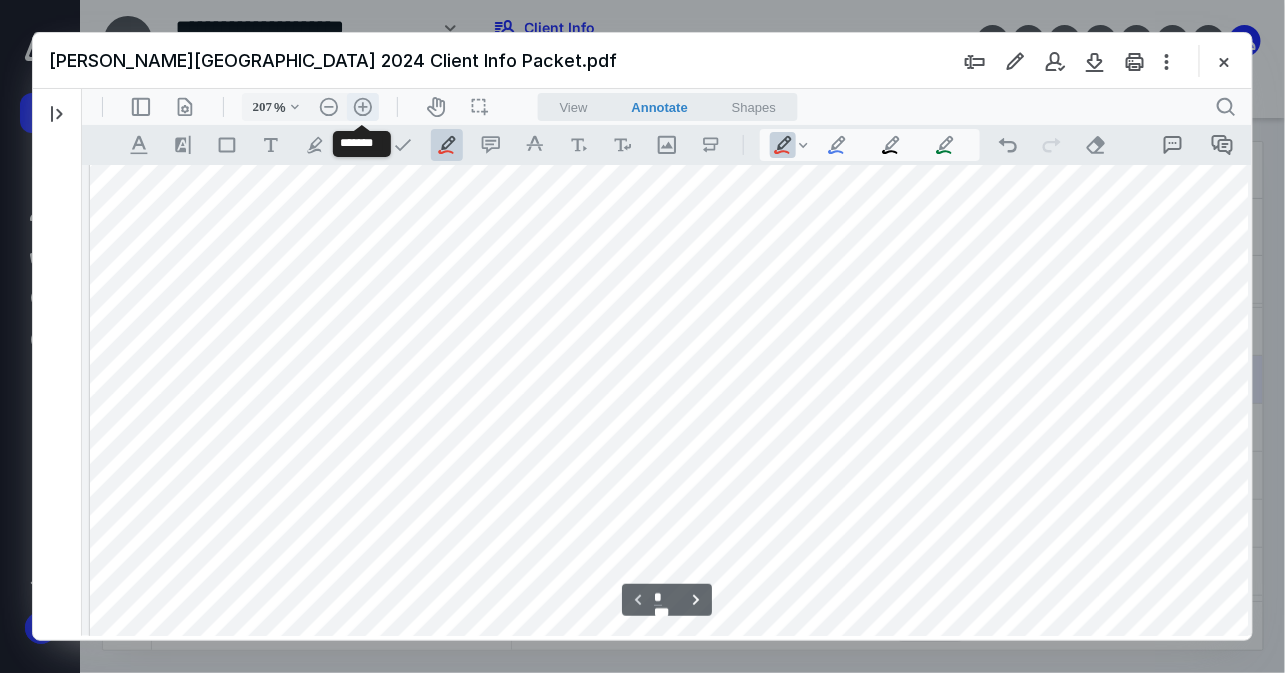 scroll, scrollTop: 767, scrollLeft: 60, axis: both 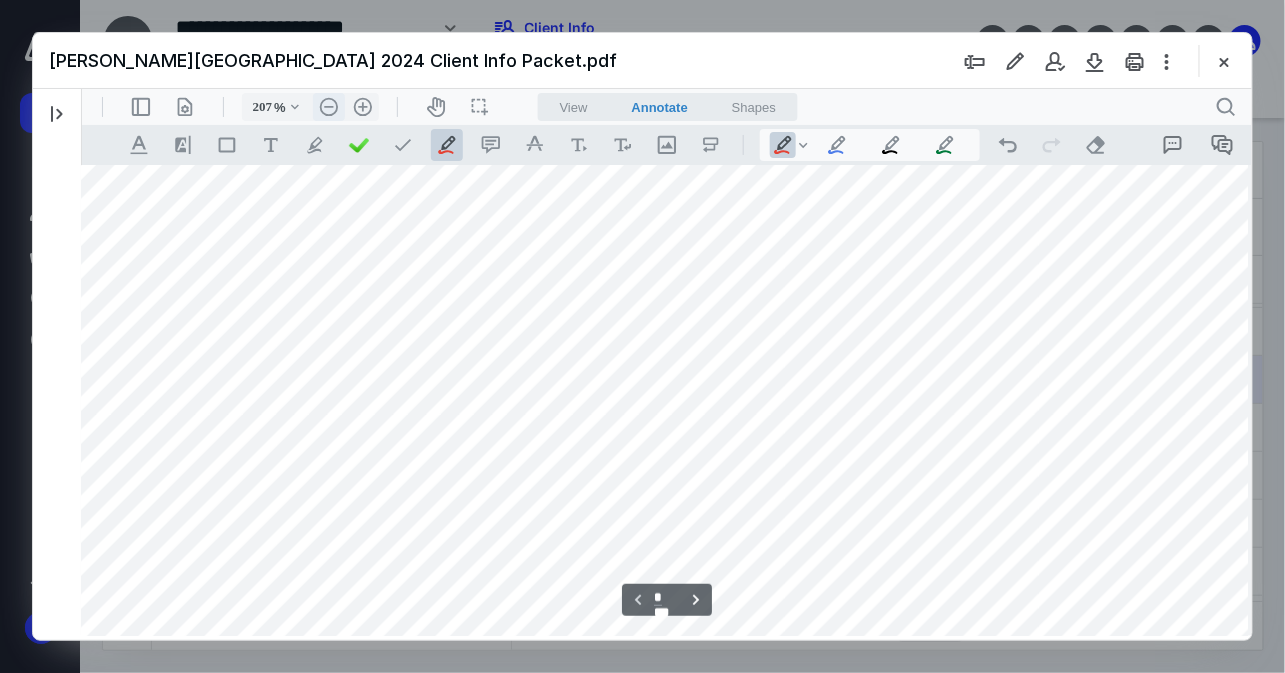 click on ".cls-1{fill:#abb0c4;} icon - header - zoom - out - line" at bounding box center (328, 106) 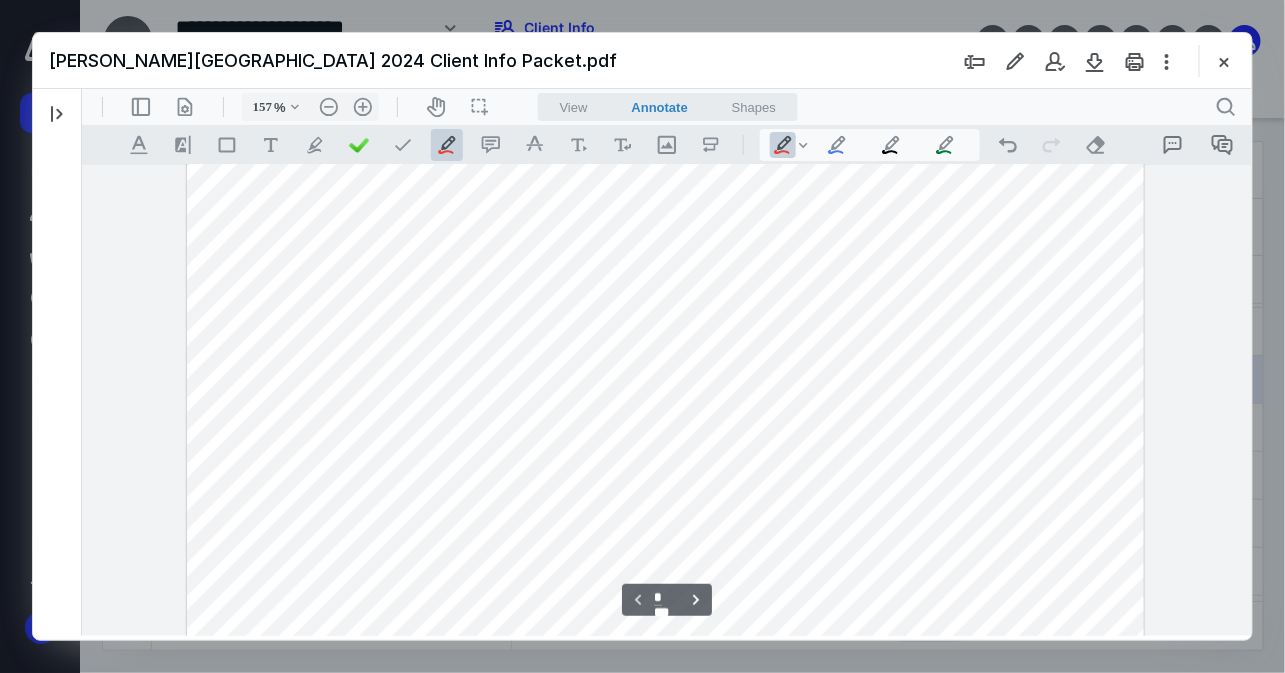 scroll, scrollTop: 18, scrollLeft: 0, axis: vertical 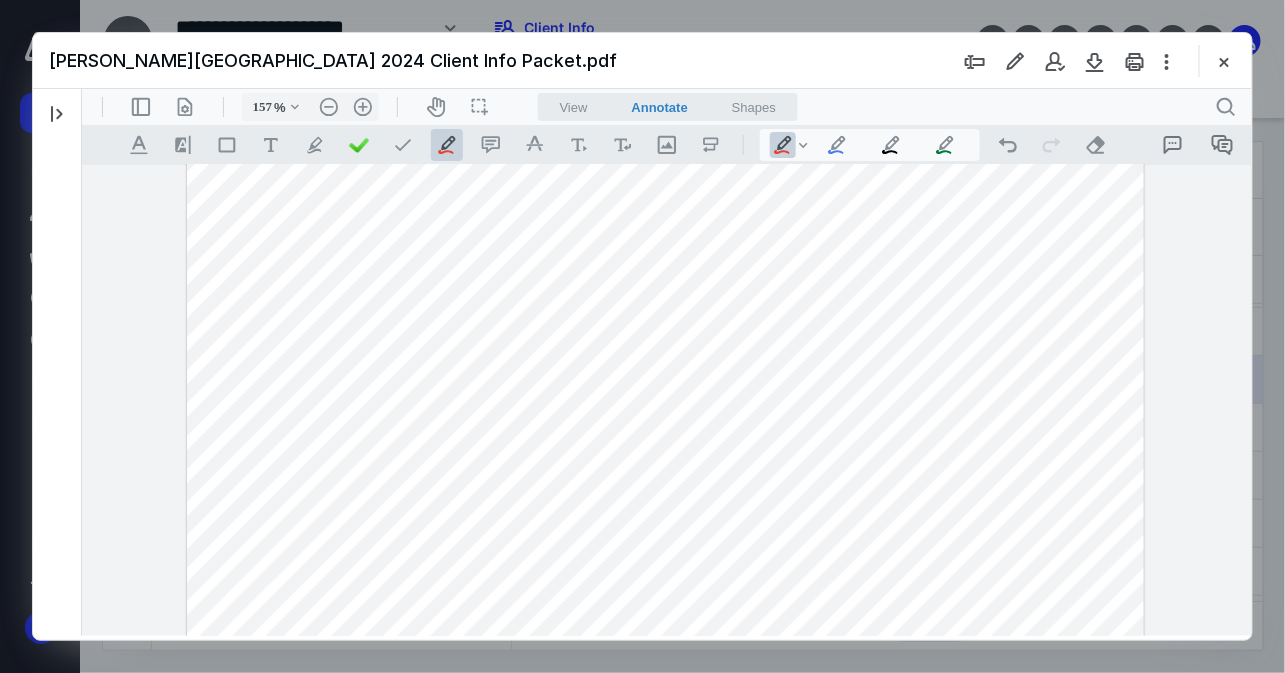 type 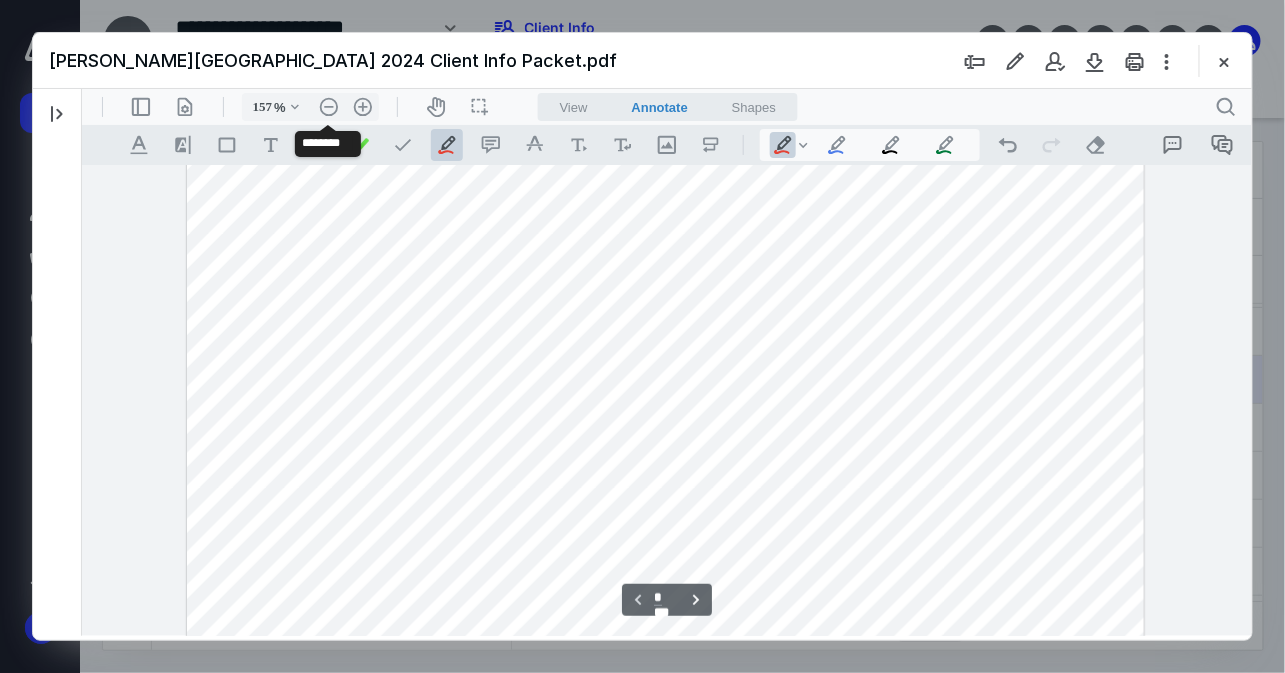 scroll, scrollTop: 782, scrollLeft: 0, axis: vertical 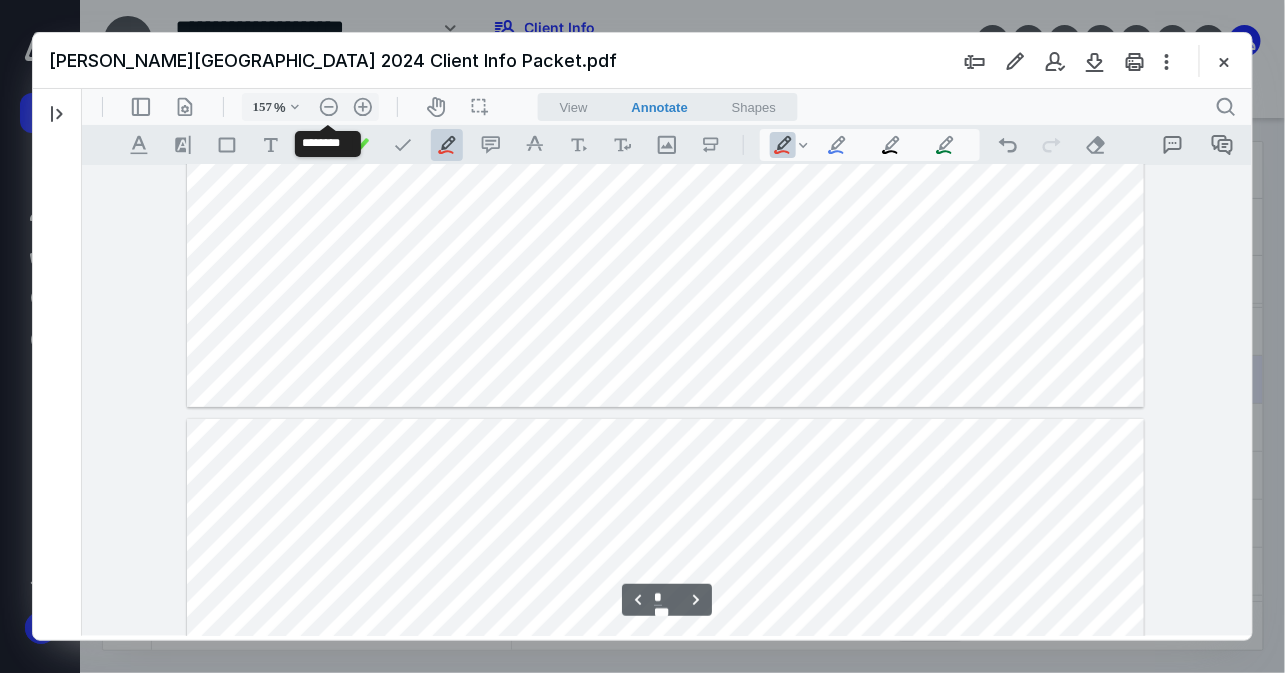 type on "*" 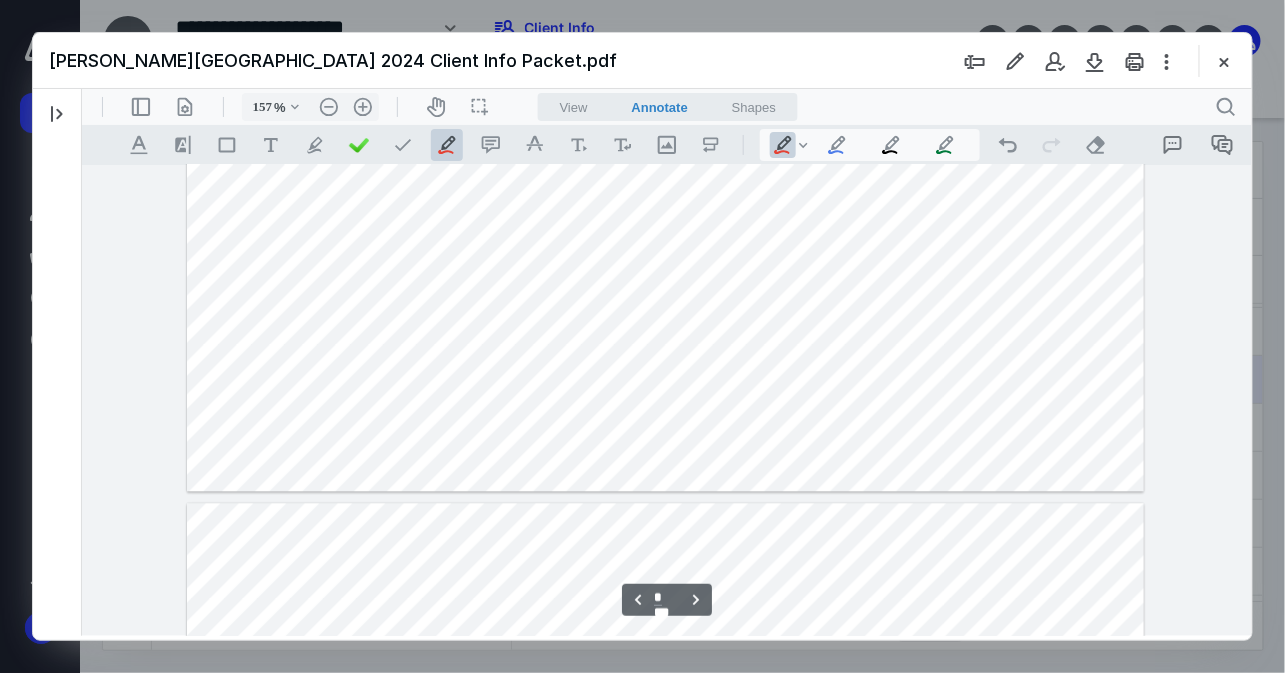 scroll, scrollTop: 5918, scrollLeft: 0, axis: vertical 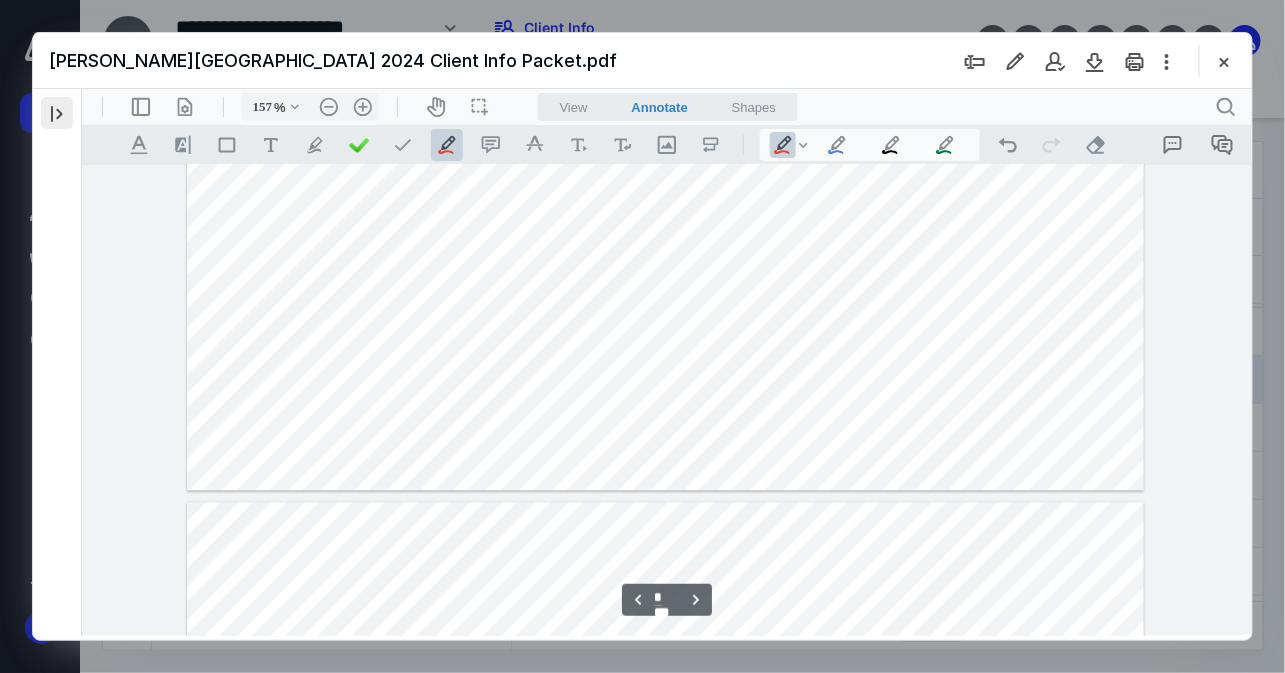 click at bounding box center [57, 113] 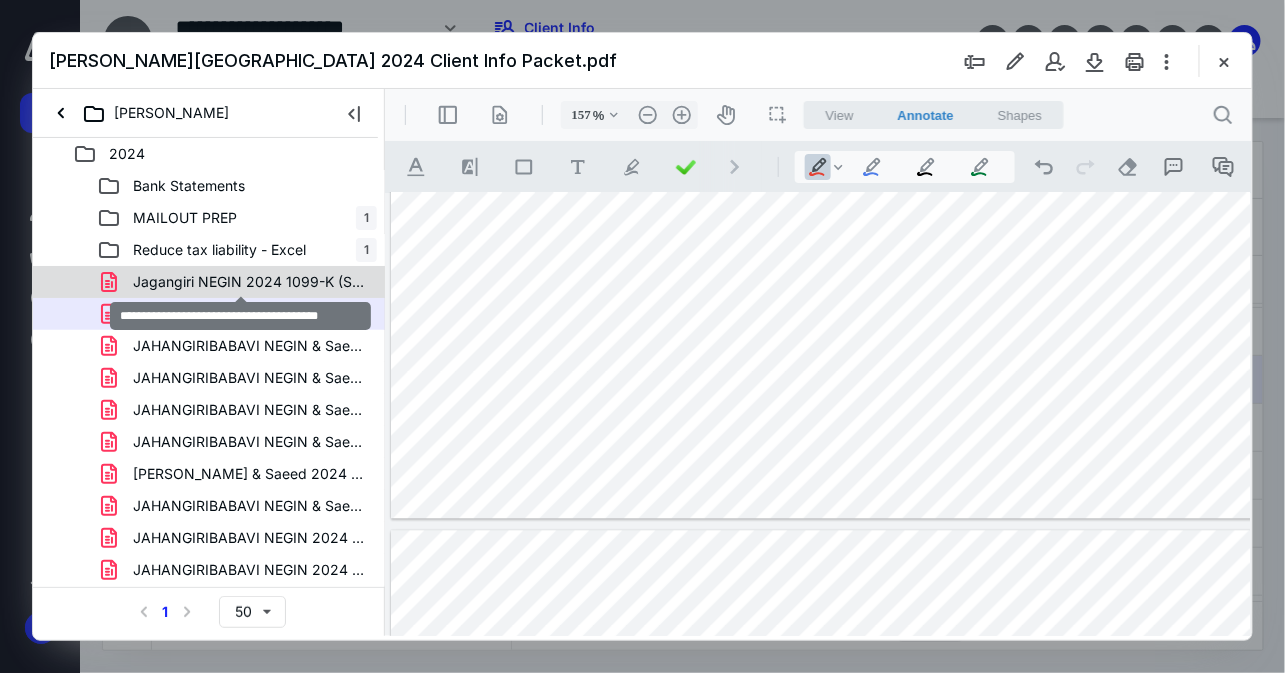click on "Jagangiri NEGIN 2024 1099-K (Stripe).pdf" at bounding box center (249, 282) 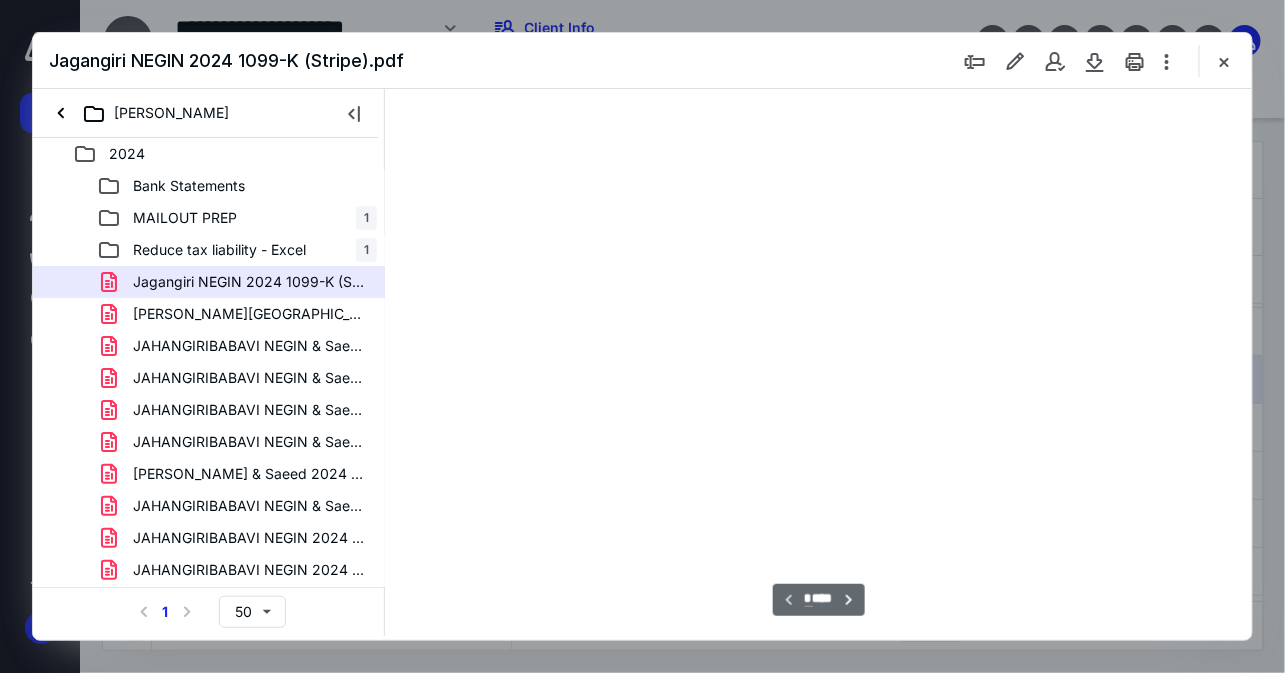 scroll, scrollTop: 105, scrollLeft: 0, axis: vertical 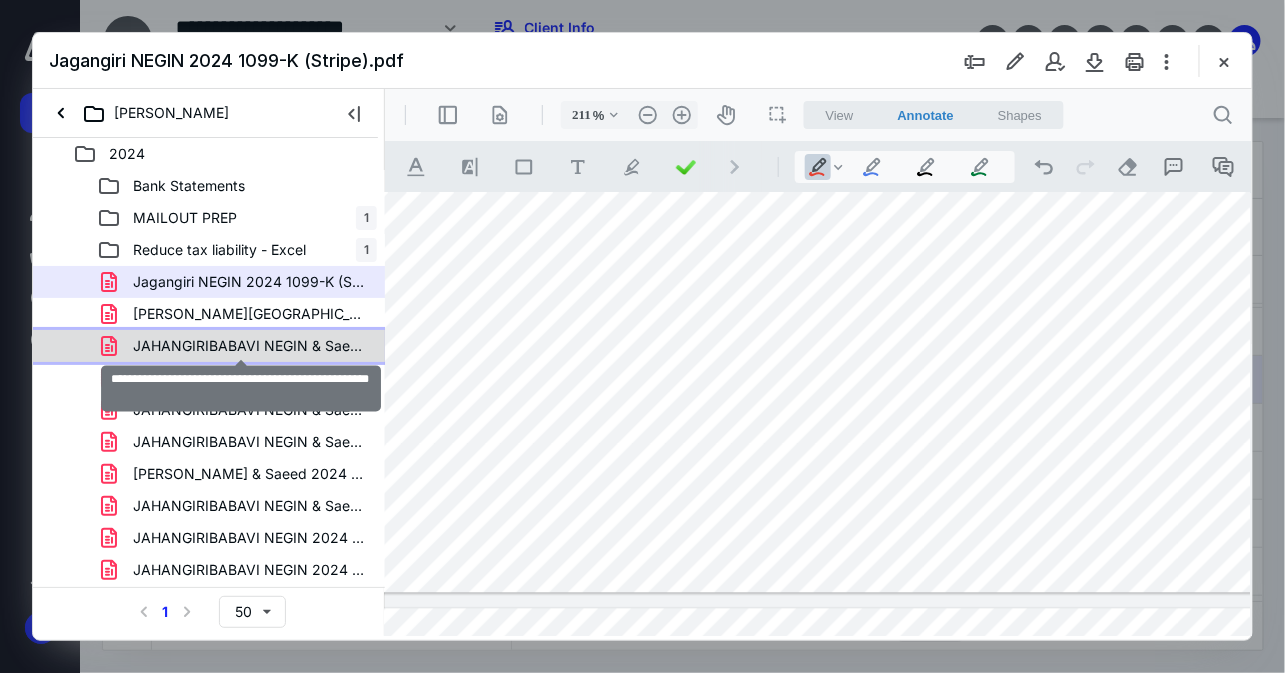 click on "JAHANGIRIBABAVI NEGIN & Saeed 2024 1098 (Phh) 1 .pdf" at bounding box center (249, 346) 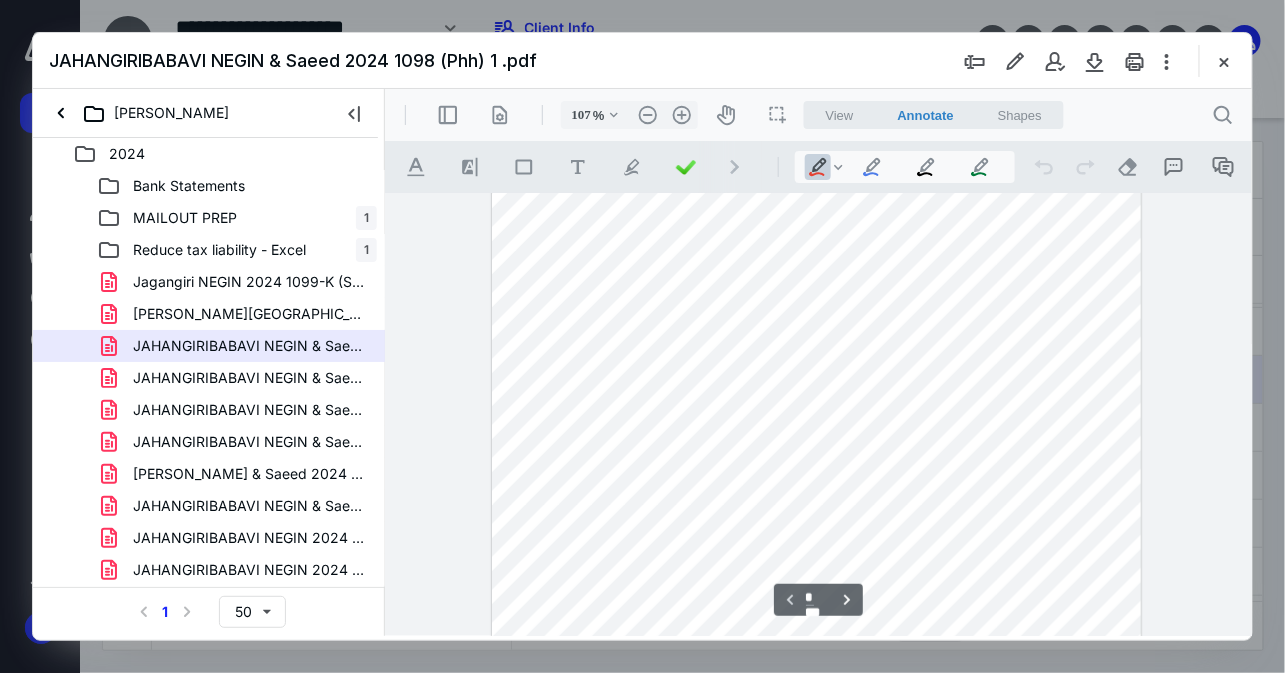 scroll, scrollTop: 0, scrollLeft: 0, axis: both 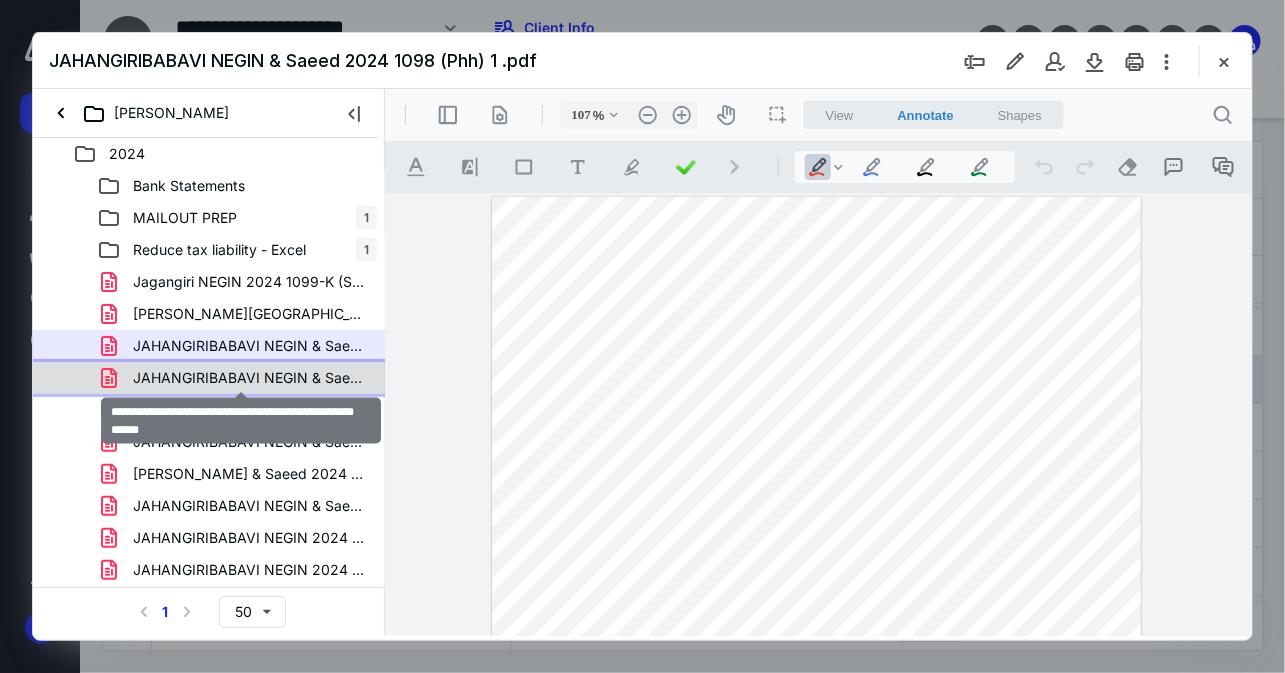 click on "JAHANGIRIBABAVI NEGIN & Saeed 2024 1098 ([PERSON_NAME])  (1).pdf" at bounding box center [249, 378] 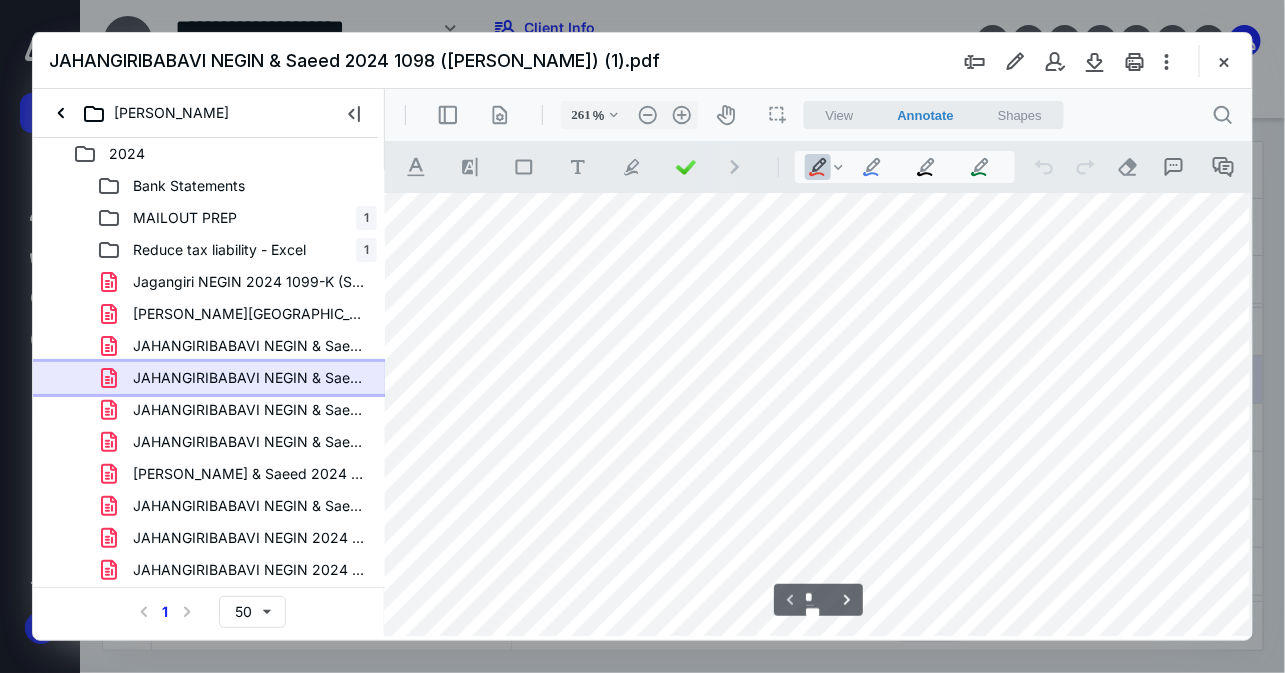 scroll, scrollTop: 206, scrollLeft: 586, axis: both 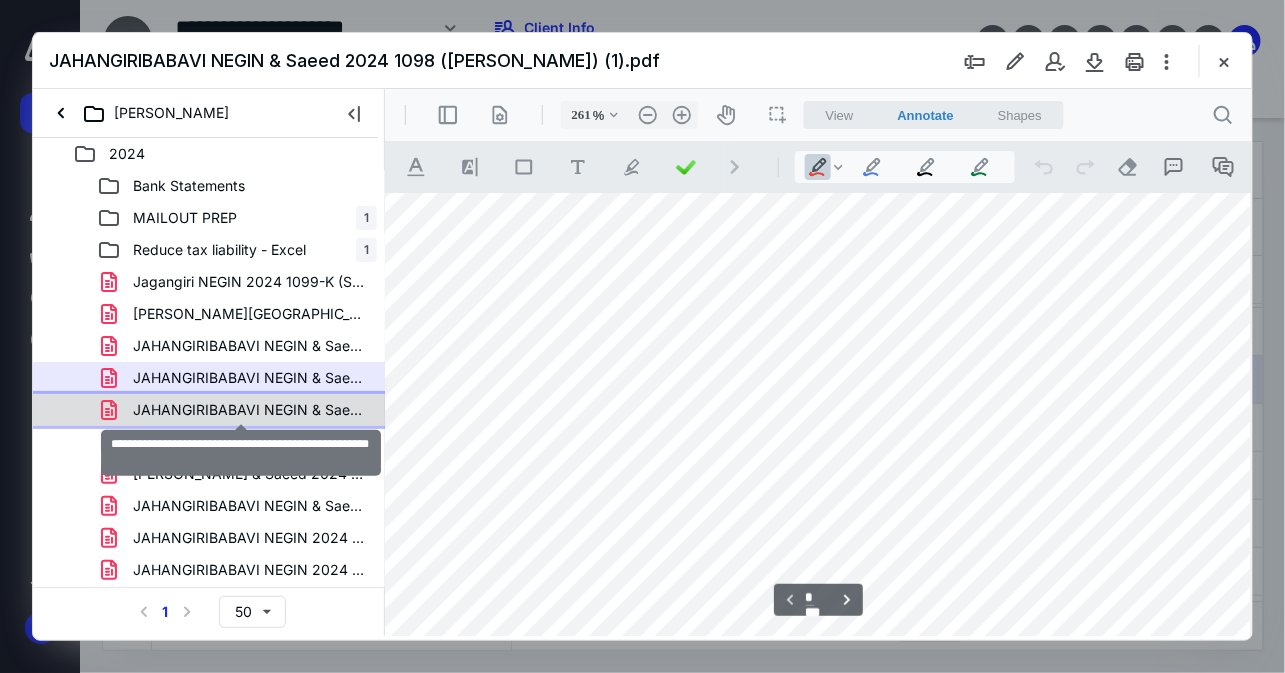 click on "JAHANGIRIBABAVI NEGIN & Saeed 2024 1098 ([GEOGRAPHIC_DATA]) .pdf" at bounding box center [249, 410] 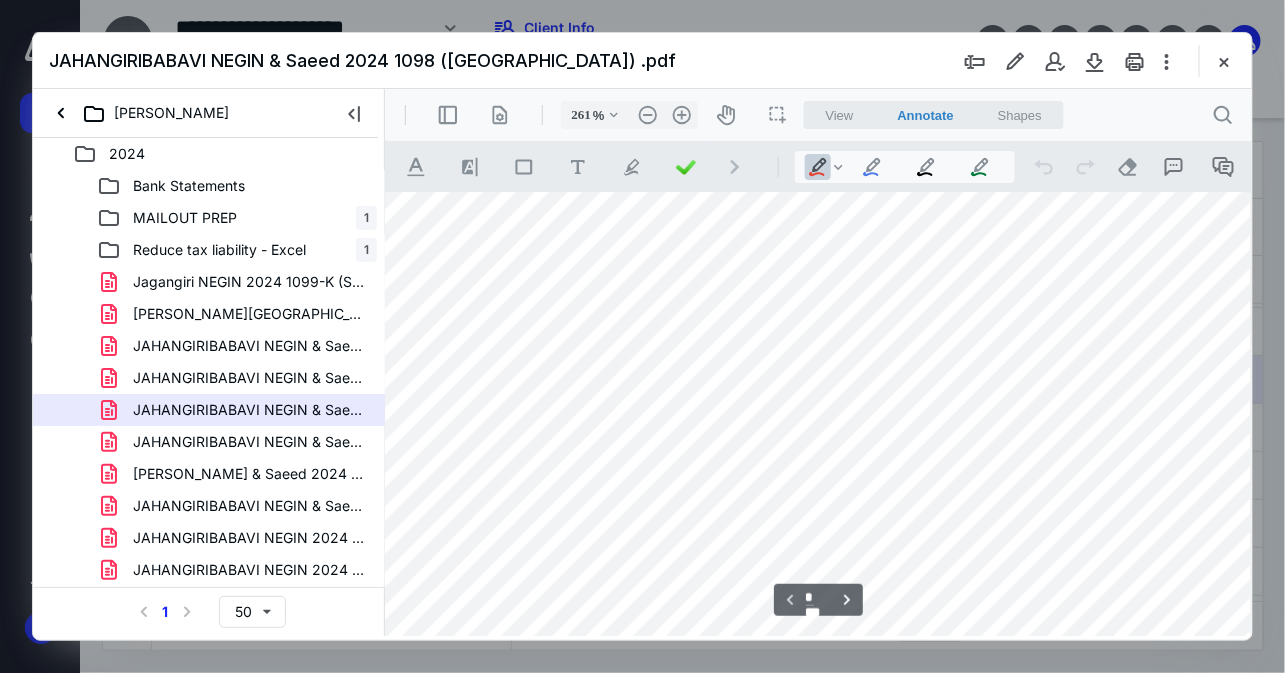 scroll, scrollTop: 180, scrollLeft: 638, axis: both 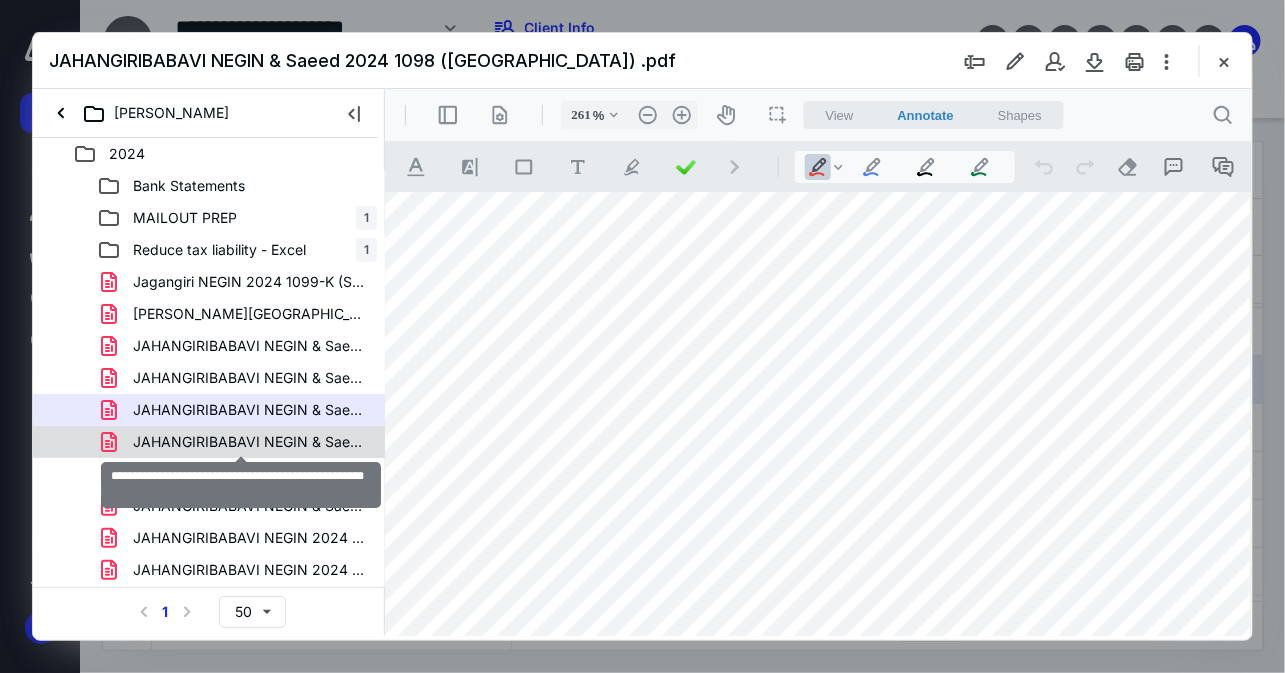 click on "JAHANGIRIBABAVI NEGIN & Saeed 2024 1098 ([GEOGRAPHIC_DATA]).pdf" at bounding box center (249, 442) 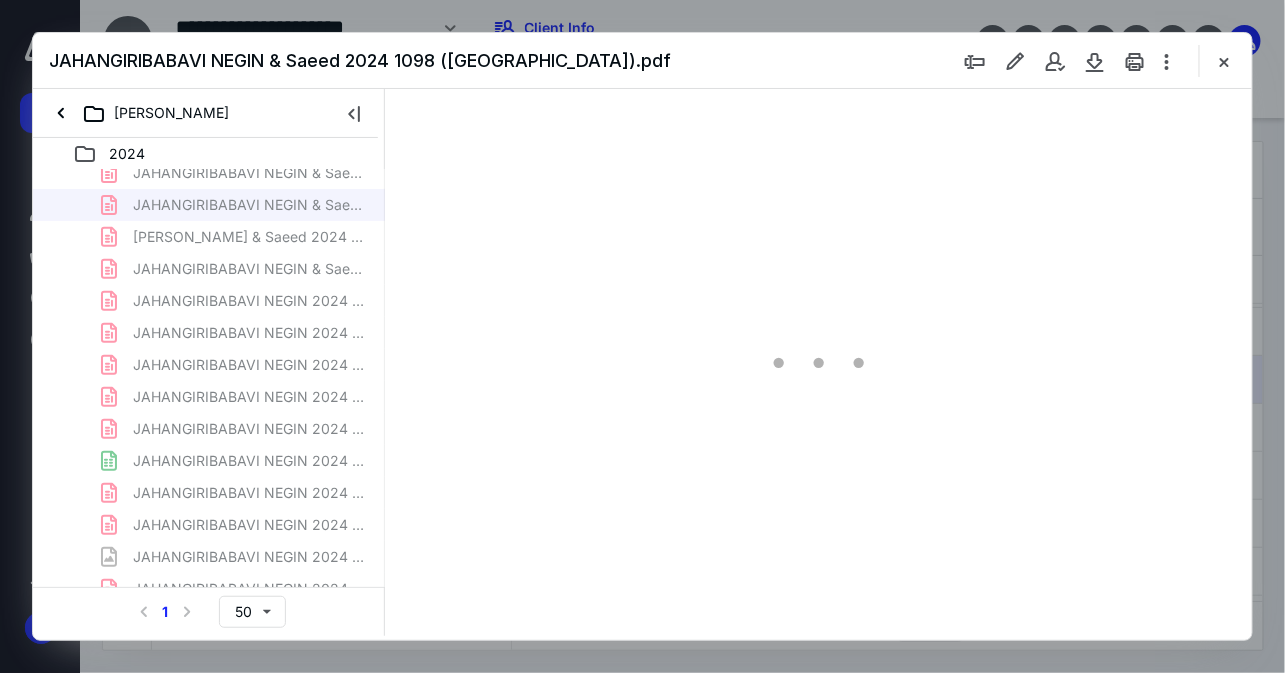 scroll, scrollTop: 240, scrollLeft: 0, axis: vertical 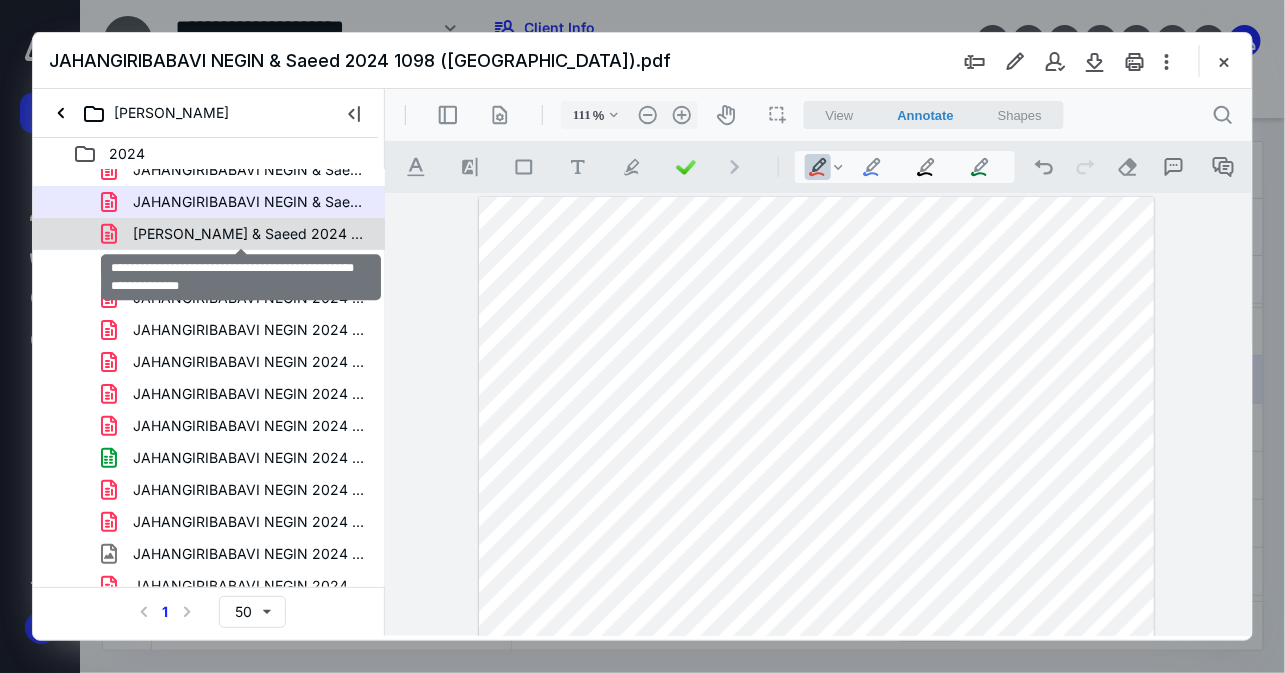 click on "[PERSON_NAME] & Saeed 2024 Final Borrower Statement .pdf" at bounding box center (249, 234) 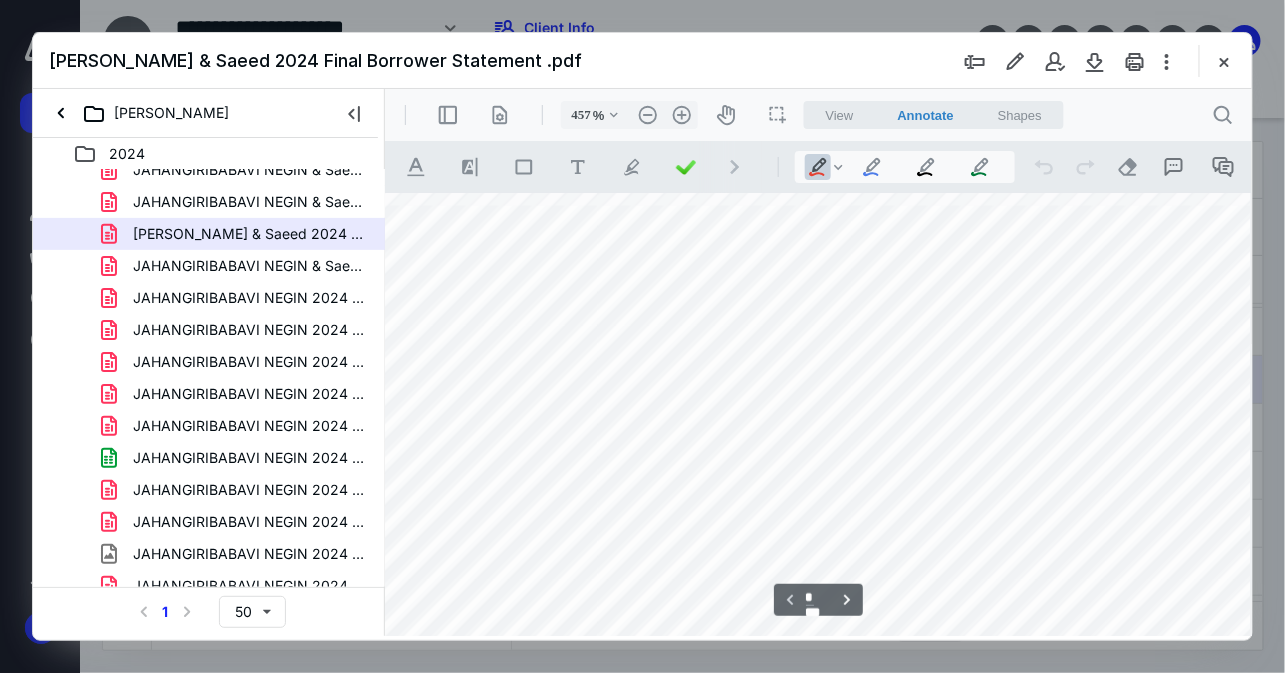 scroll, scrollTop: 3163, scrollLeft: 1058, axis: both 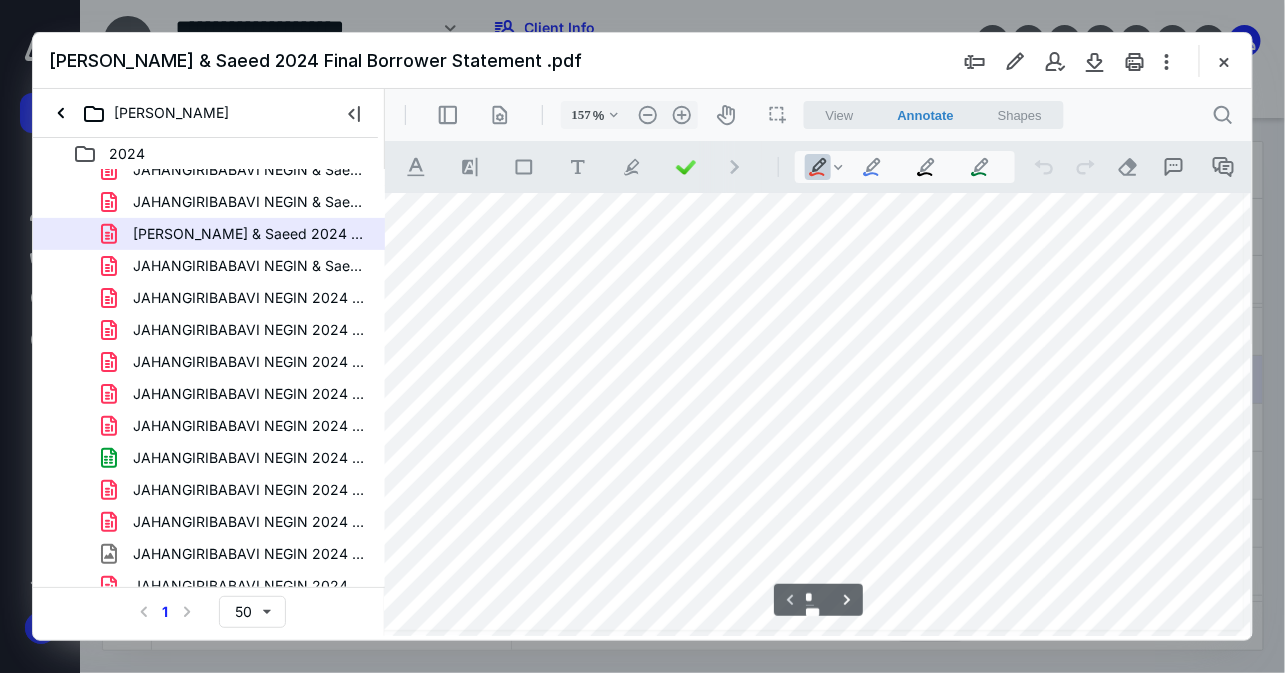 type on "107" 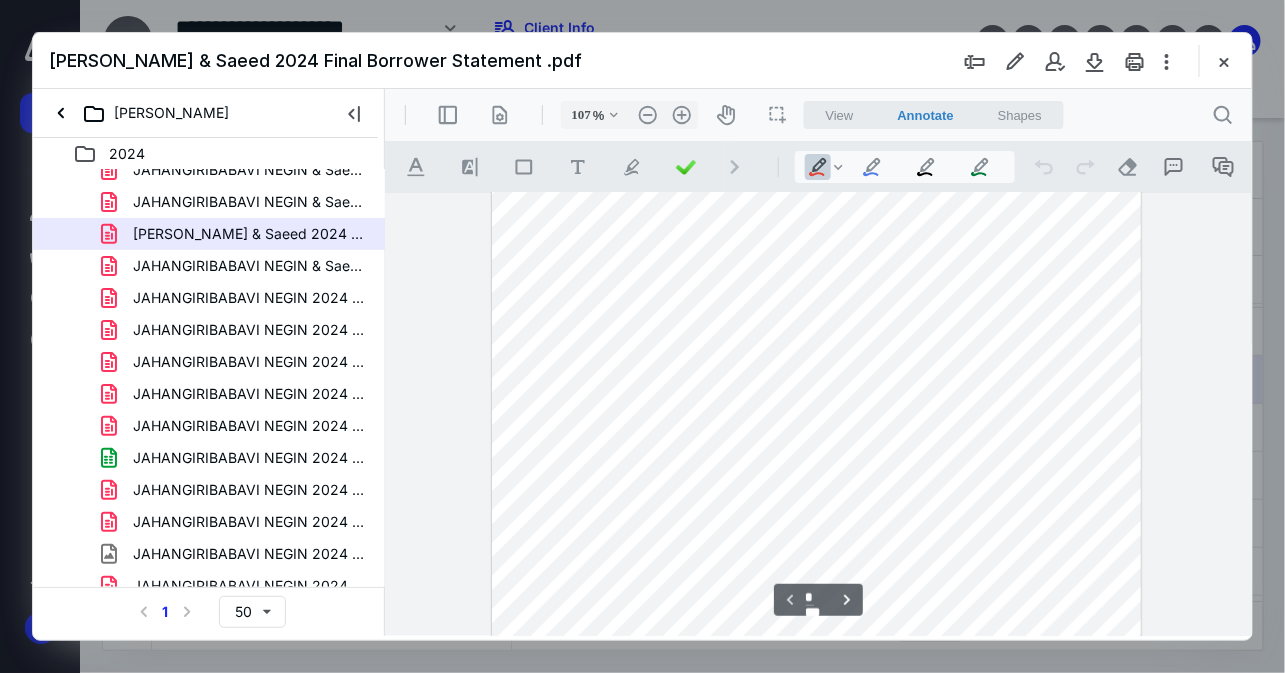 scroll, scrollTop: 0, scrollLeft: 0, axis: both 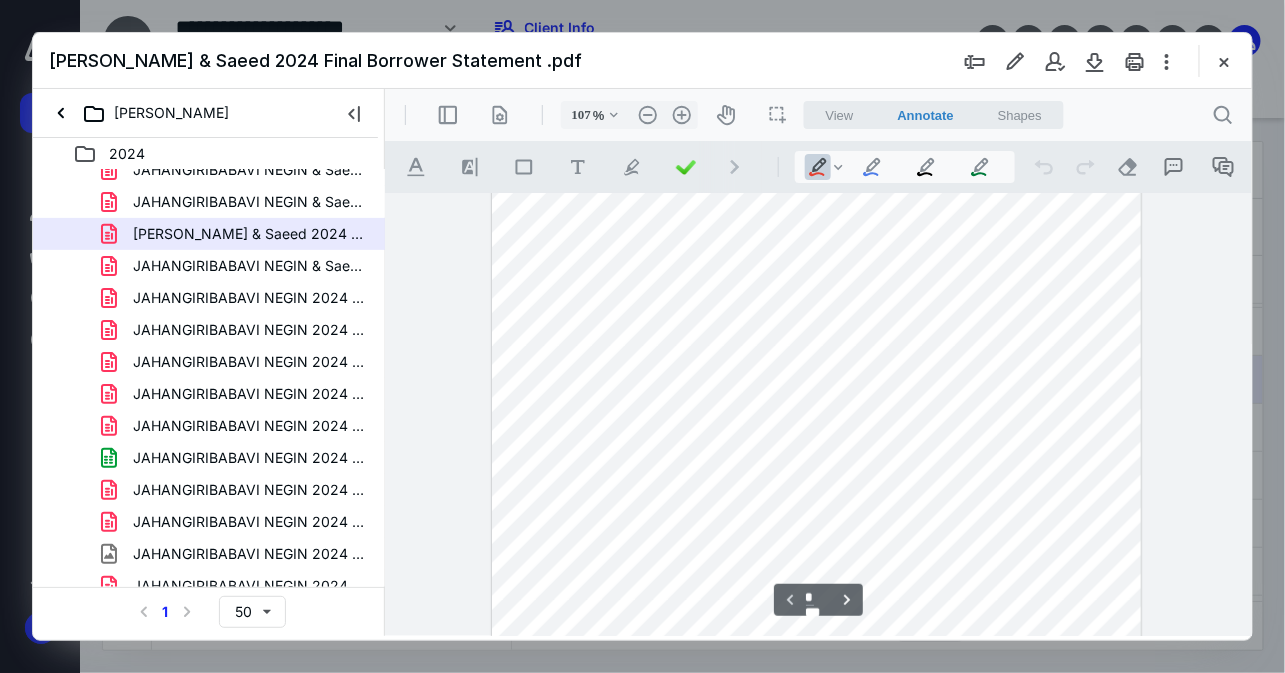 type on "*" 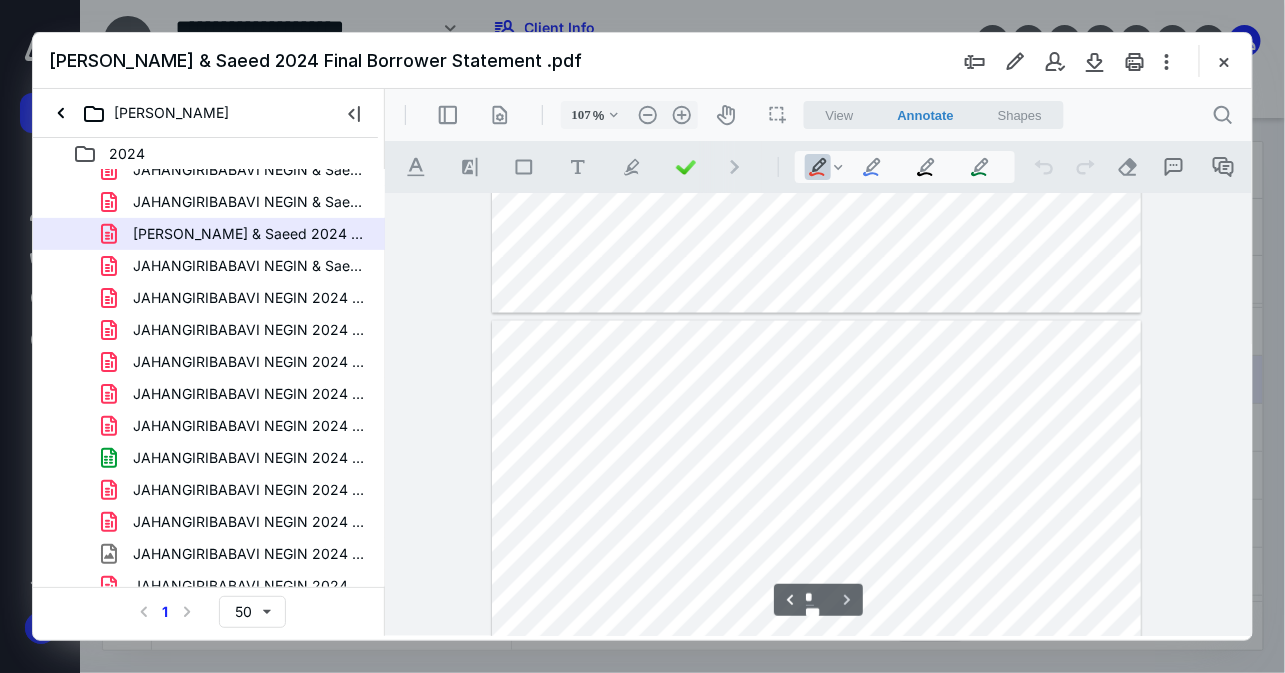scroll, scrollTop: 954, scrollLeft: 0, axis: vertical 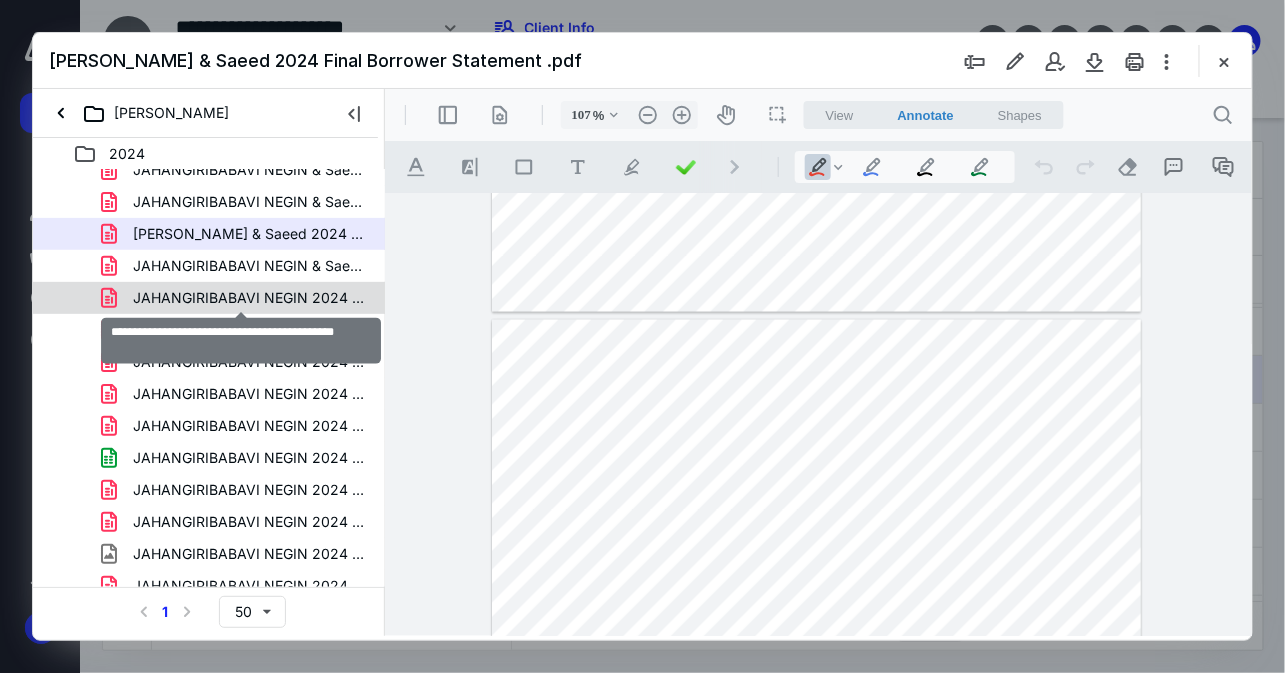 click on "JAHANGIRIBABAVI NEGIN 2024 1098-E (Nenet).pdf" at bounding box center (249, 298) 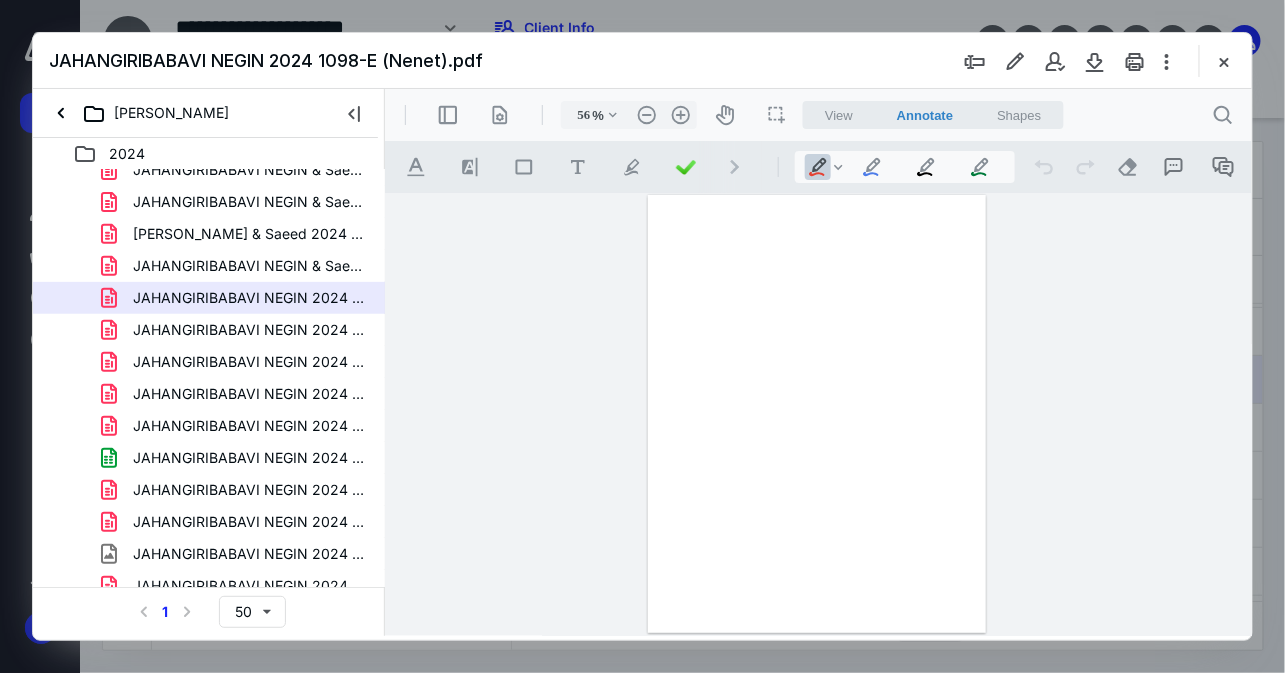 scroll, scrollTop: 0, scrollLeft: 0, axis: both 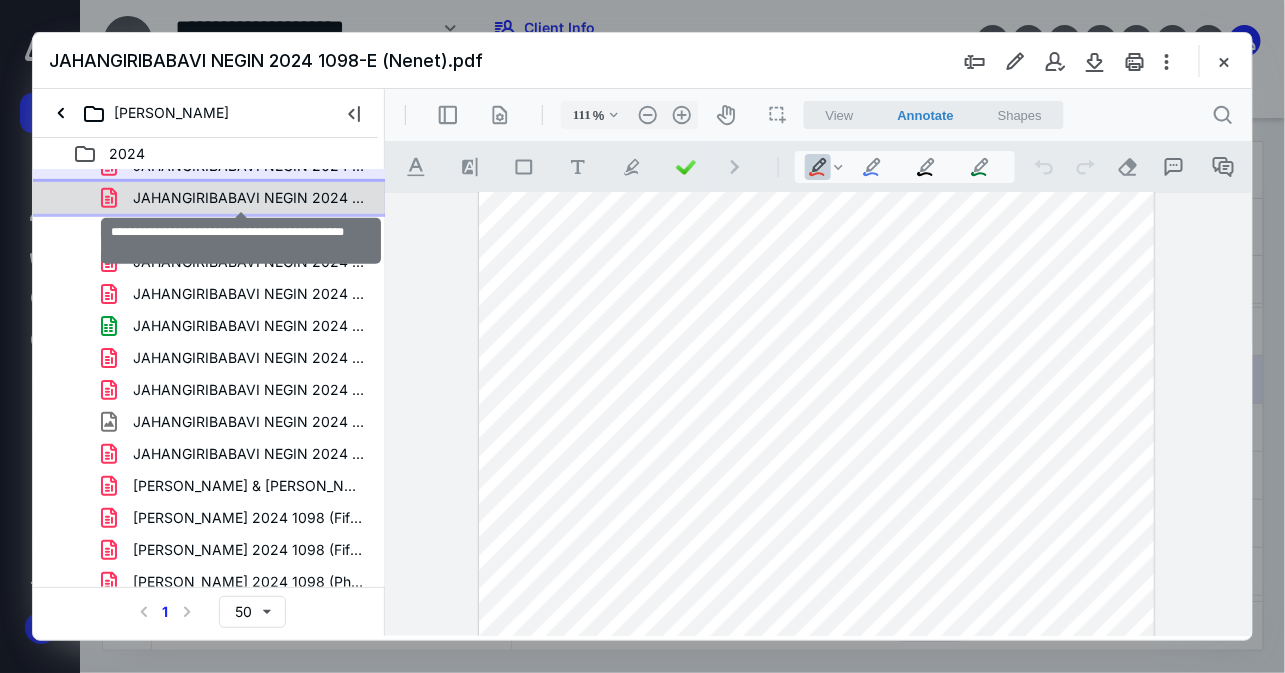 click on "JAHANGIRIBABAVI NEGIN 2024 1099 (Fidelity) .pdf" at bounding box center [249, 198] 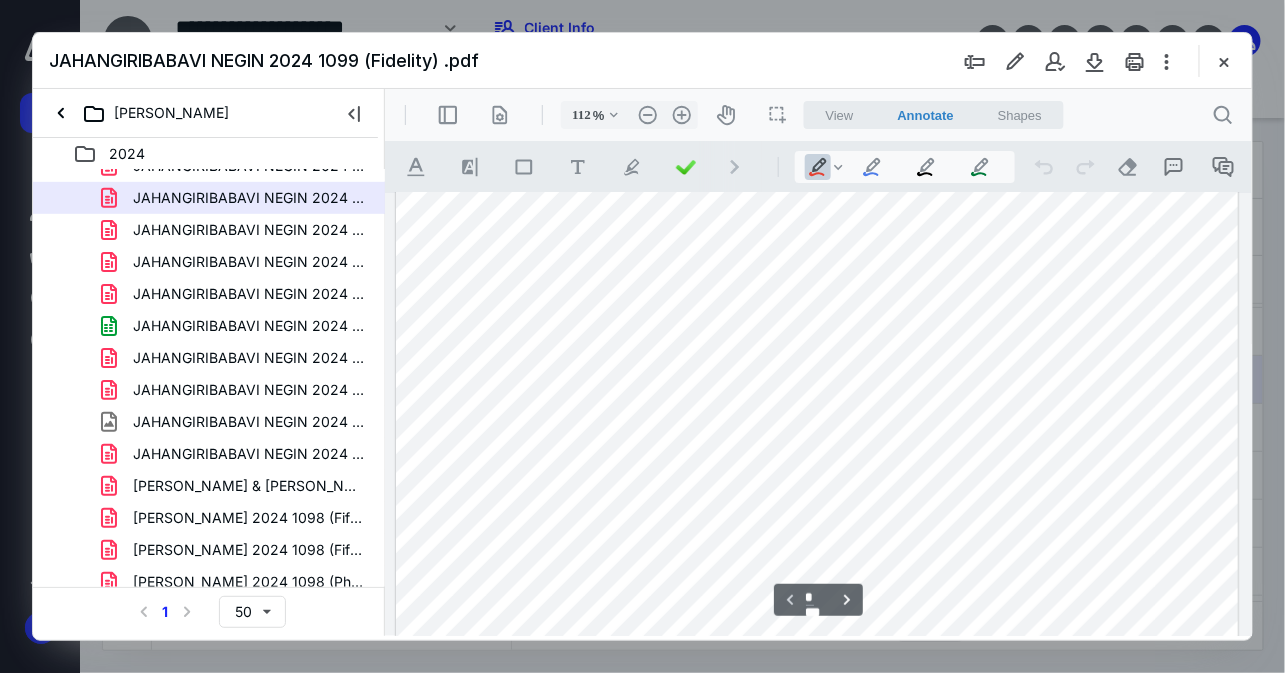 scroll, scrollTop: 302, scrollLeft: 0, axis: vertical 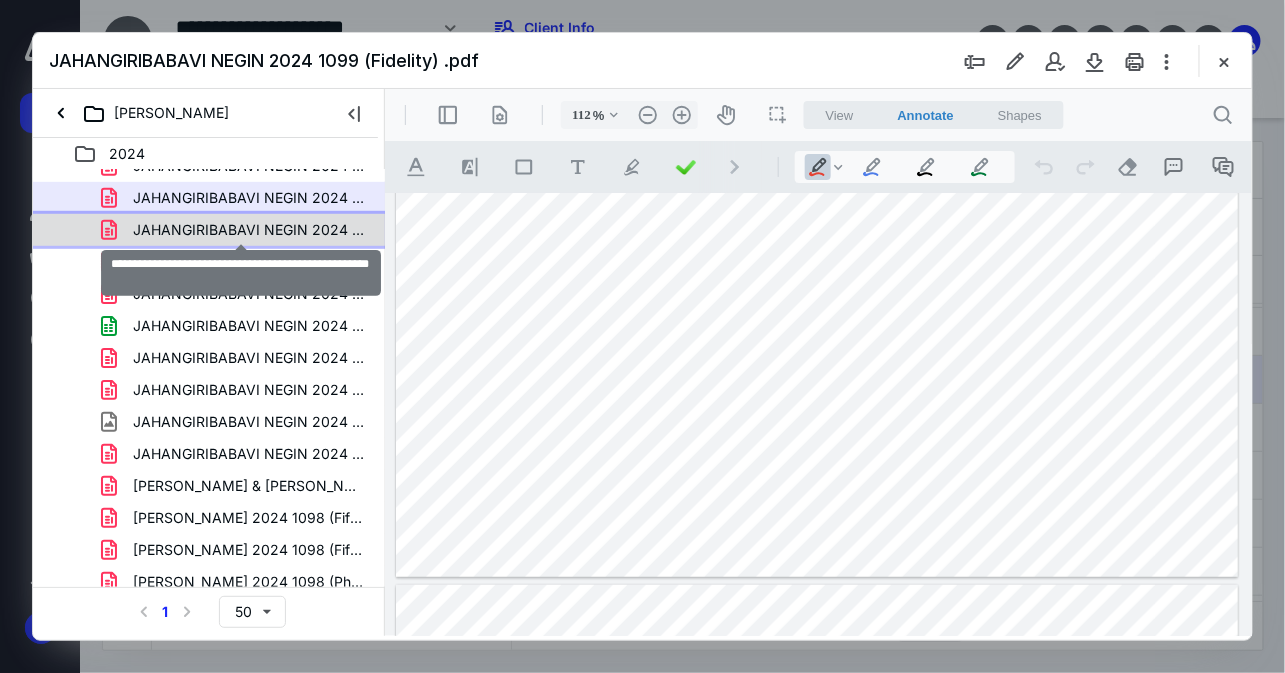 click on "JAHANGIRIBABAVI NEGIN 2024 1099-K (Stripe, Inc.).pdf" at bounding box center (249, 230) 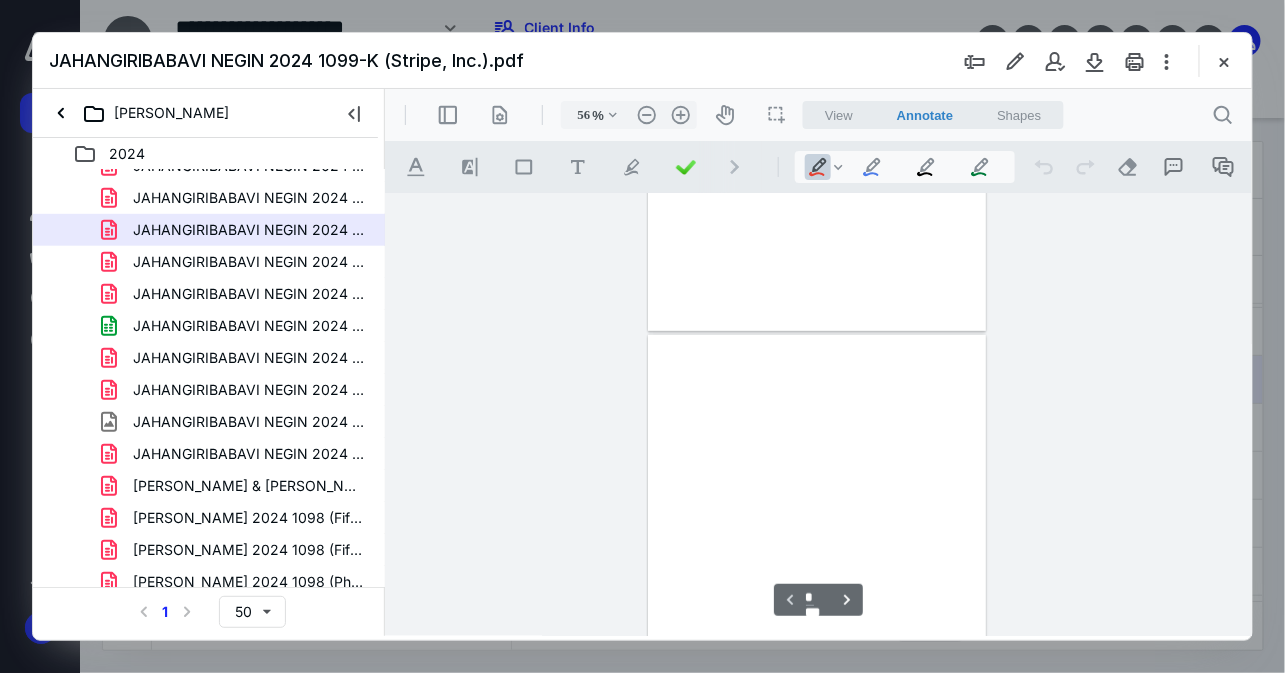 scroll, scrollTop: 105, scrollLeft: 0, axis: vertical 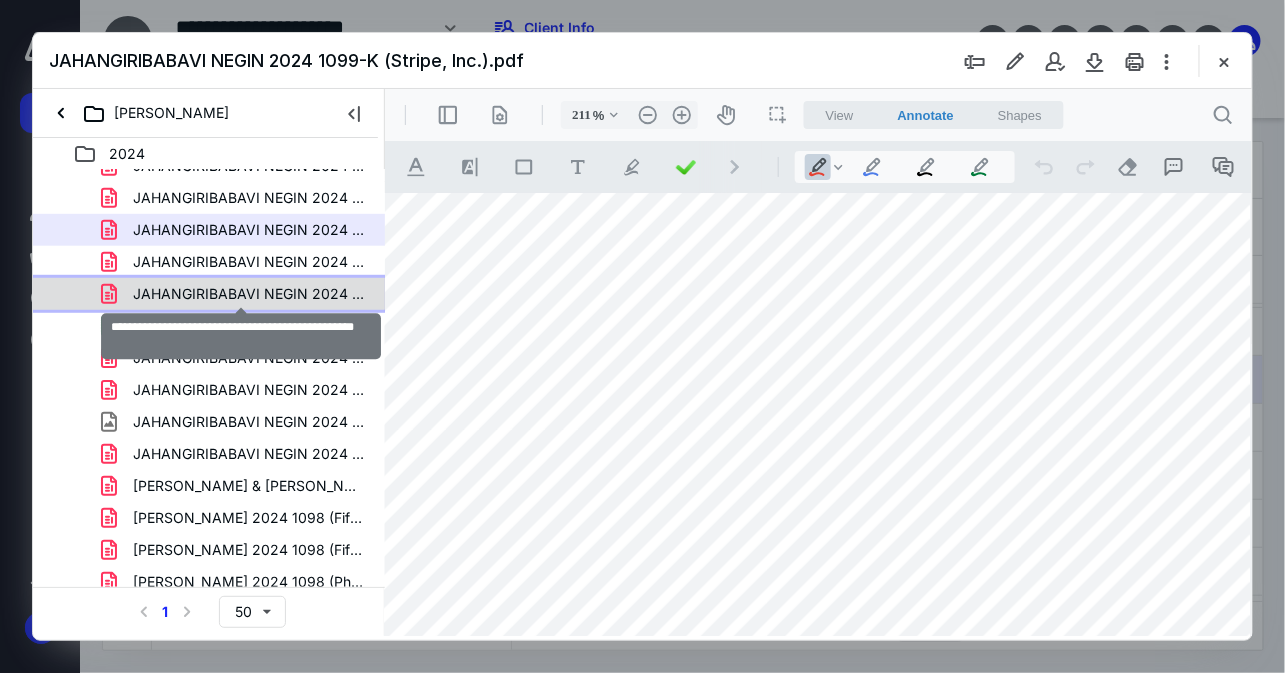 click on "JAHANGIRIBABAVI NEGIN 2024 1099-SA (Fidelity).pdf" at bounding box center [249, 294] 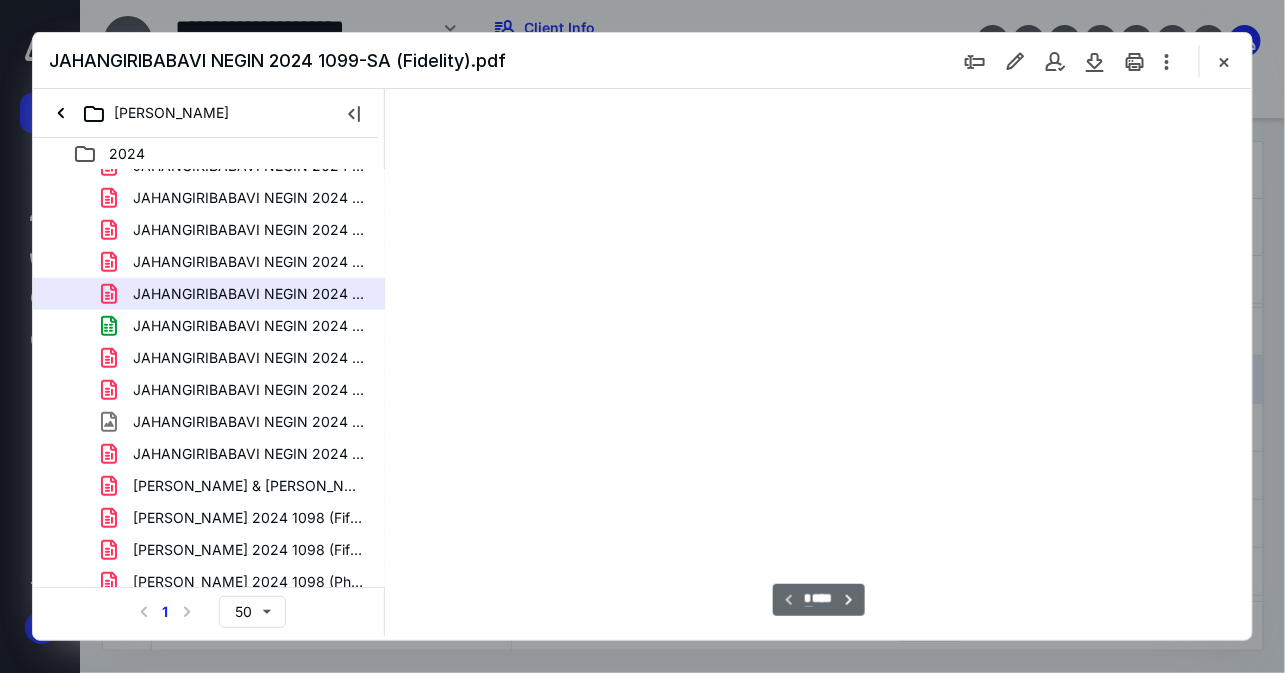 scroll, scrollTop: 105, scrollLeft: 0, axis: vertical 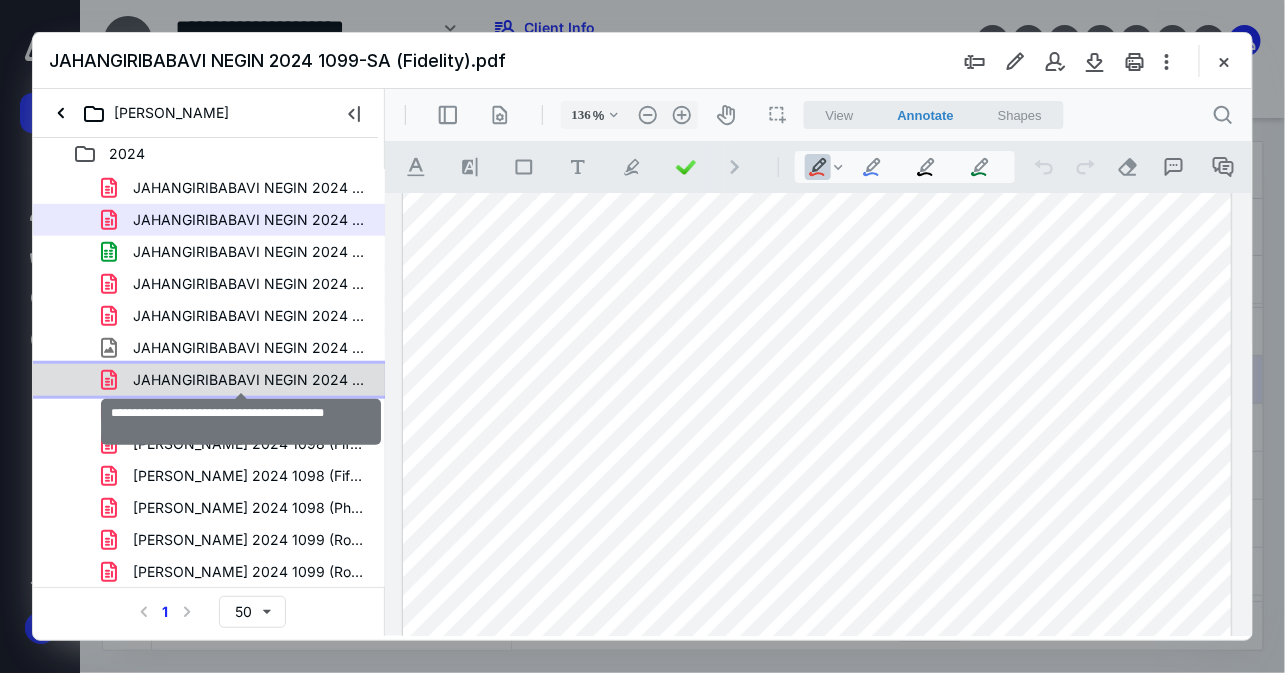 click on "JAHANGIRIBABAVI NEGIN 2024 W-2 (Becman).pdf" at bounding box center (249, 380) 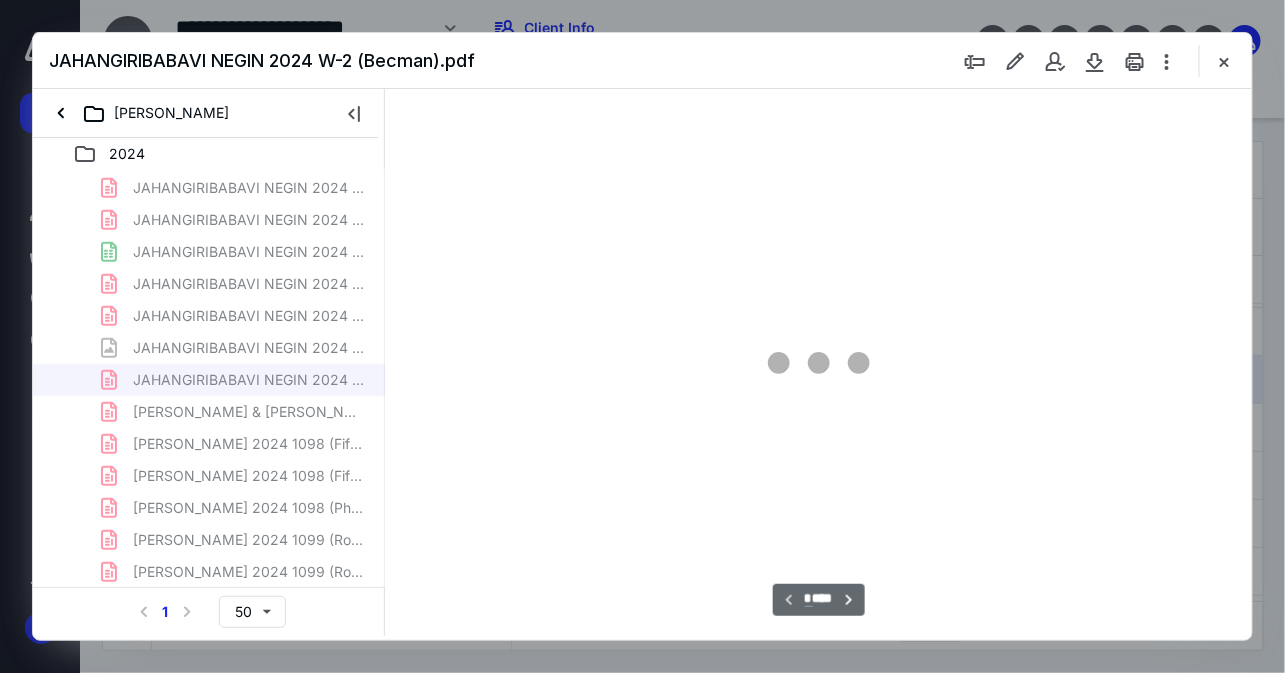 scroll, scrollTop: 105, scrollLeft: 0, axis: vertical 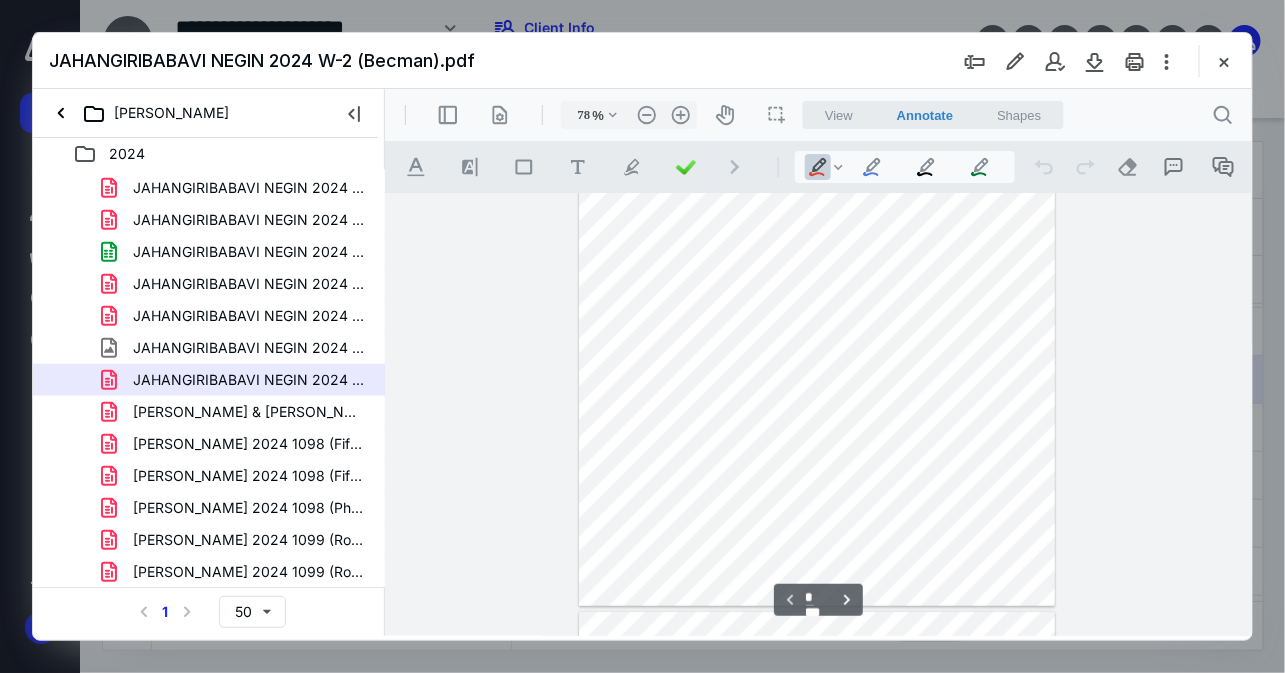 drag, startPoint x: 828, startPoint y: 335, endPoint x: 838, endPoint y: 361, distance: 27.856777 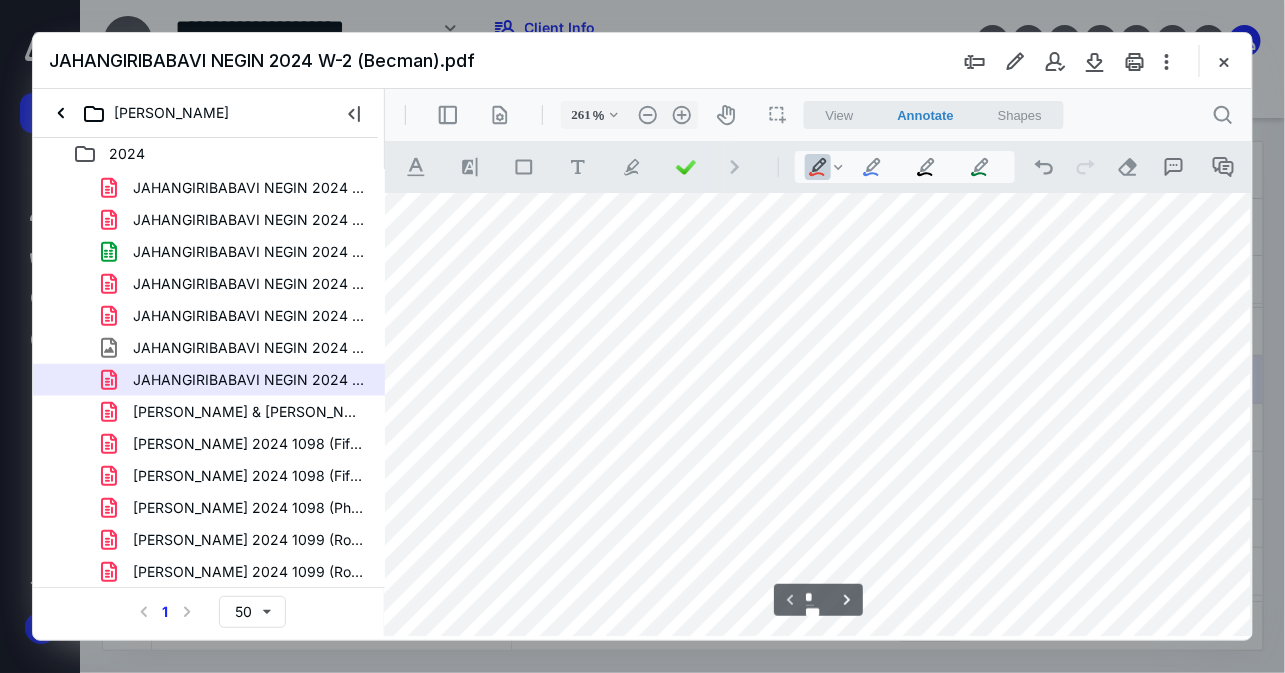 scroll, scrollTop: 1021, scrollLeft: 16, axis: both 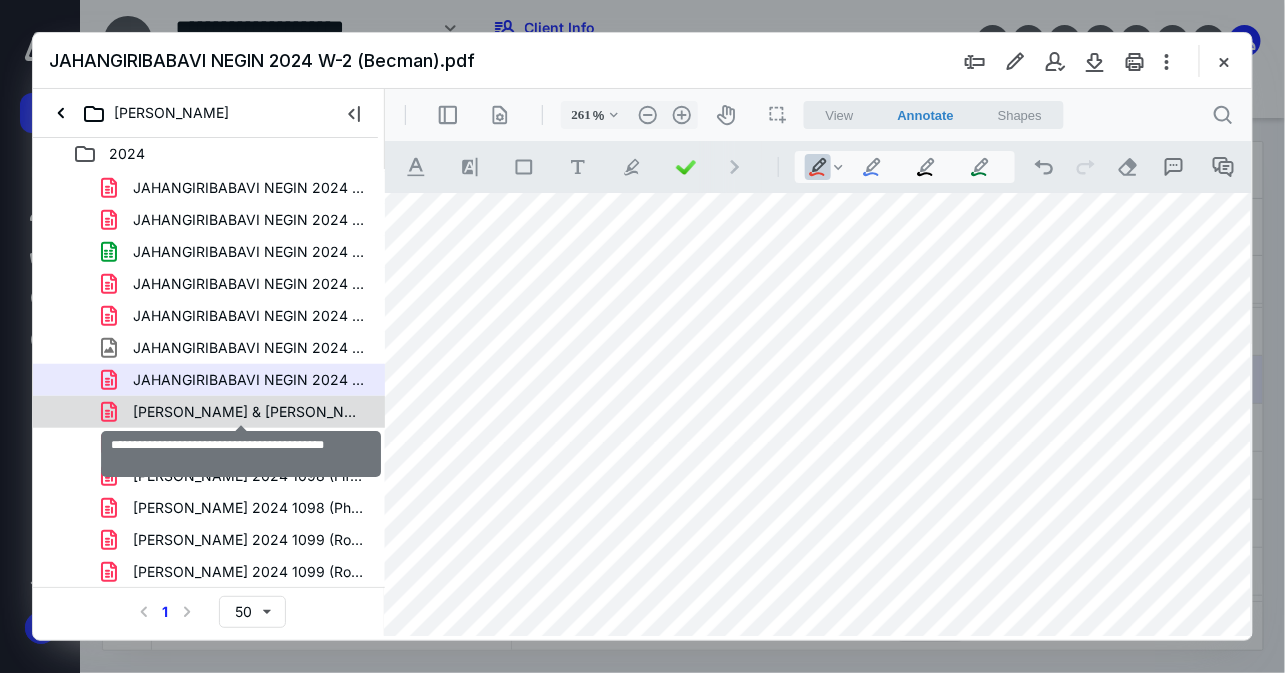 click on "[PERSON_NAME] & [PERSON_NAME] 2024 1098 (Phh).pdf" at bounding box center [249, 412] 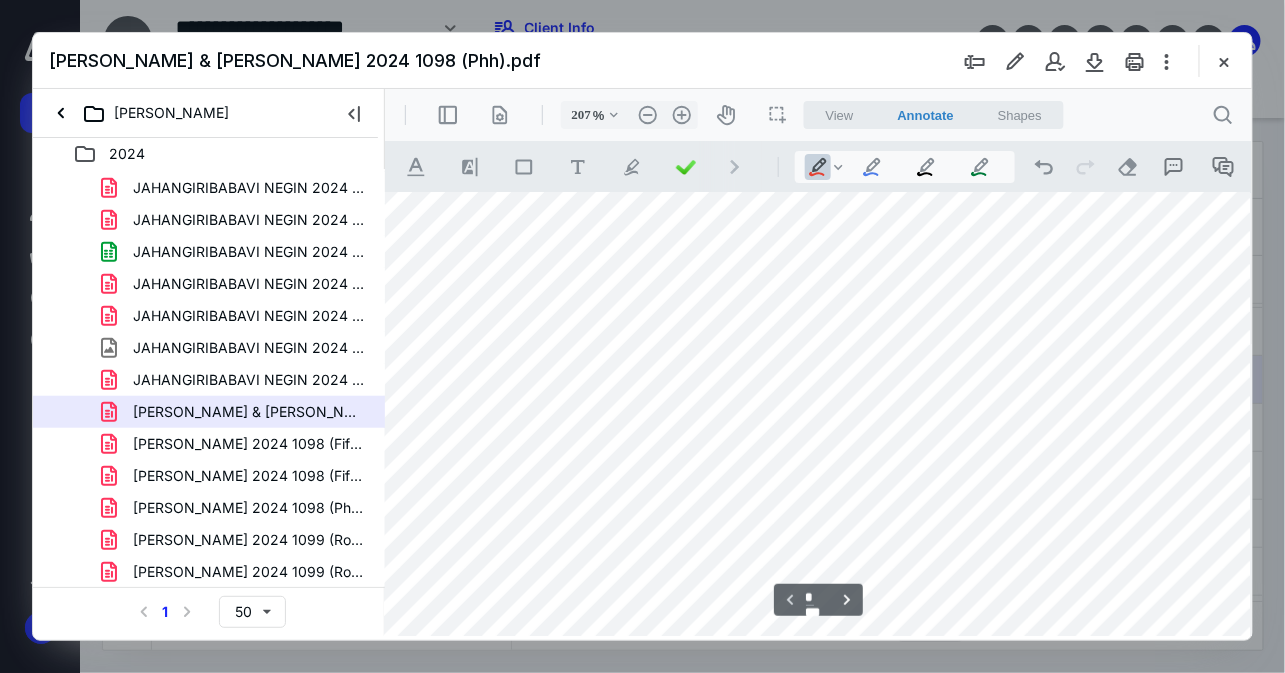 scroll, scrollTop: 133, scrollLeft: 120, axis: both 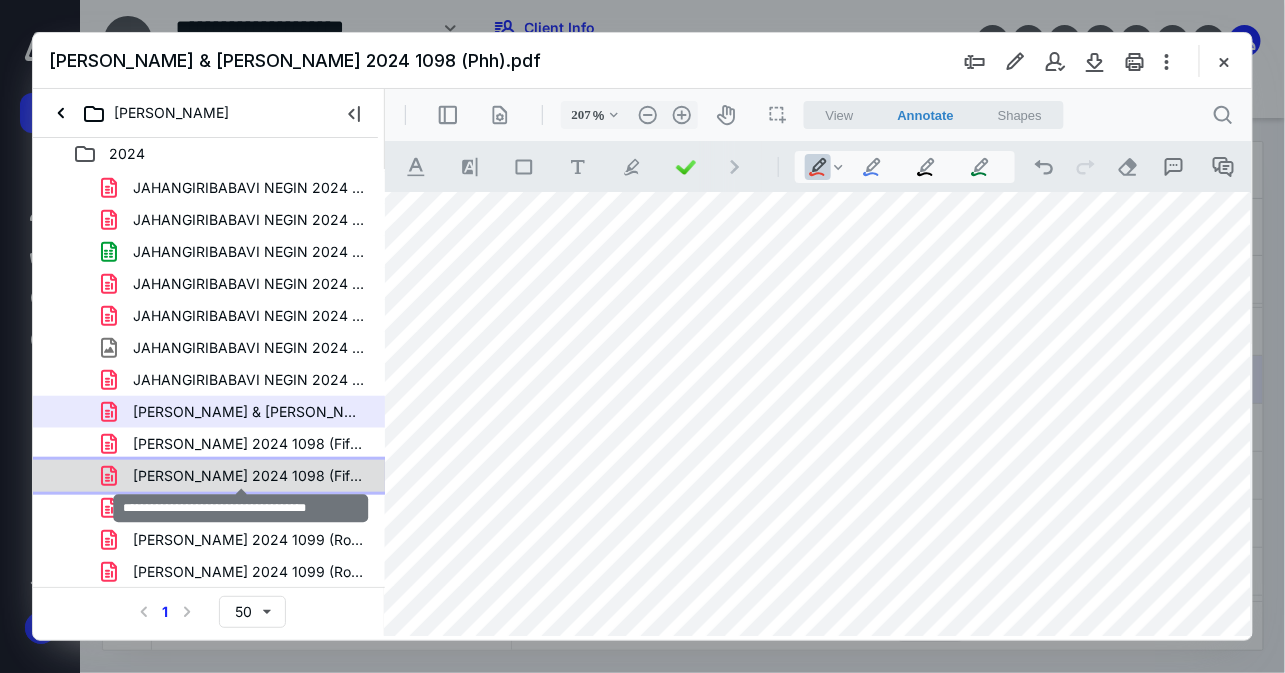 click on "[PERSON_NAME] 2024 1098 (Fifth).pdf" at bounding box center (249, 476) 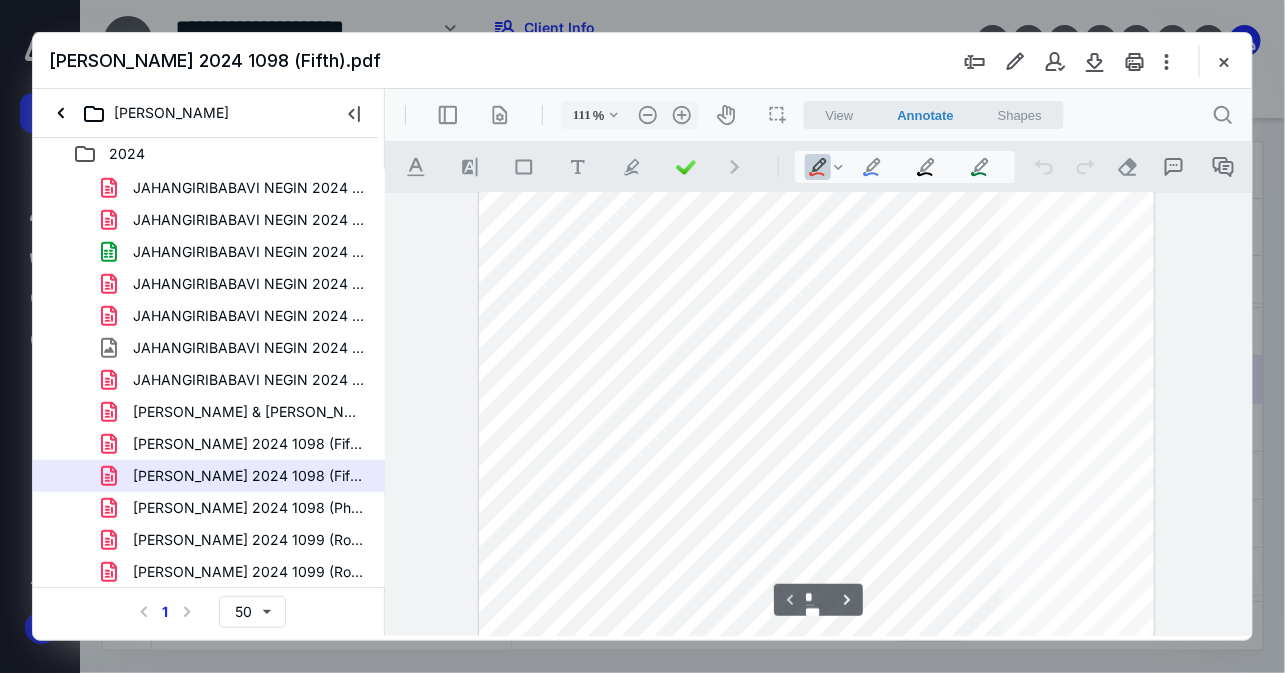 scroll, scrollTop: 284, scrollLeft: 0, axis: vertical 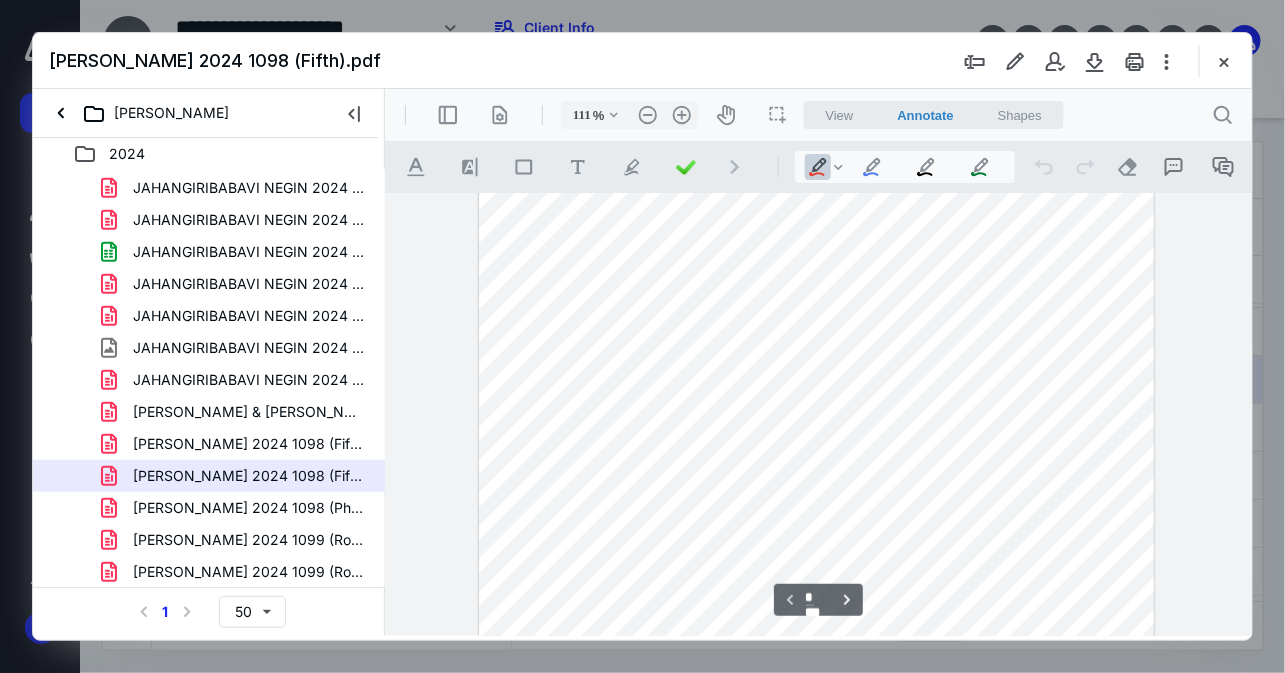 type on "261" 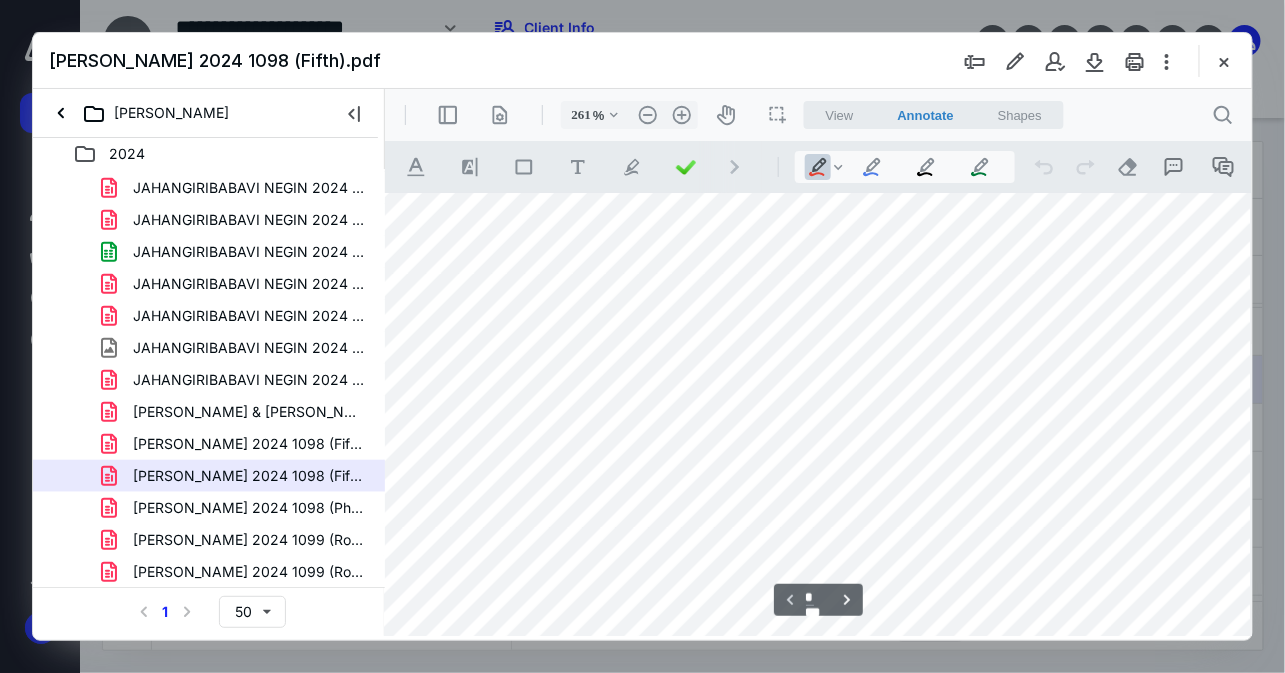 scroll, scrollTop: 1113, scrollLeft: 37, axis: both 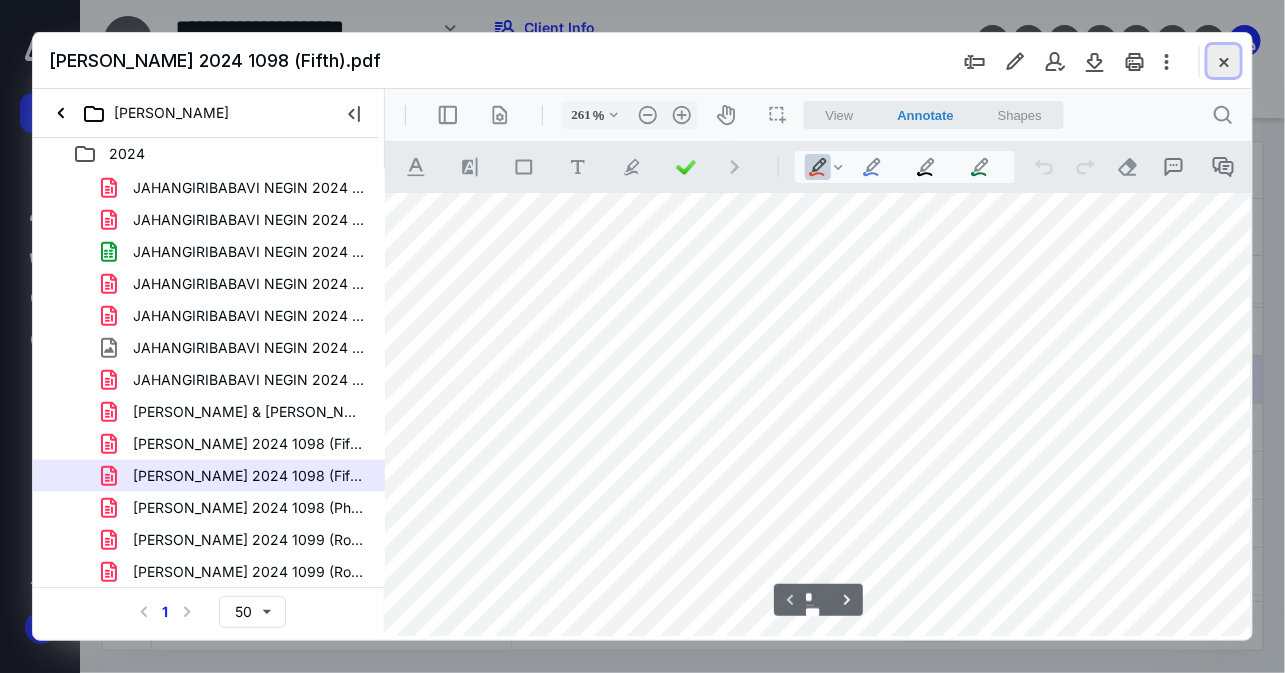 click at bounding box center [1224, 61] 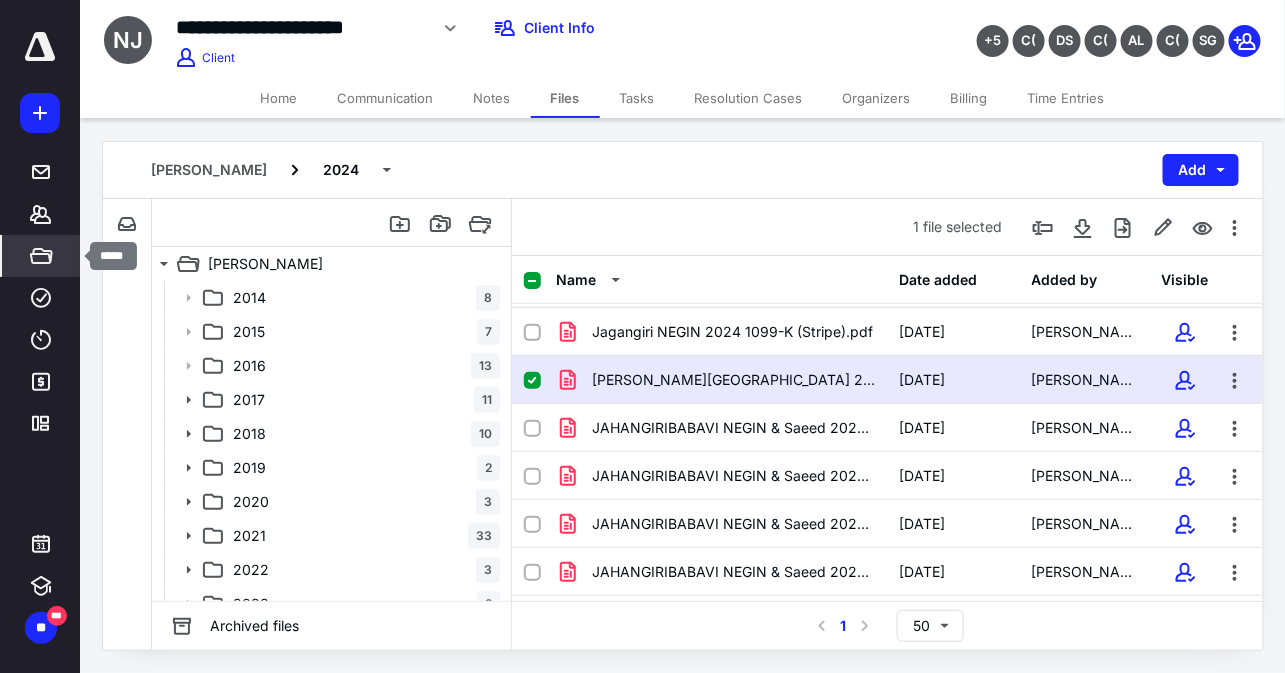 click 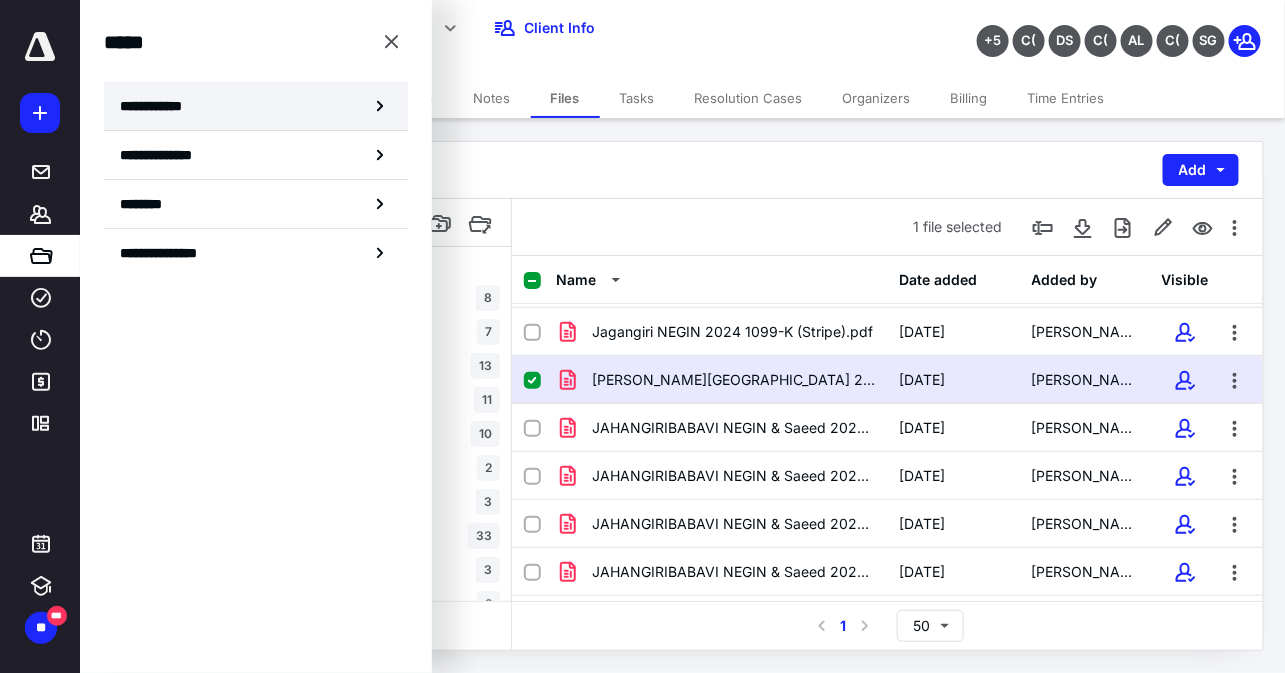 click on "**********" at bounding box center [256, 106] 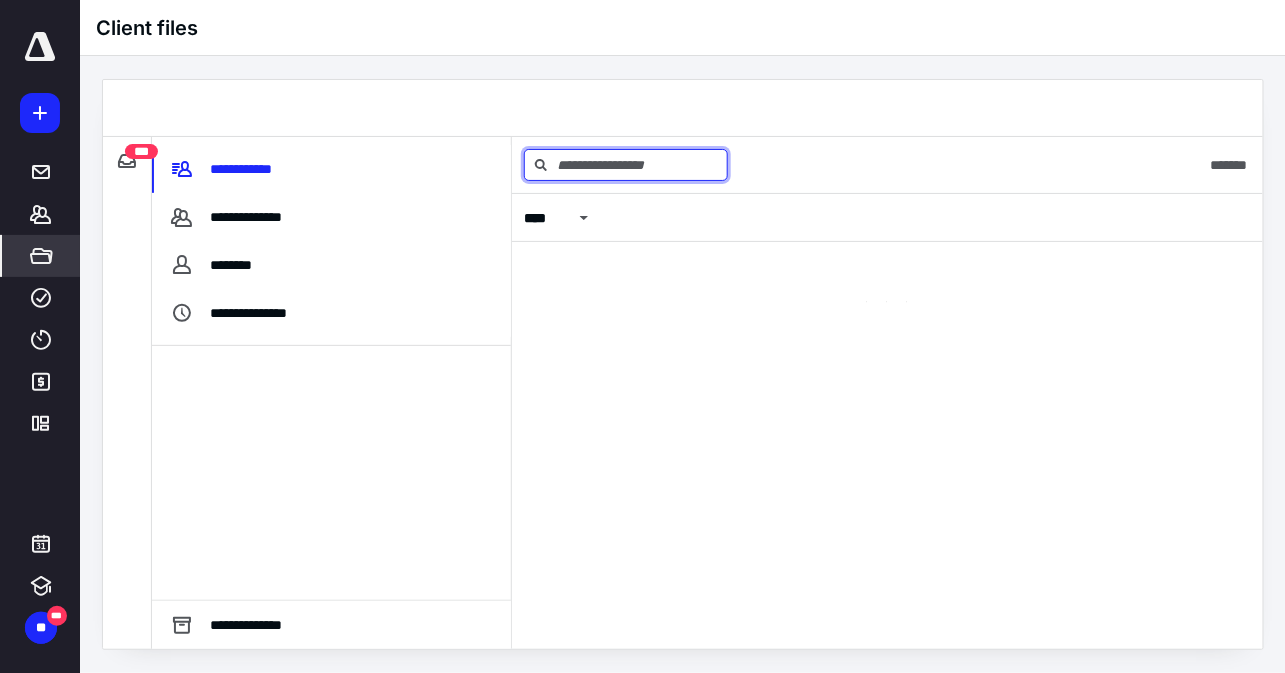 click at bounding box center (626, 165) 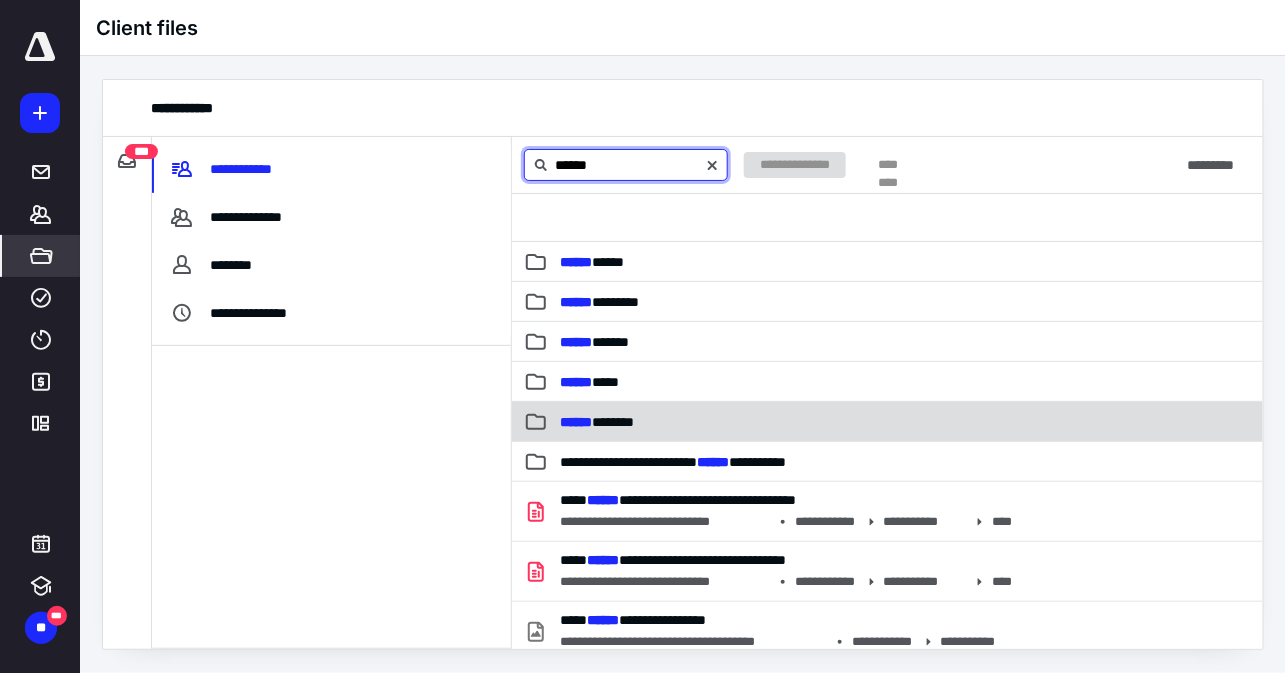 type on "******" 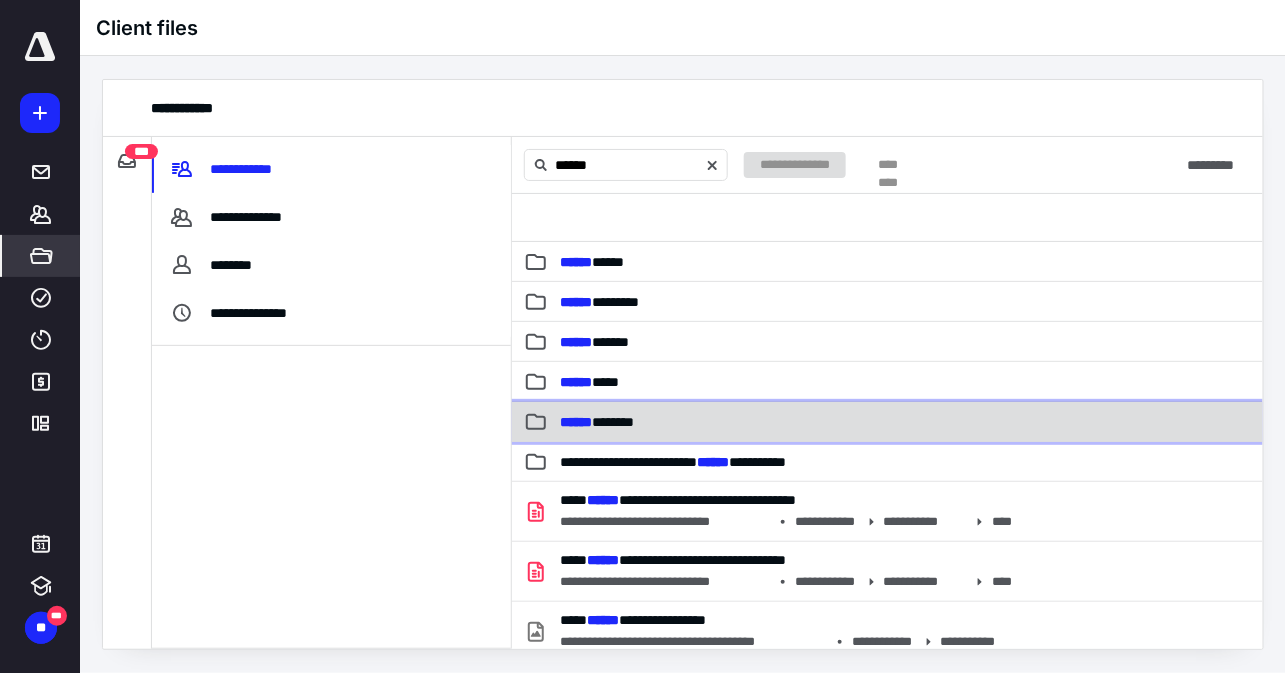 click on "****** ********" at bounding box center [597, 422] 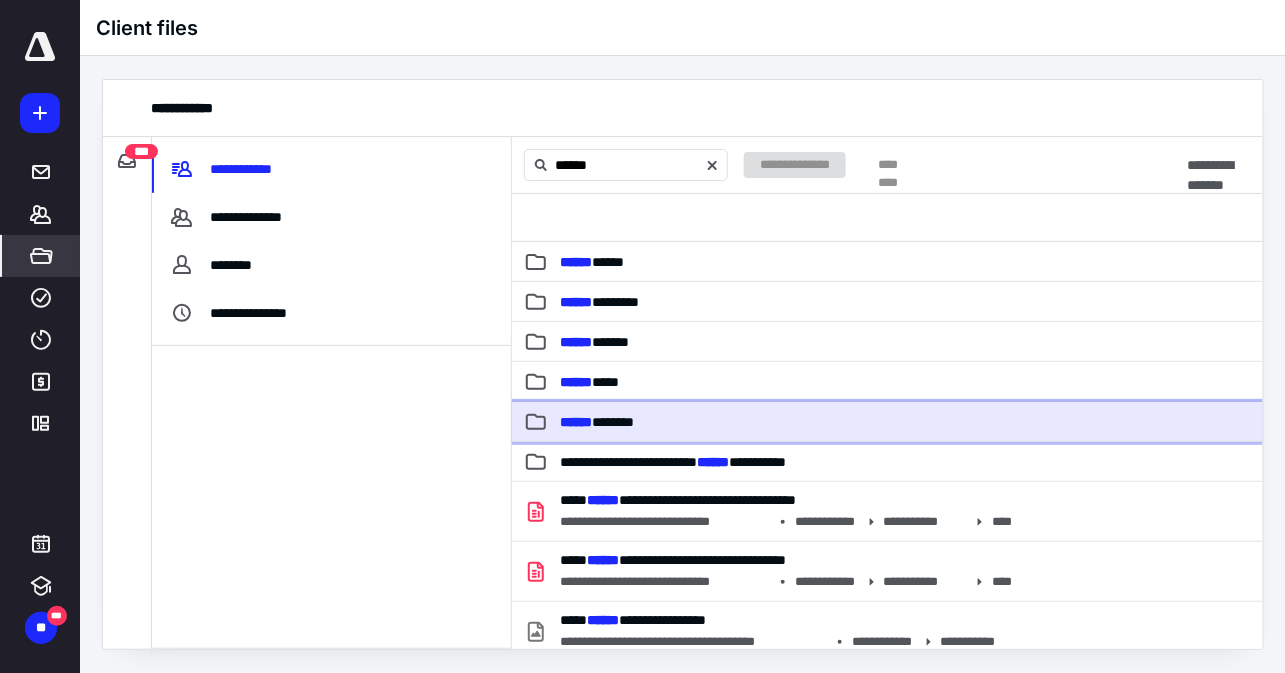 click on "****** ********" at bounding box center (597, 422) 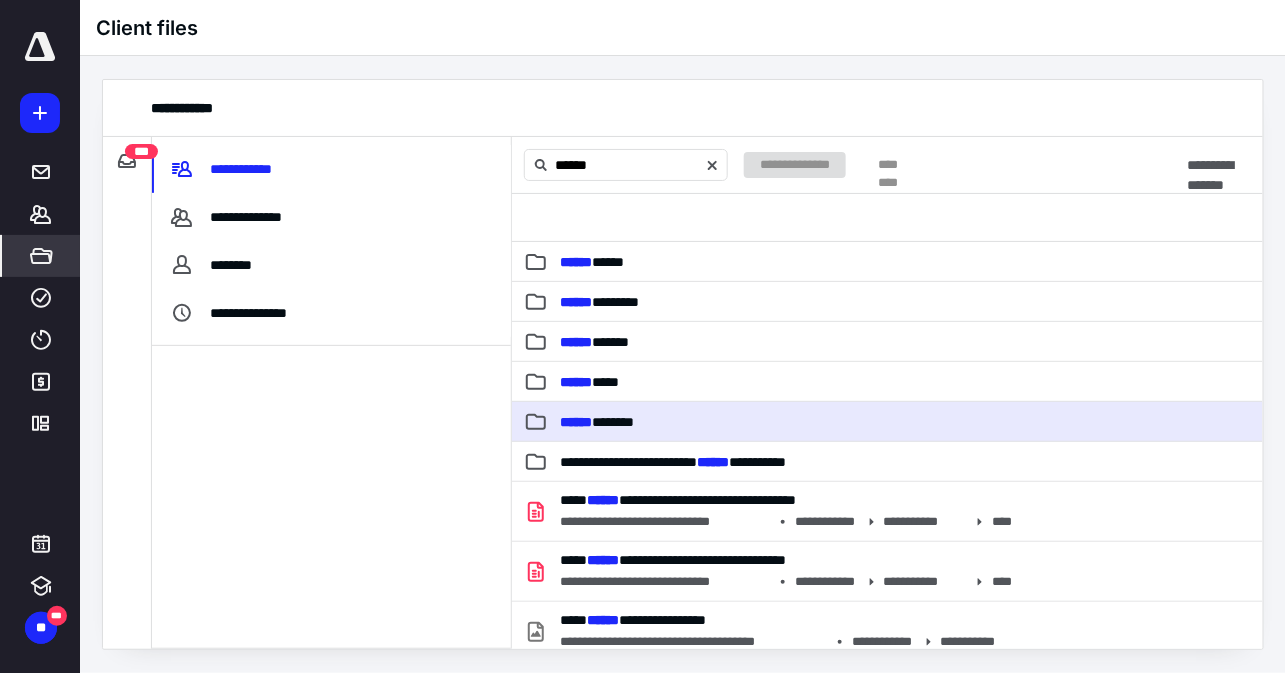 type 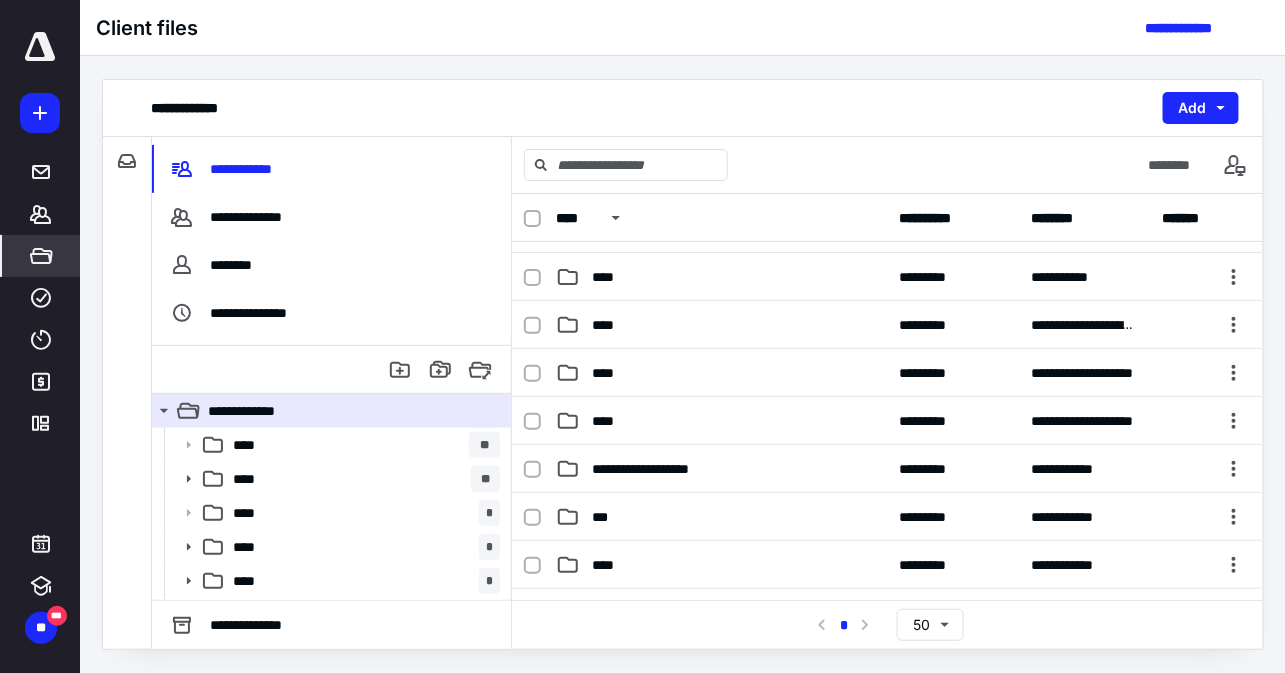 scroll, scrollTop: 195, scrollLeft: 0, axis: vertical 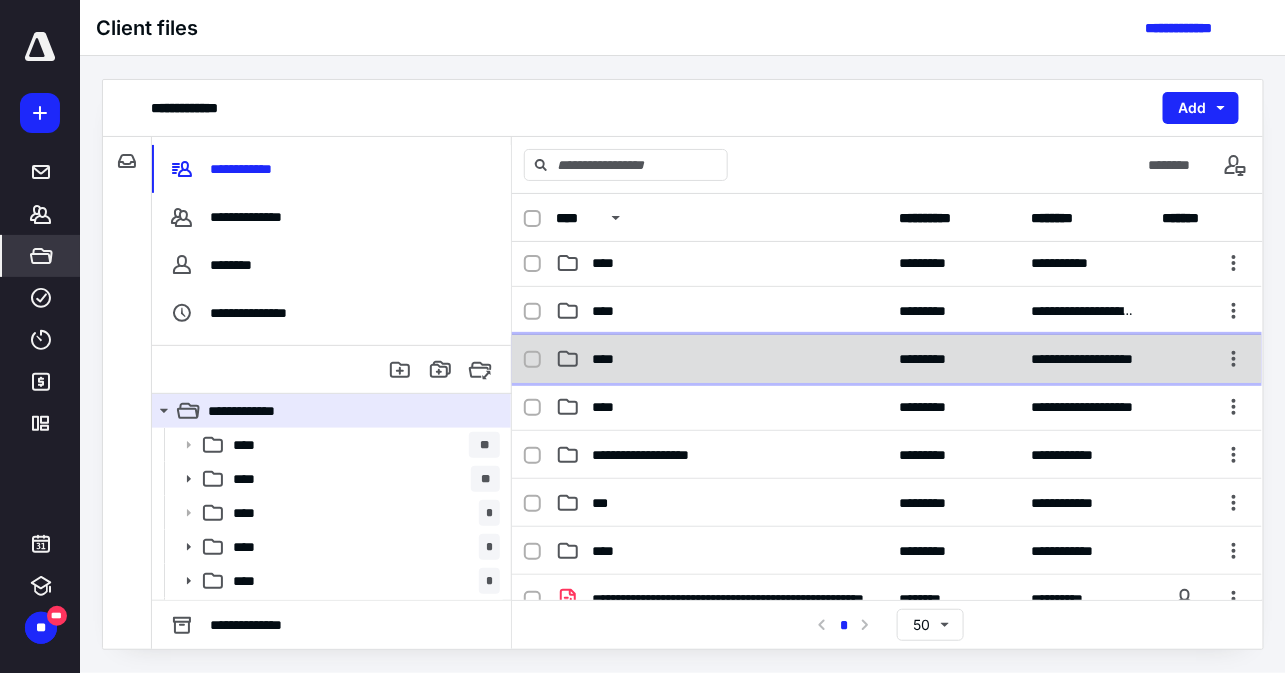 click on "**********" at bounding box center (887, 359) 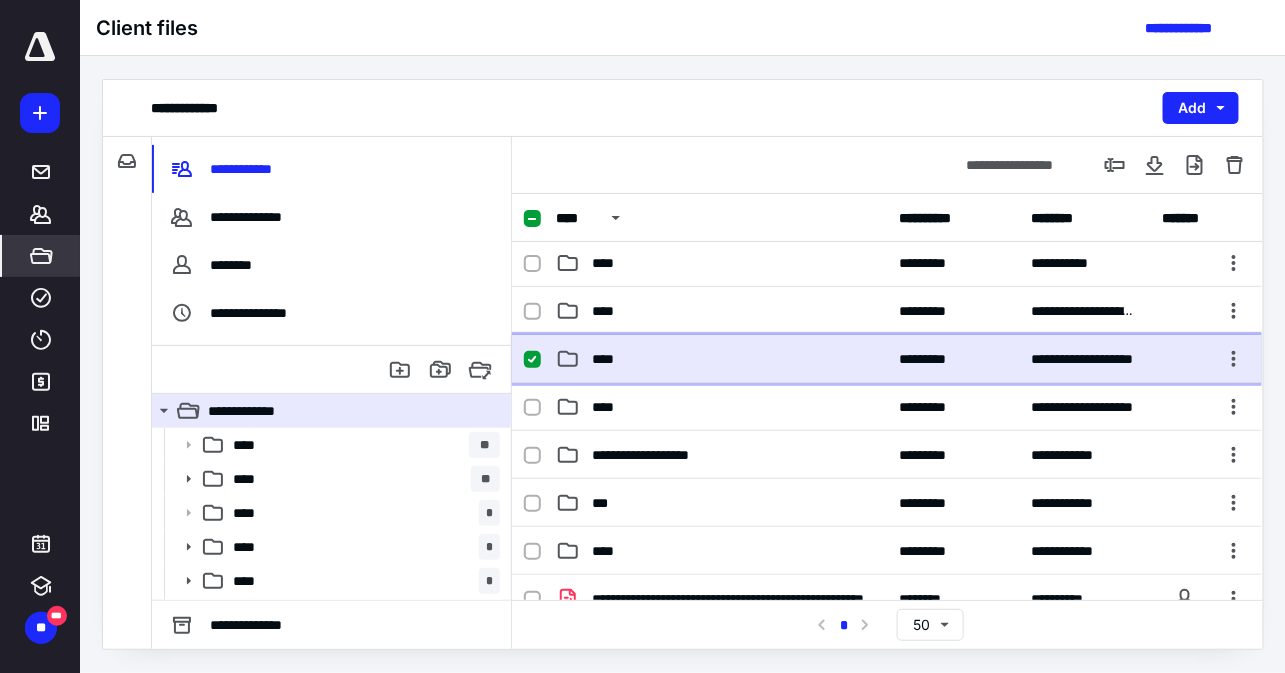 click on "**********" at bounding box center [887, 359] 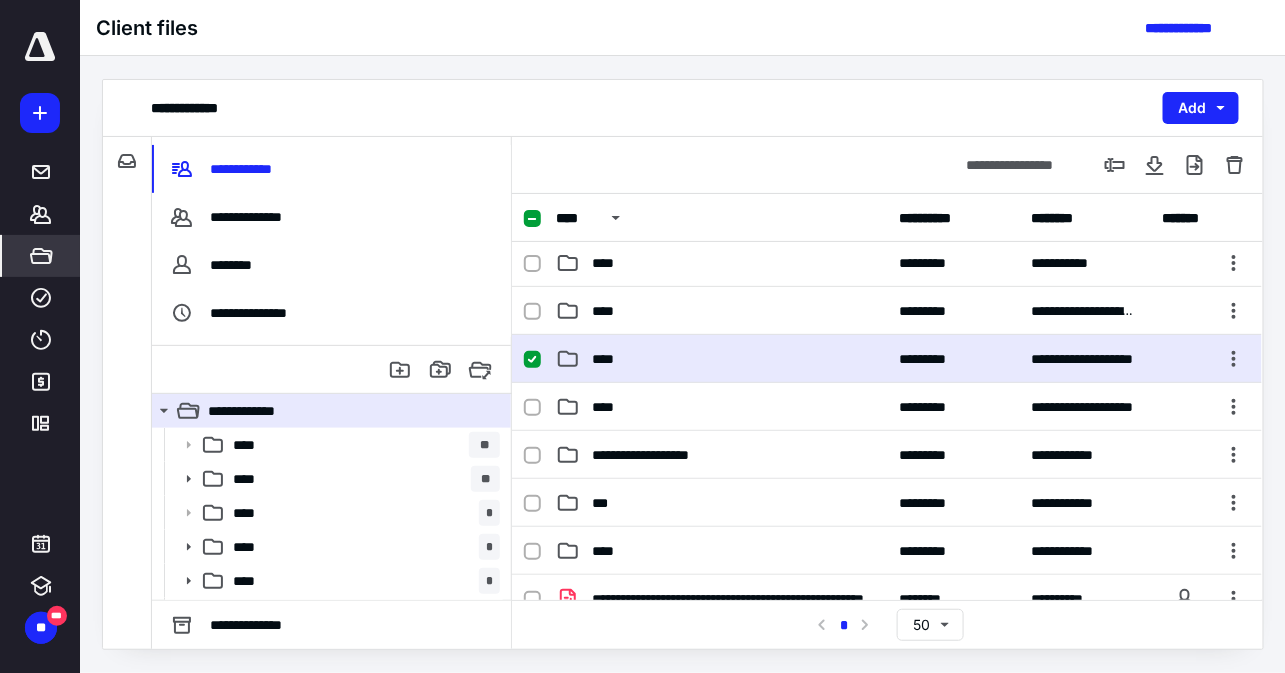 scroll, scrollTop: 0, scrollLeft: 0, axis: both 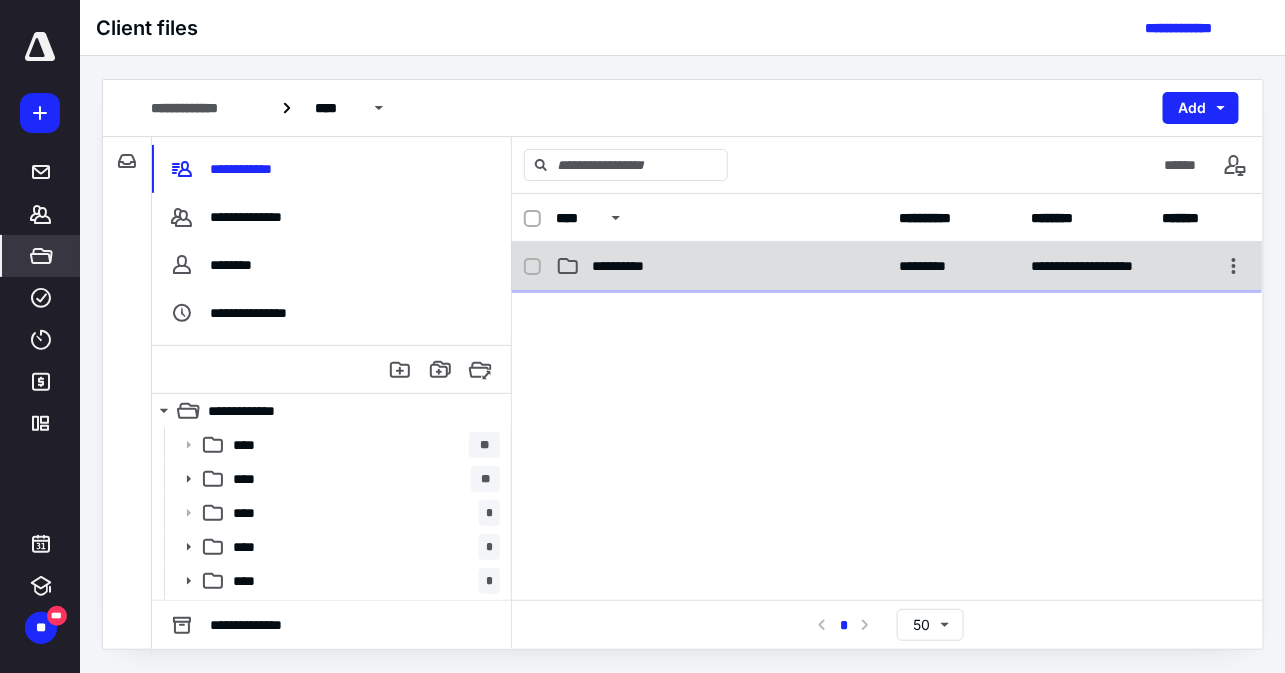 click on "**********" at bounding box center [887, 266] 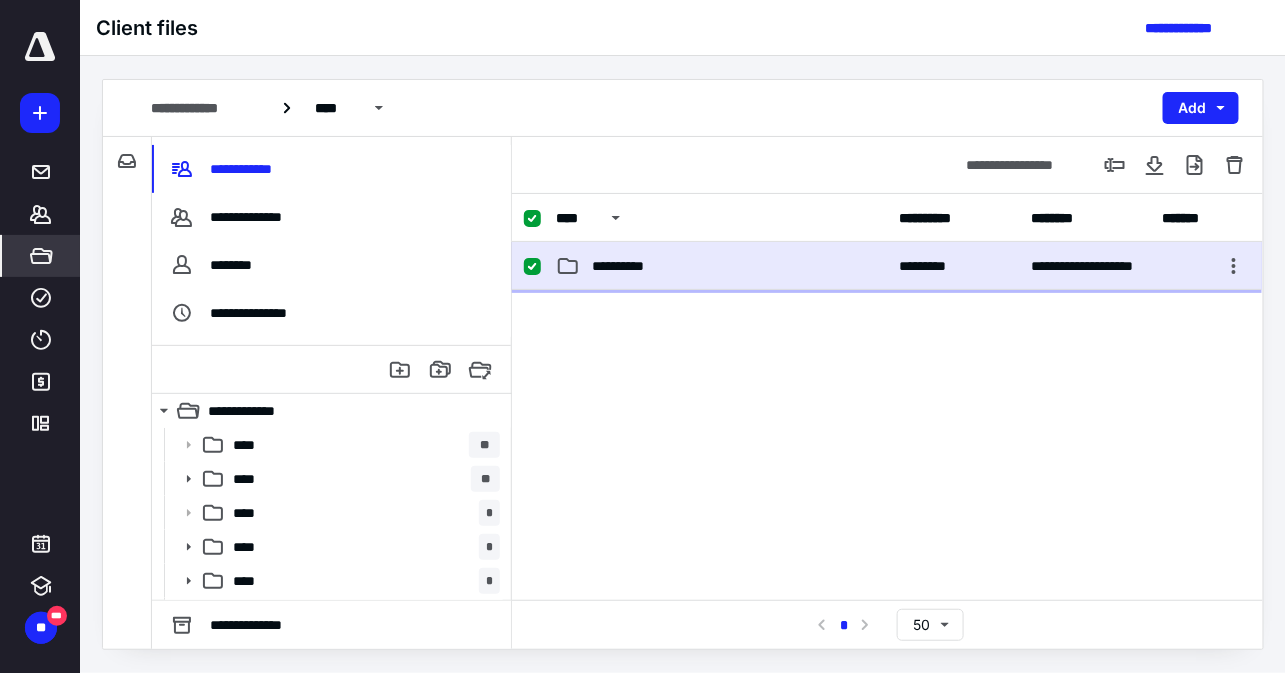 click on "**********" at bounding box center (887, 266) 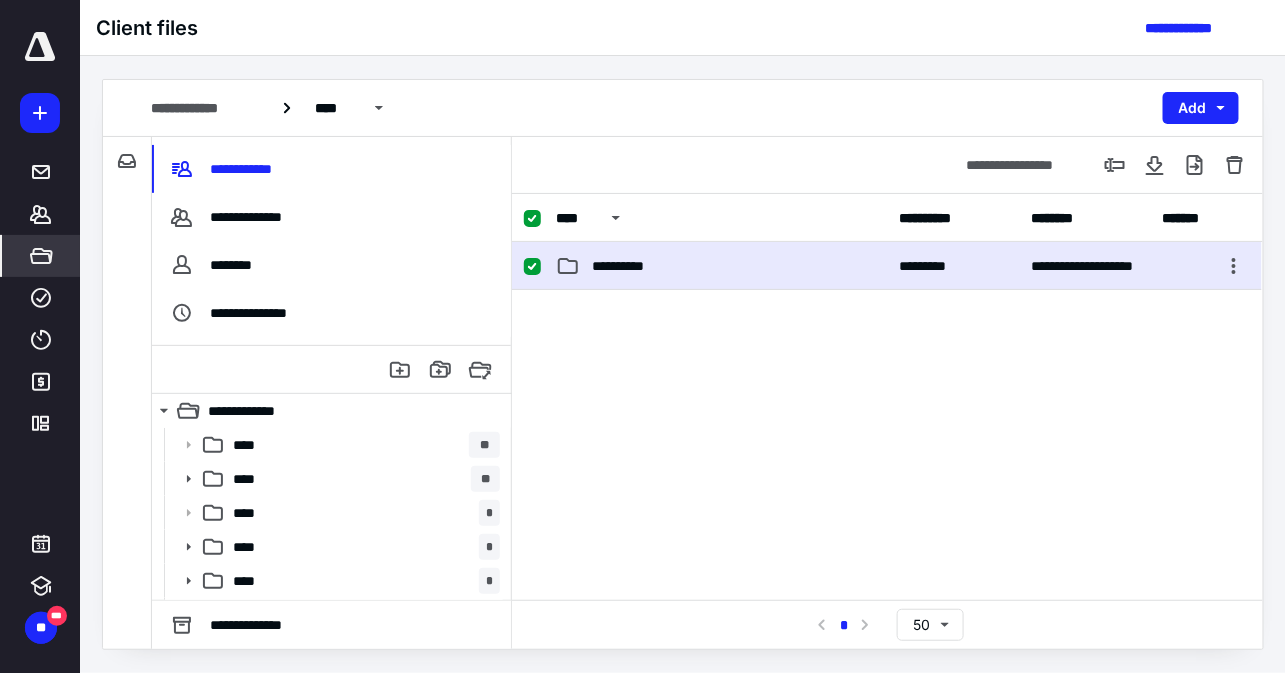 checkbox on "false" 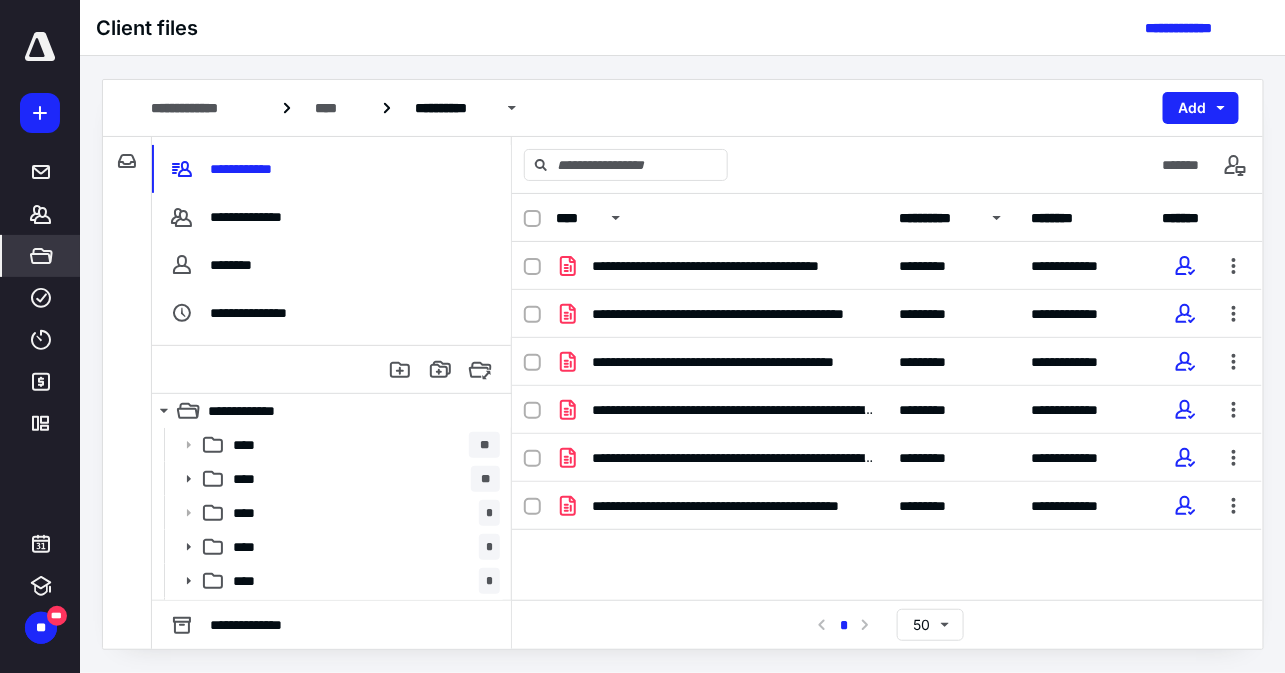click on "**********" at bounding box center [937, 218] 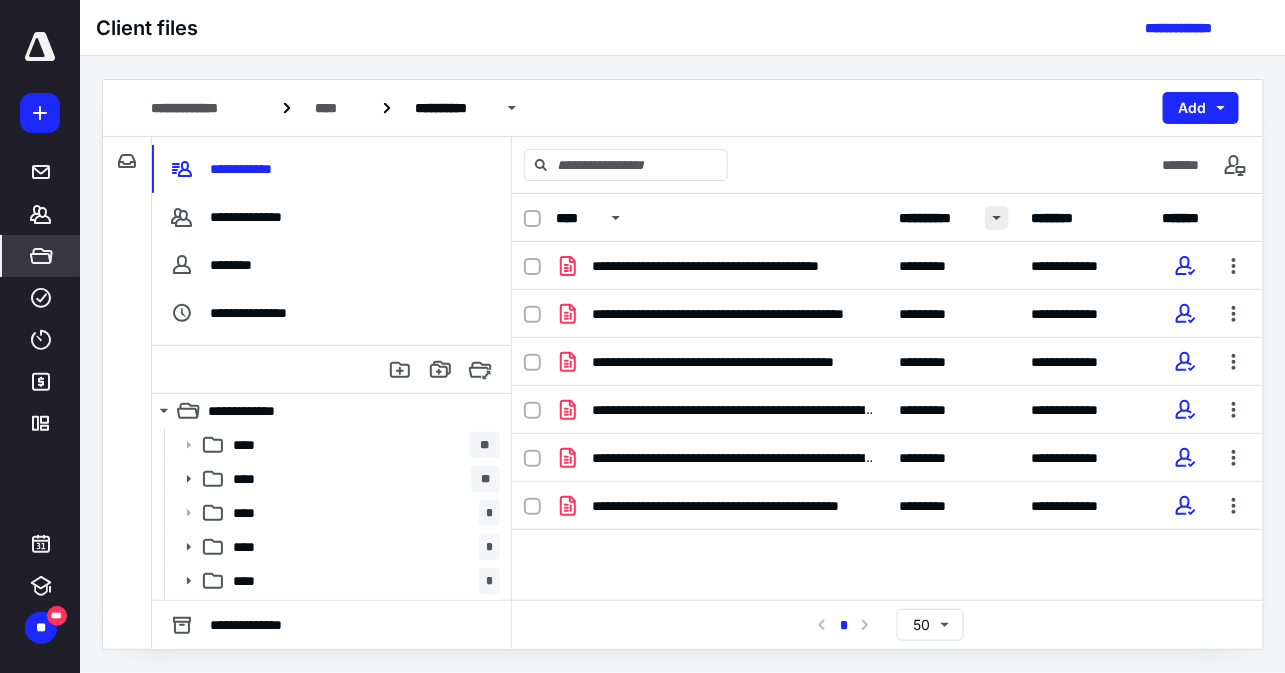 click at bounding box center (997, 218) 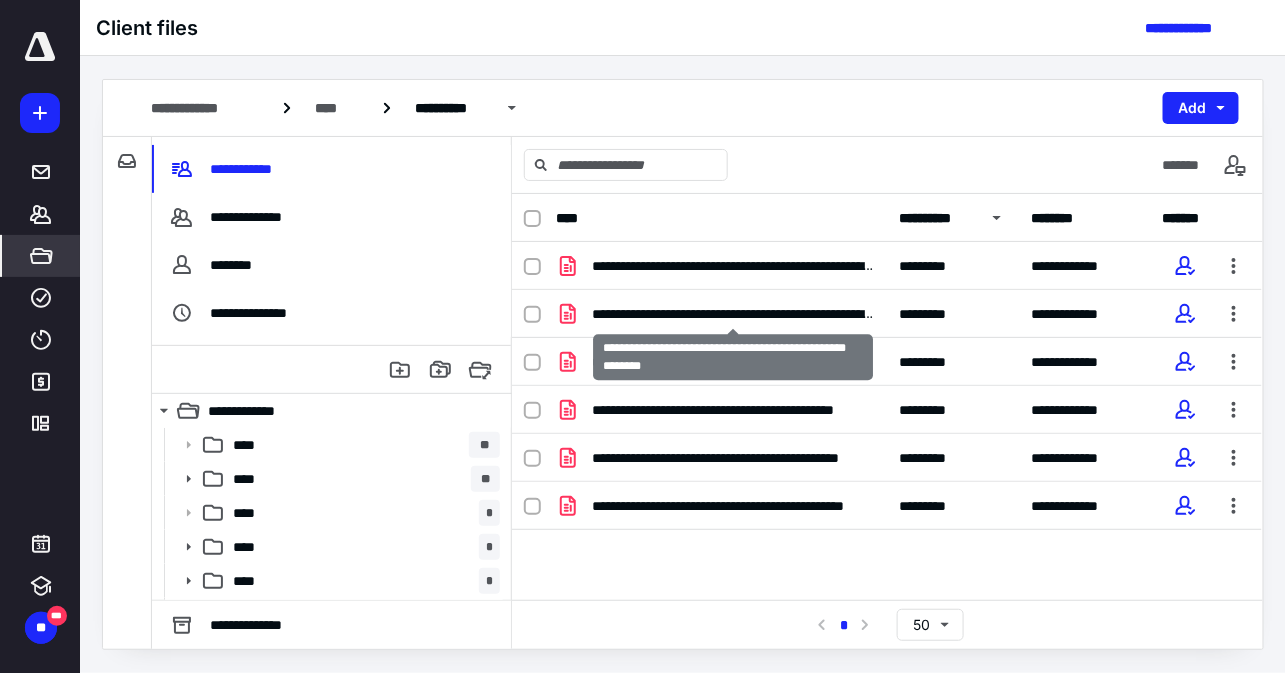 click on "**********" at bounding box center [733, 314] 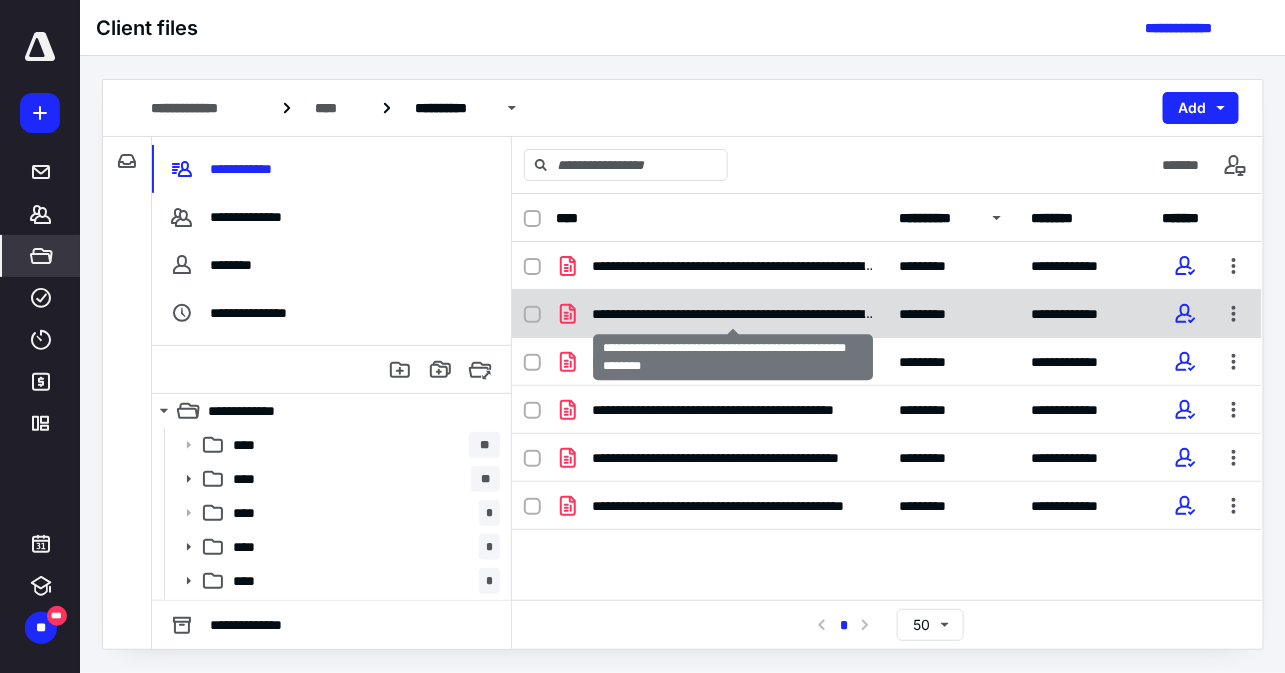 checkbox on "true" 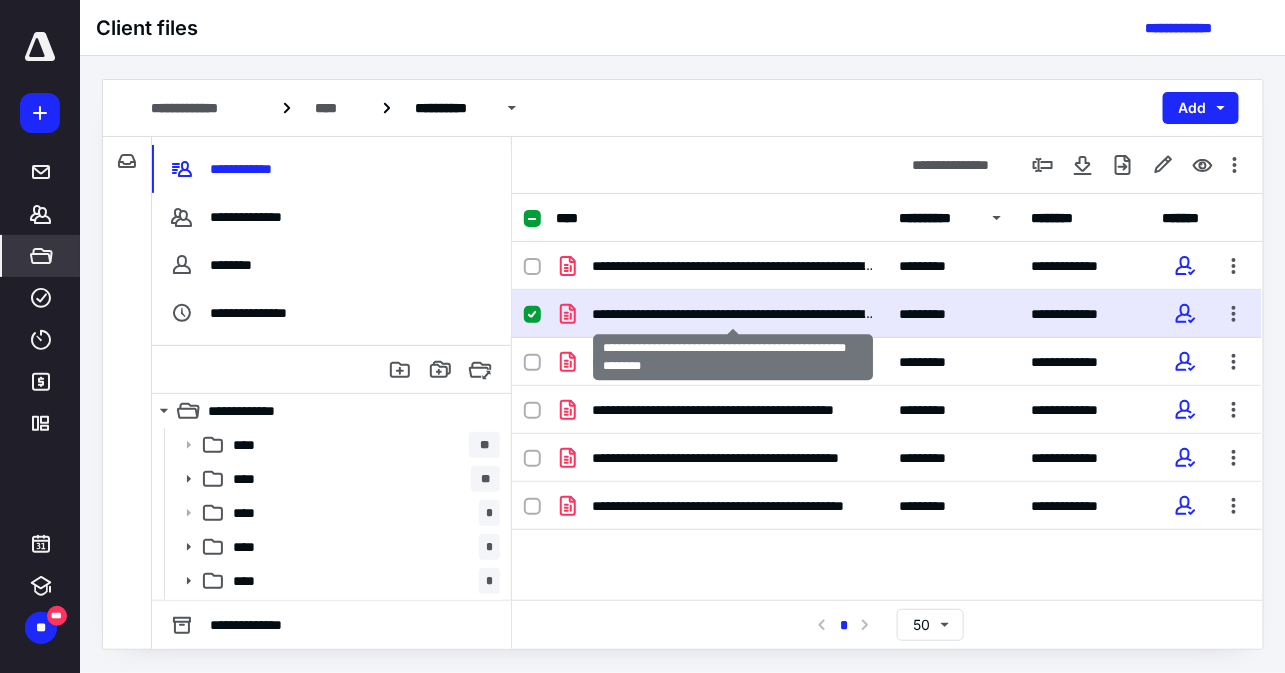 click on "**********" at bounding box center [733, 314] 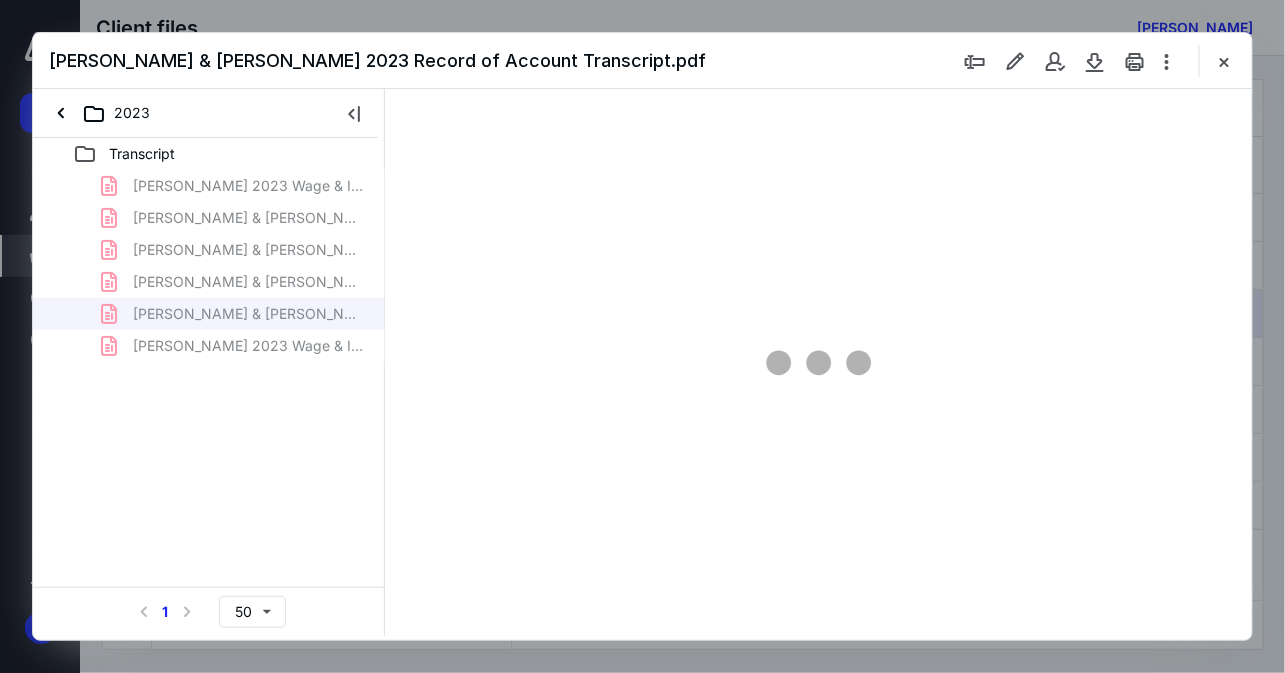 scroll, scrollTop: 0, scrollLeft: 0, axis: both 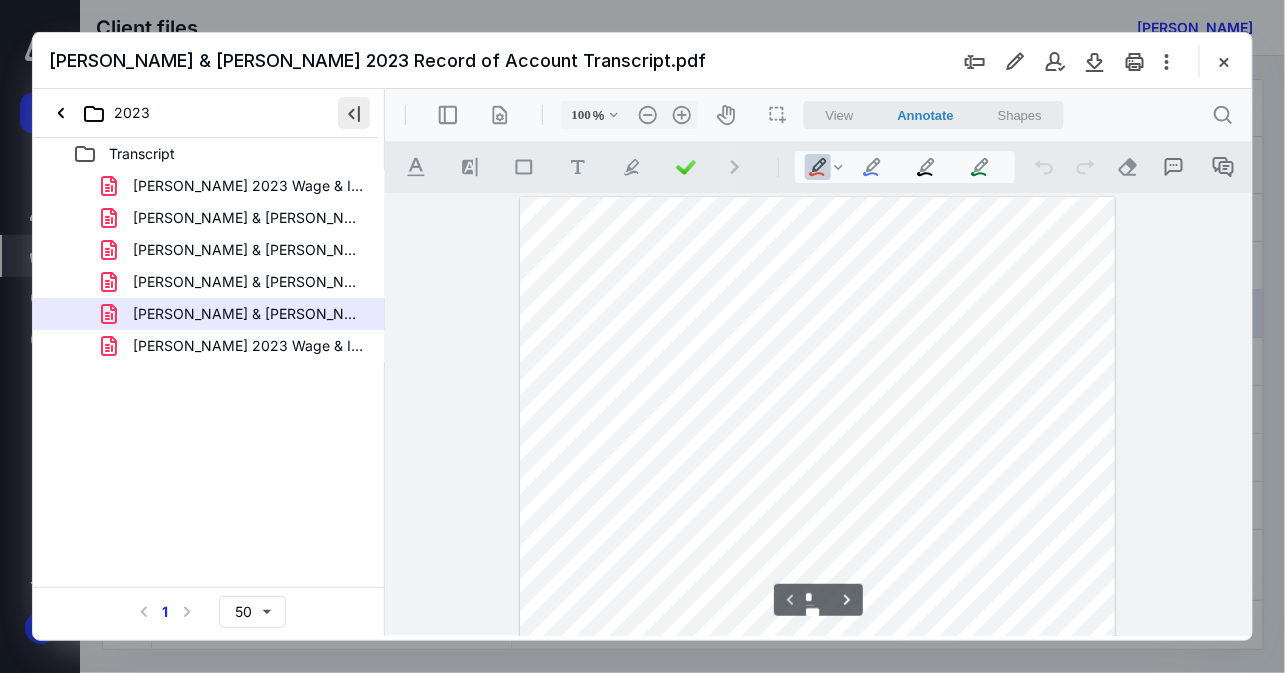 click at bounding box center (354, 113) 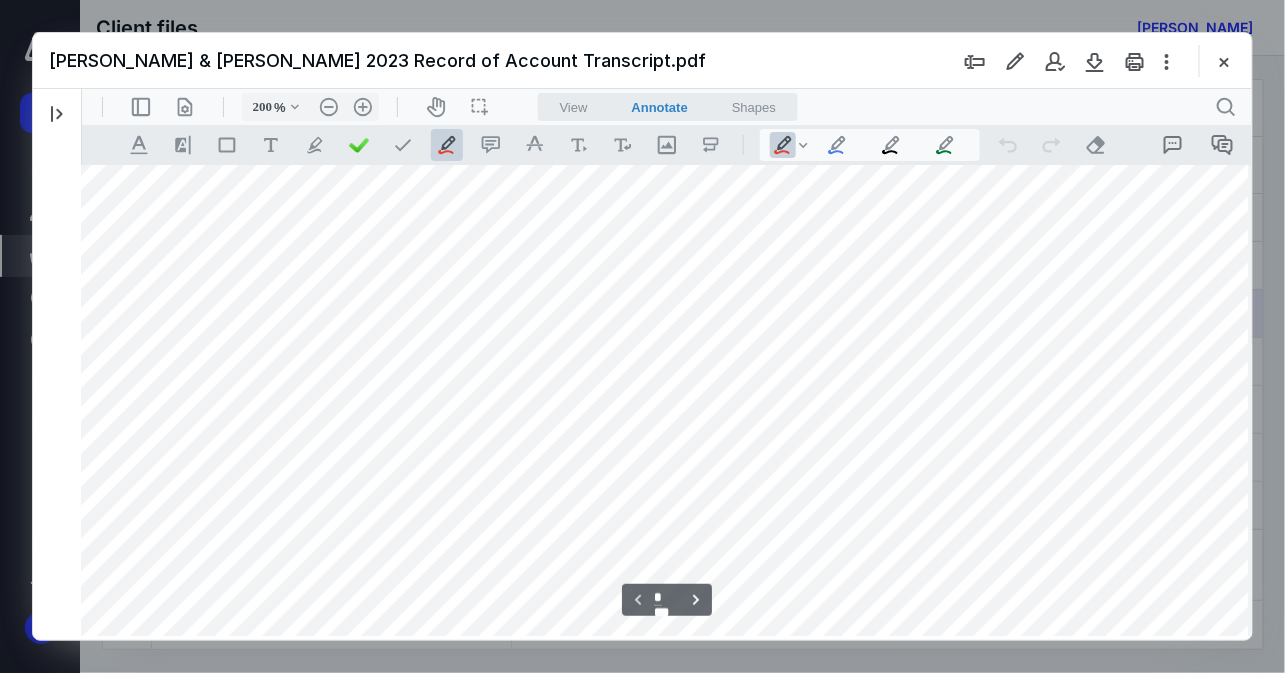scroll, scrollTop: 508, scrollLeft: 26, axis: both 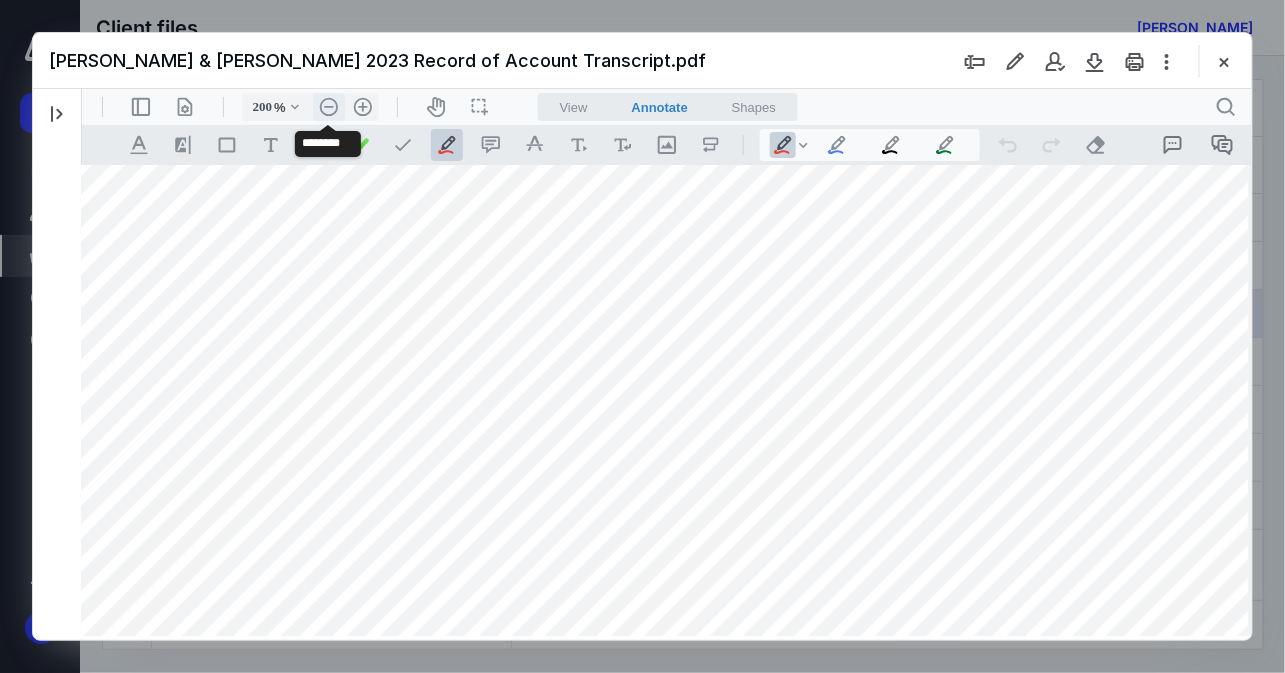 click on ".cls-1{fill:#abb0c4;} icon - header - zoom - out - line" at bounding box center (328, 106) 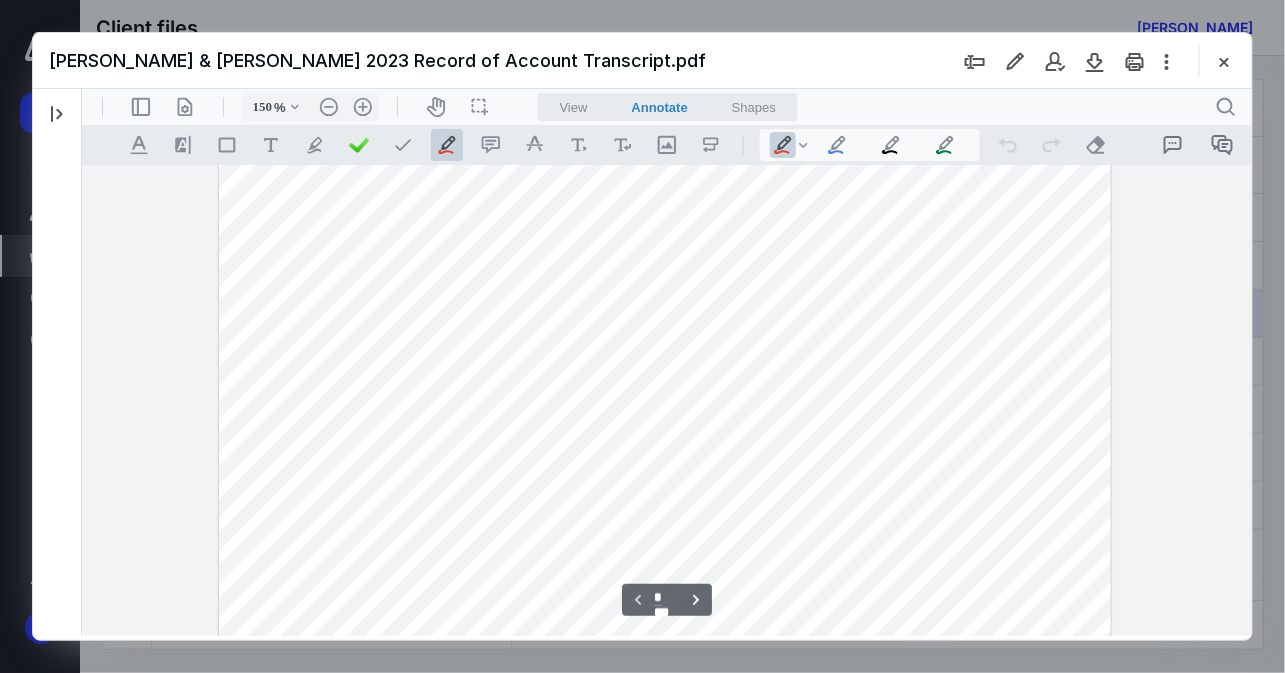 scroll, scrollTop: 570, scrollLeft: 0, axis: vertical 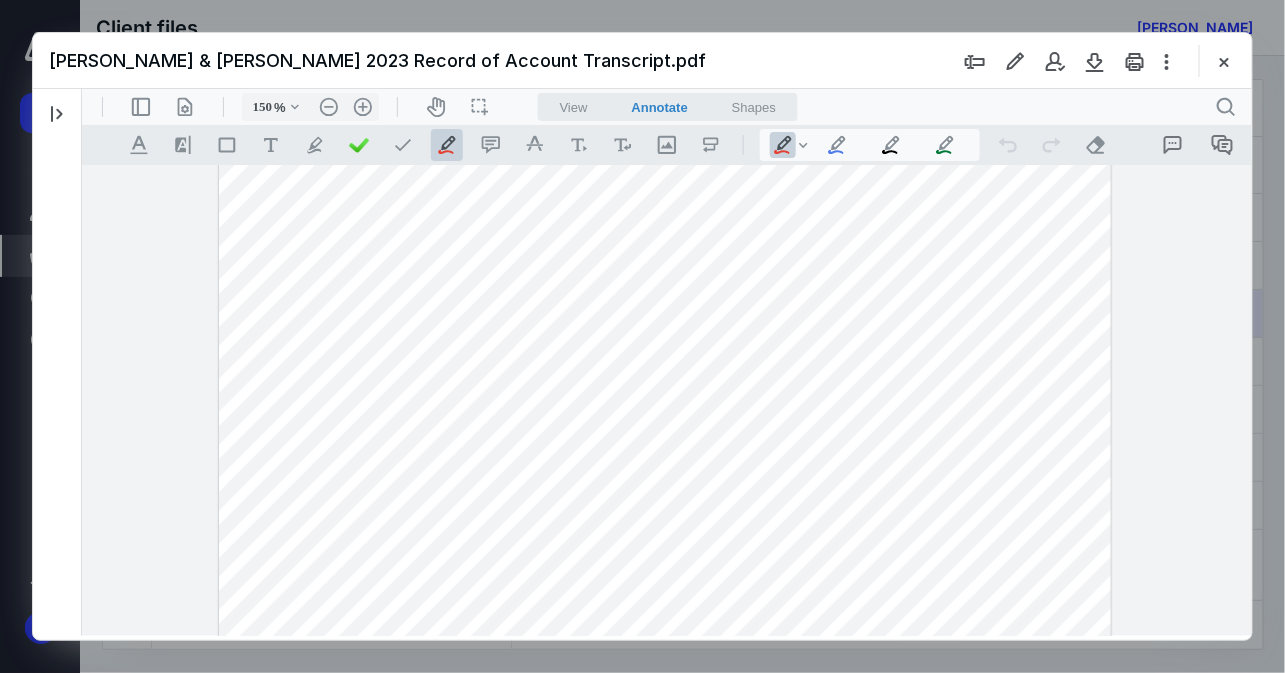 type 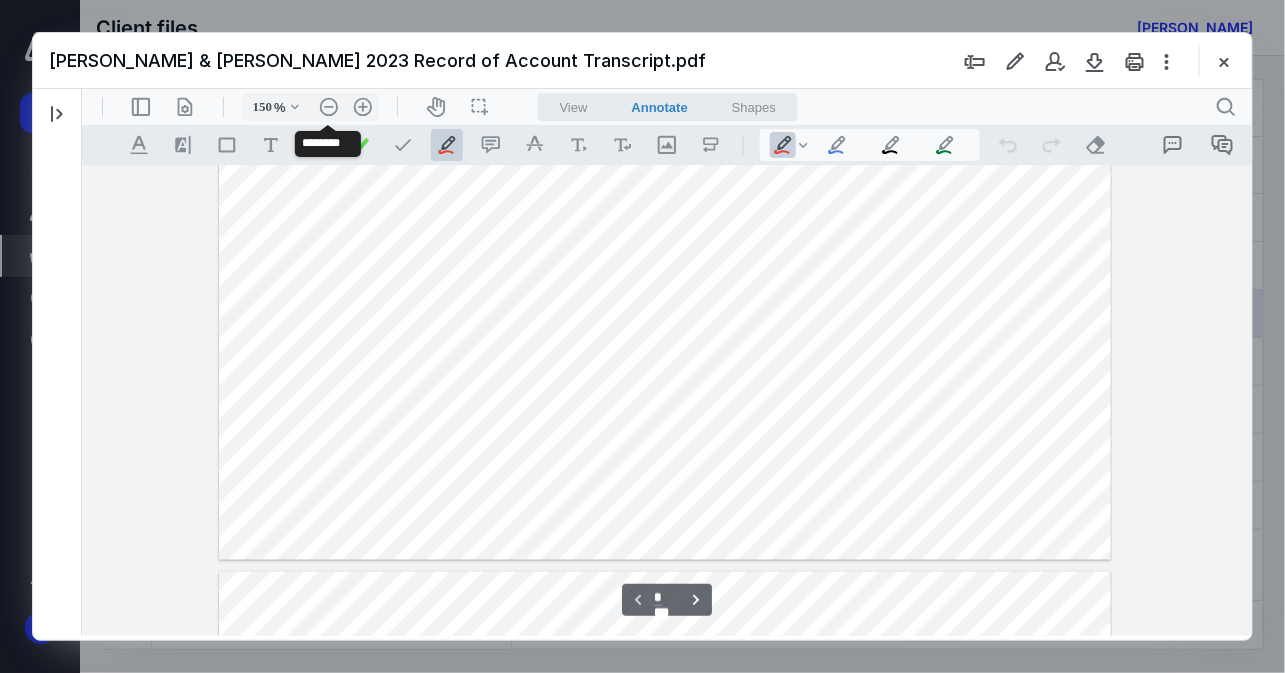 scroll, scrollTop: 873, scrollLeft: 0, axis: vertical 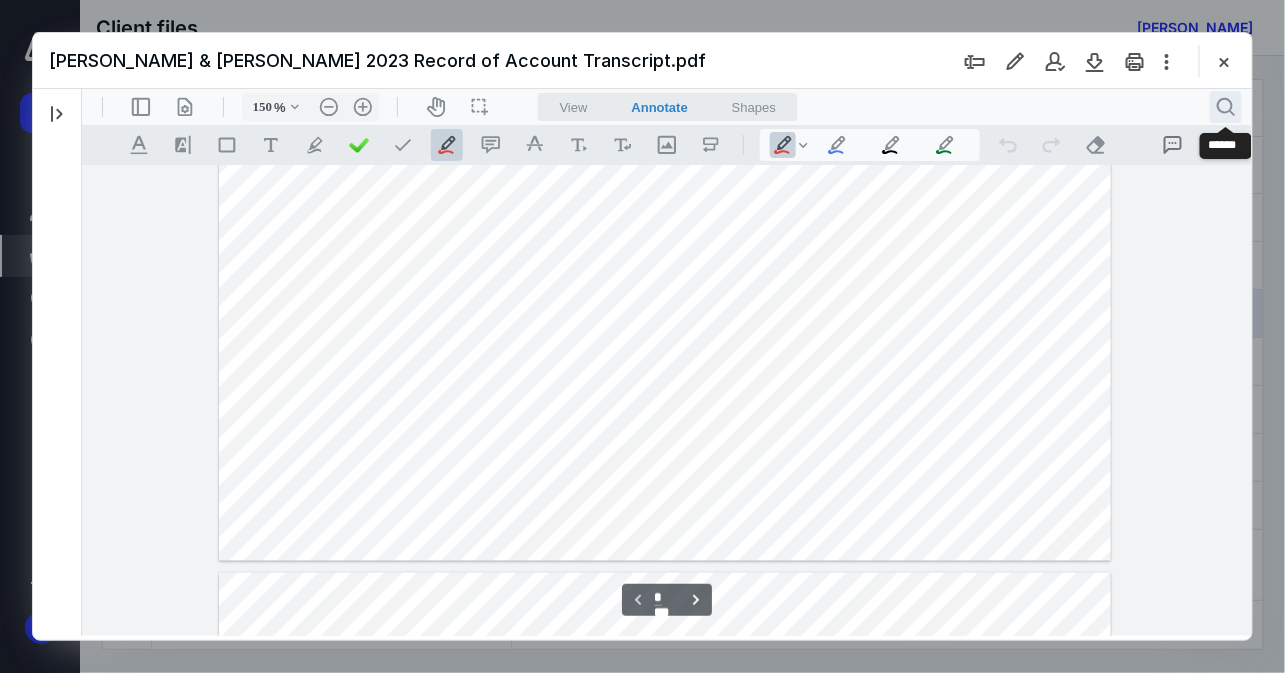 click on ".cls-1{fill:#abb0c4;} icon - header - search" at bounding box center (1225, 106) 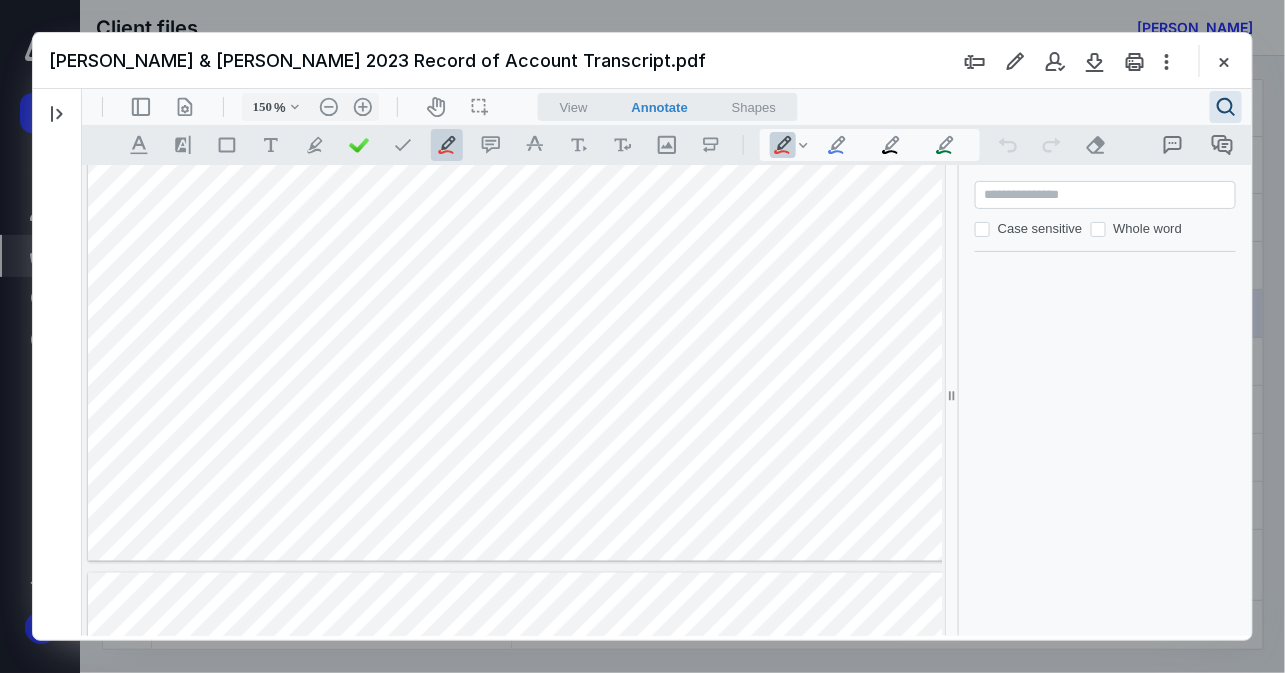 click at bounding box center [1106, 194] 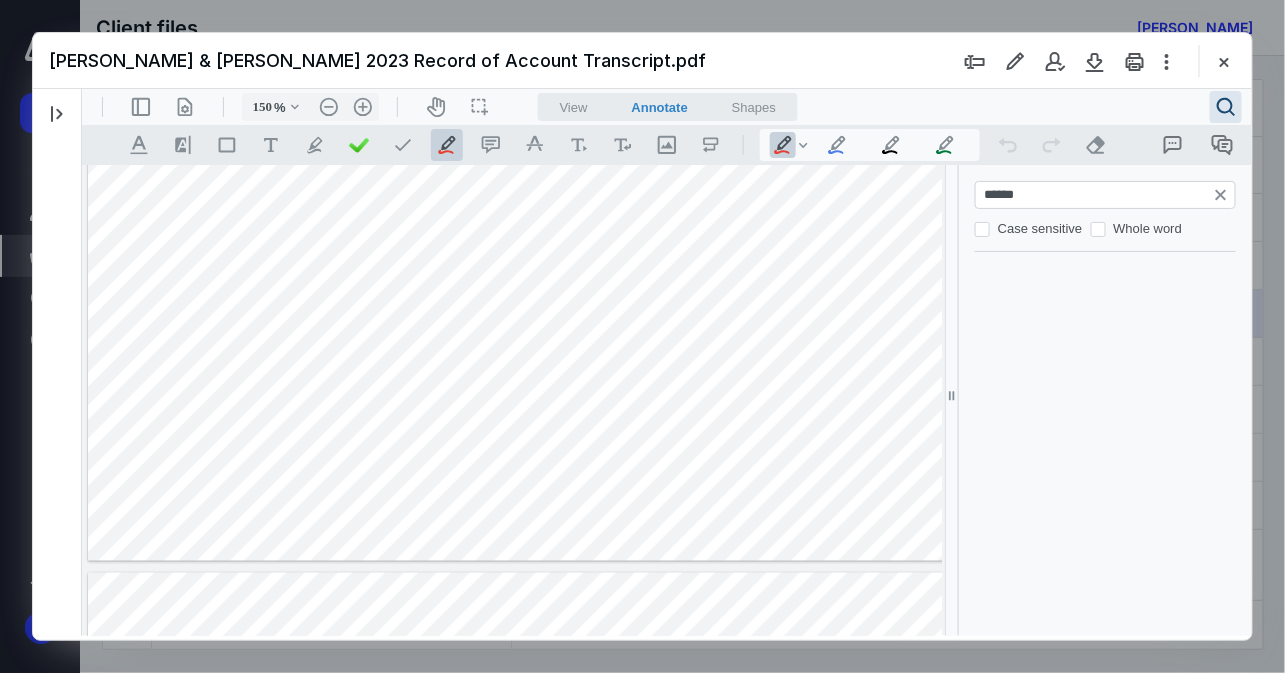 type on "*******" 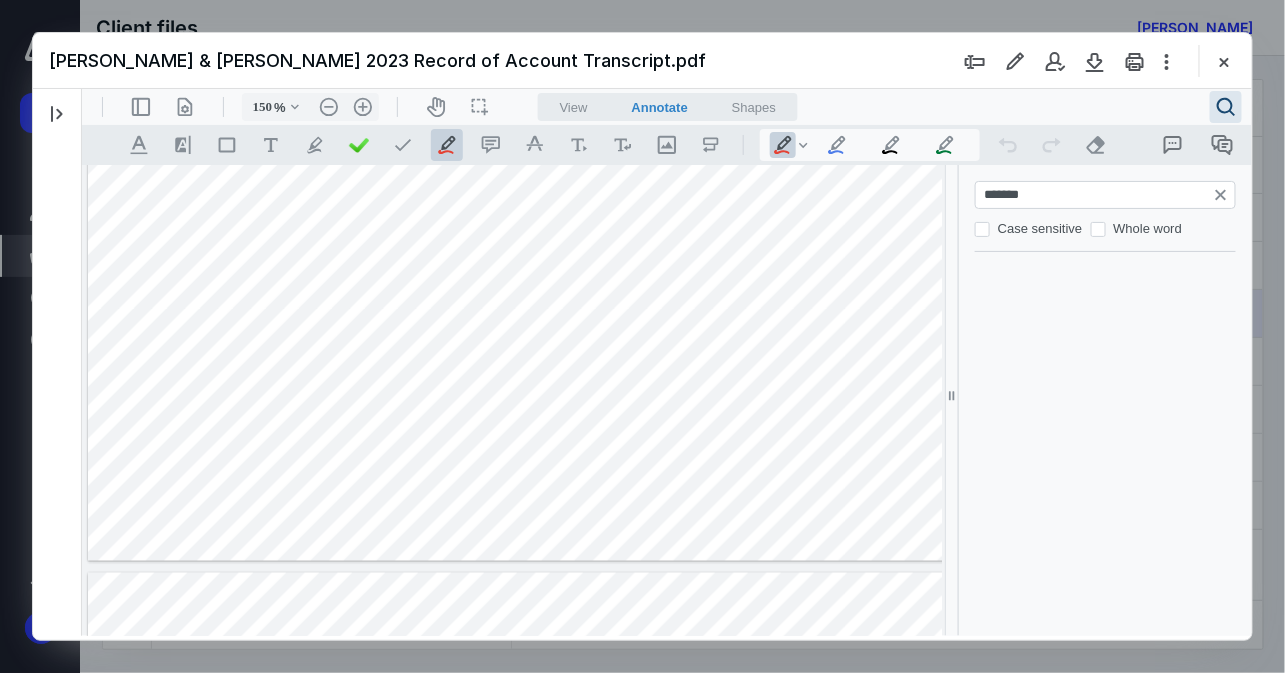 type on "*" 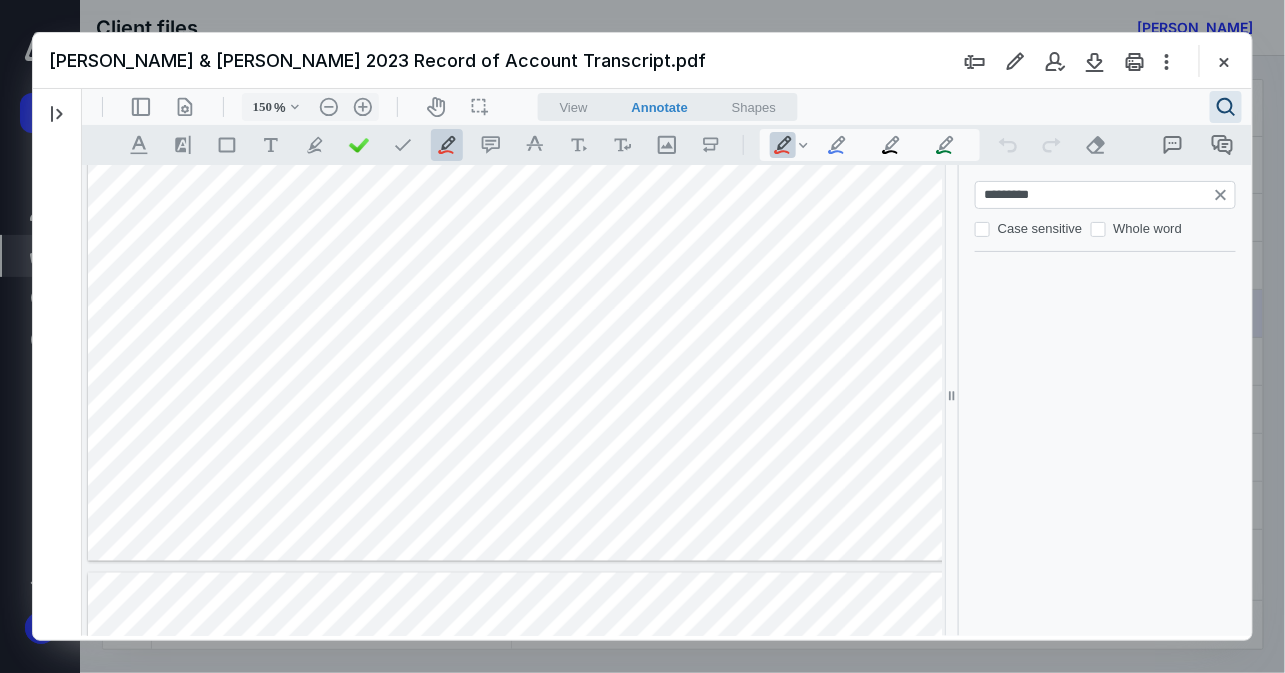 scroll, scrollTop: 3735, scrollLeft: 0, axis: vertical 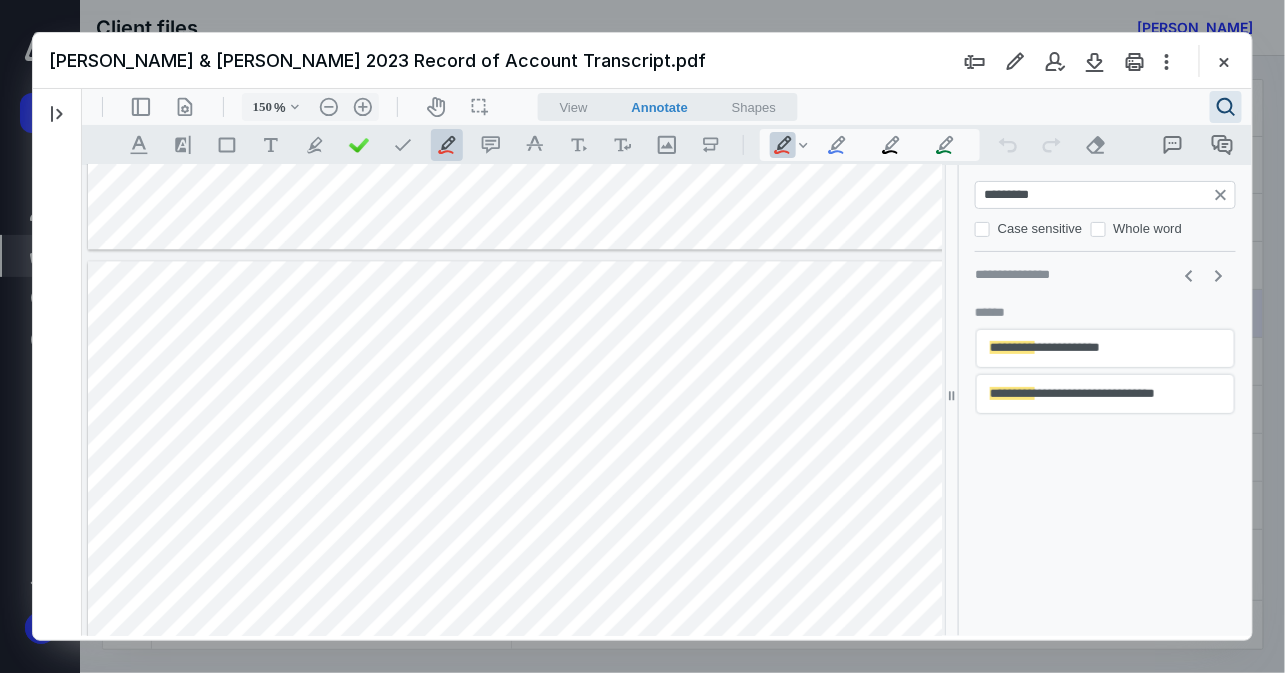 drag, startPoint x: 1114, startPoint y: 196, endPoint x: 804, endPoint y: 198, distance: 310.00644 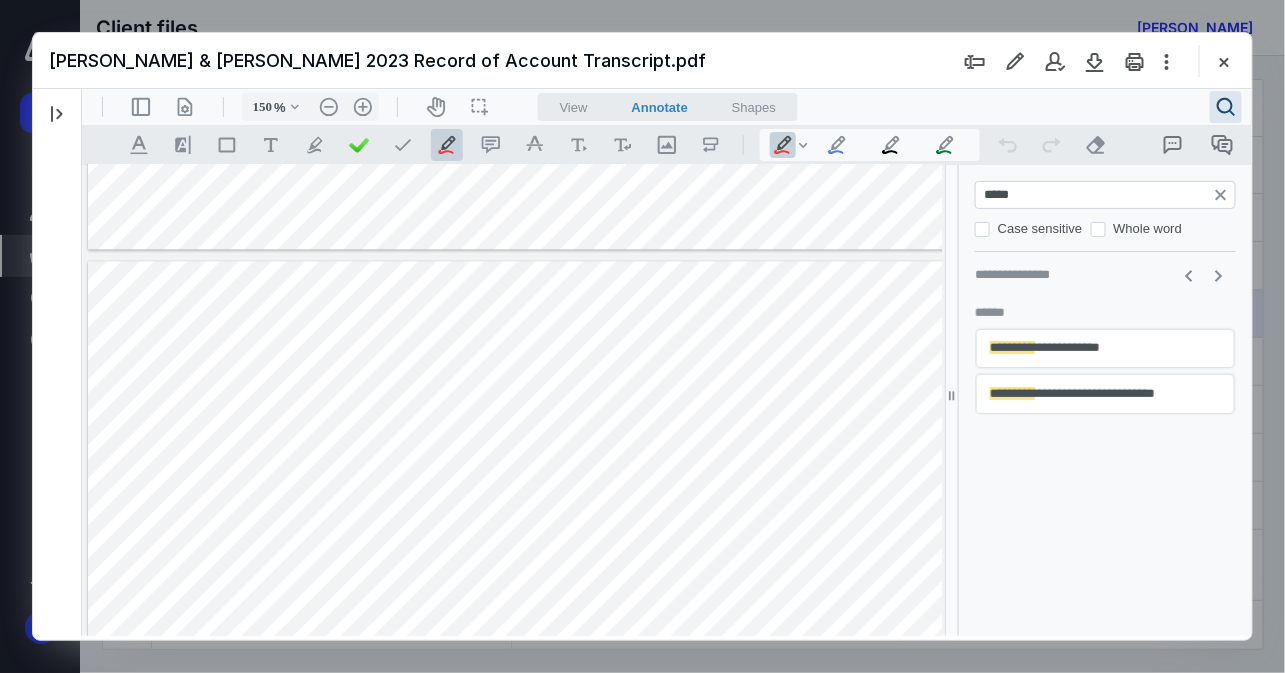 type on "******" 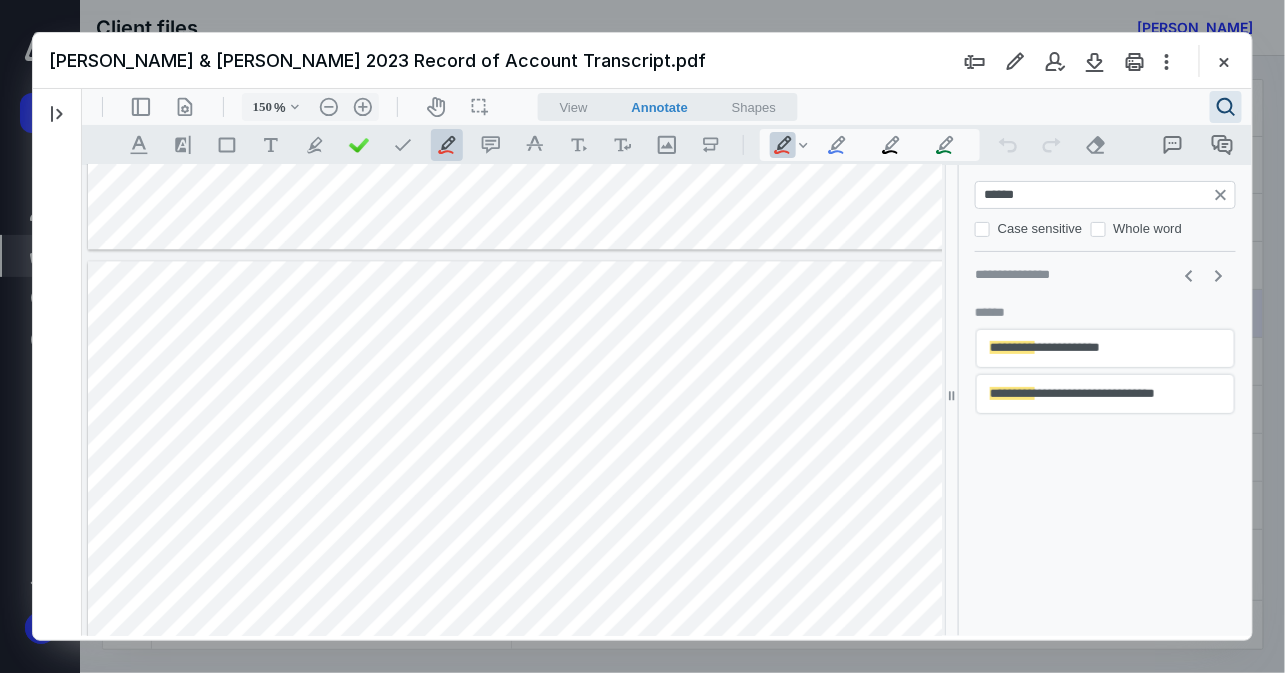 type on "*" 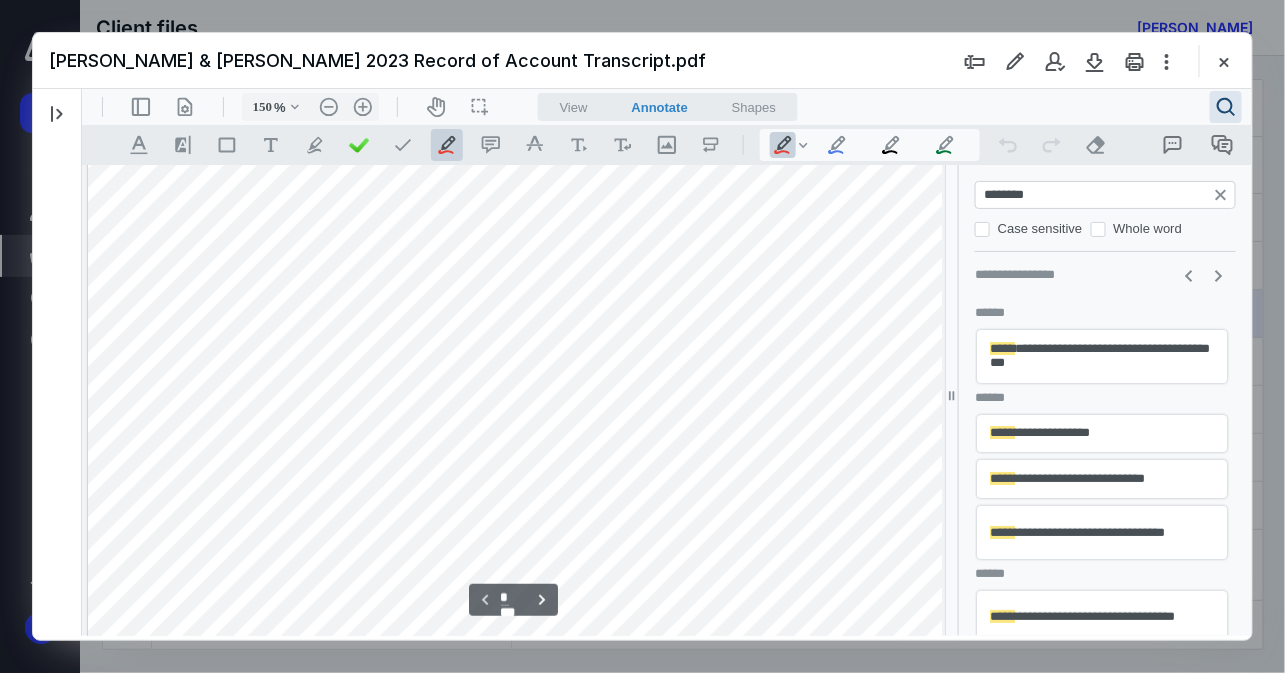 type on "*********" 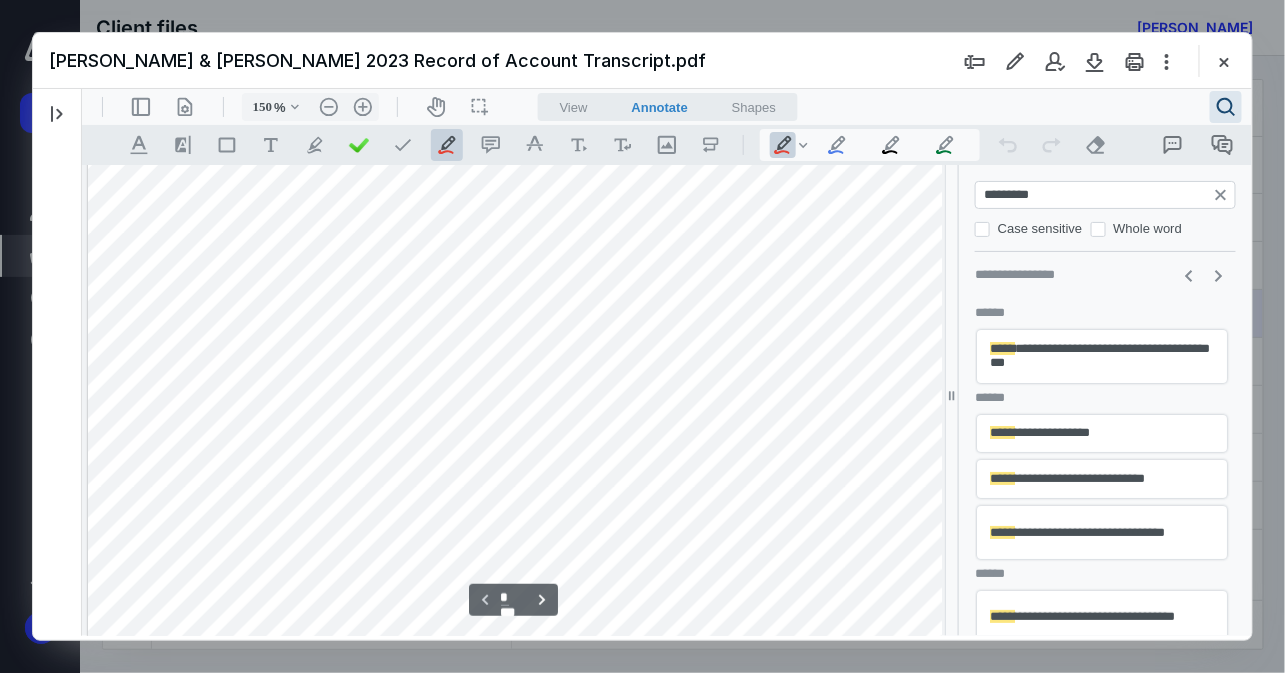 type on "*" 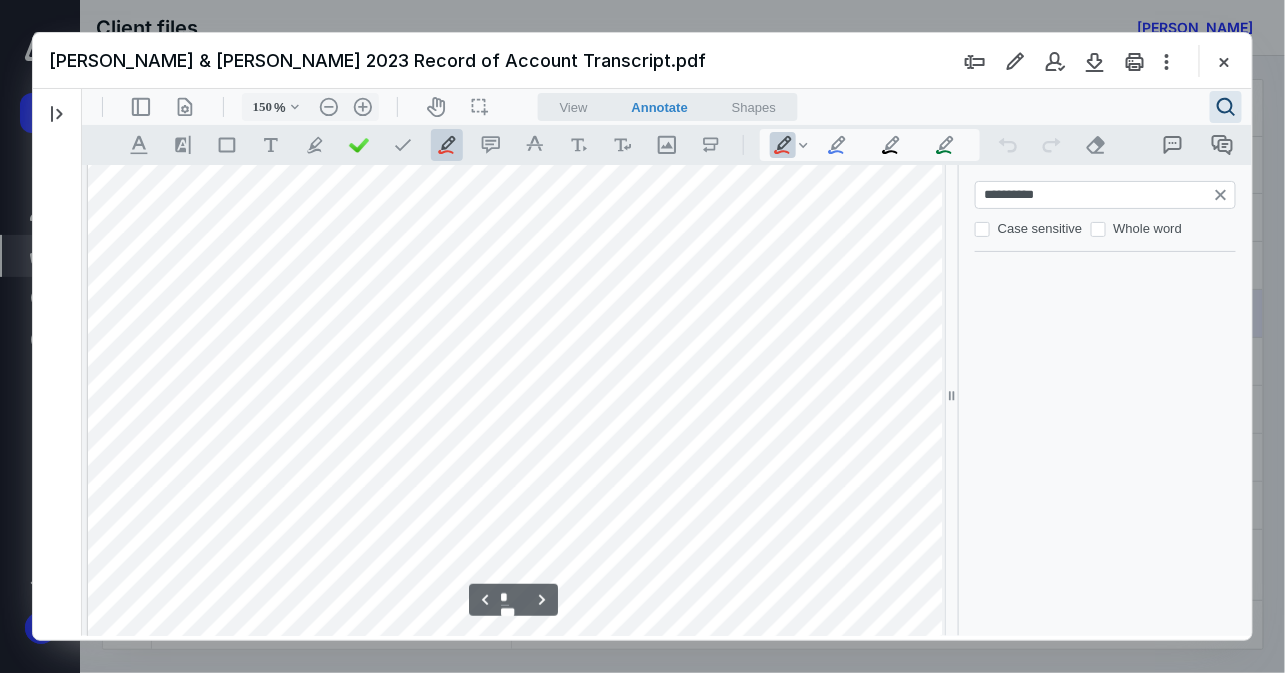 scroll, scrollTop: 4695, scrollLeft: 0, axis: vertical 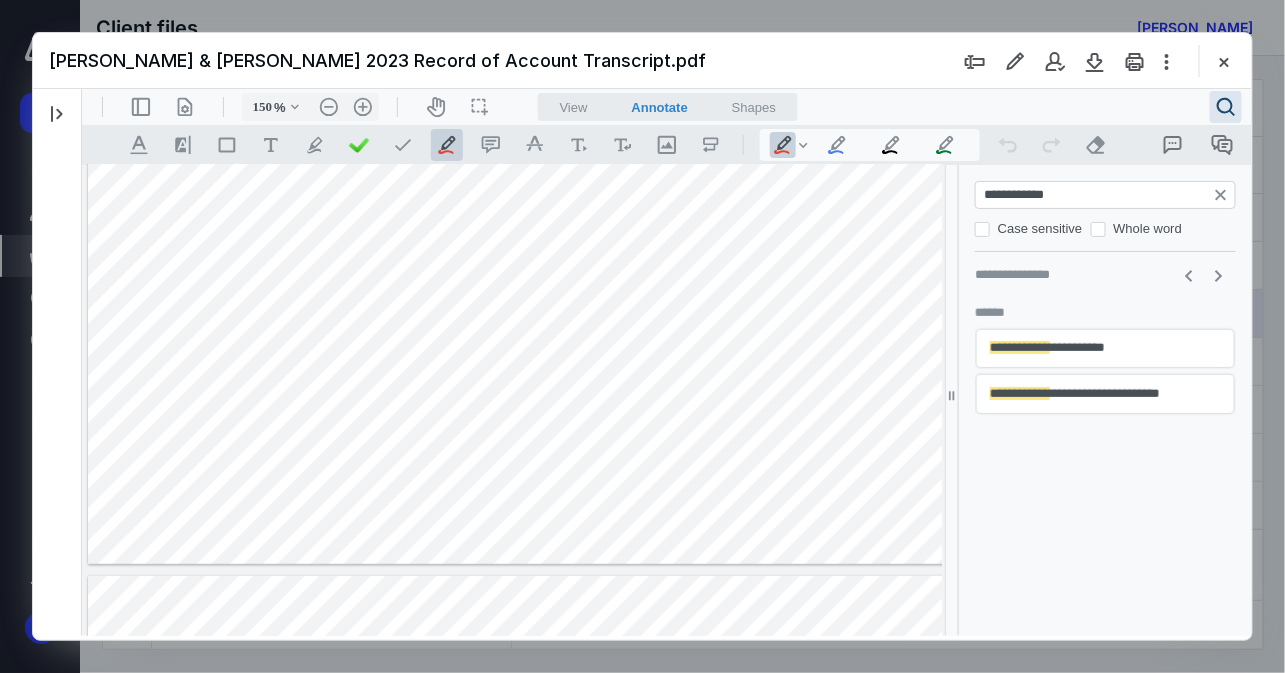 drag, startPoint x: 1084, startPoint y: 188, endPoint x: 864, endPoint y: 157, distance: 222.17336 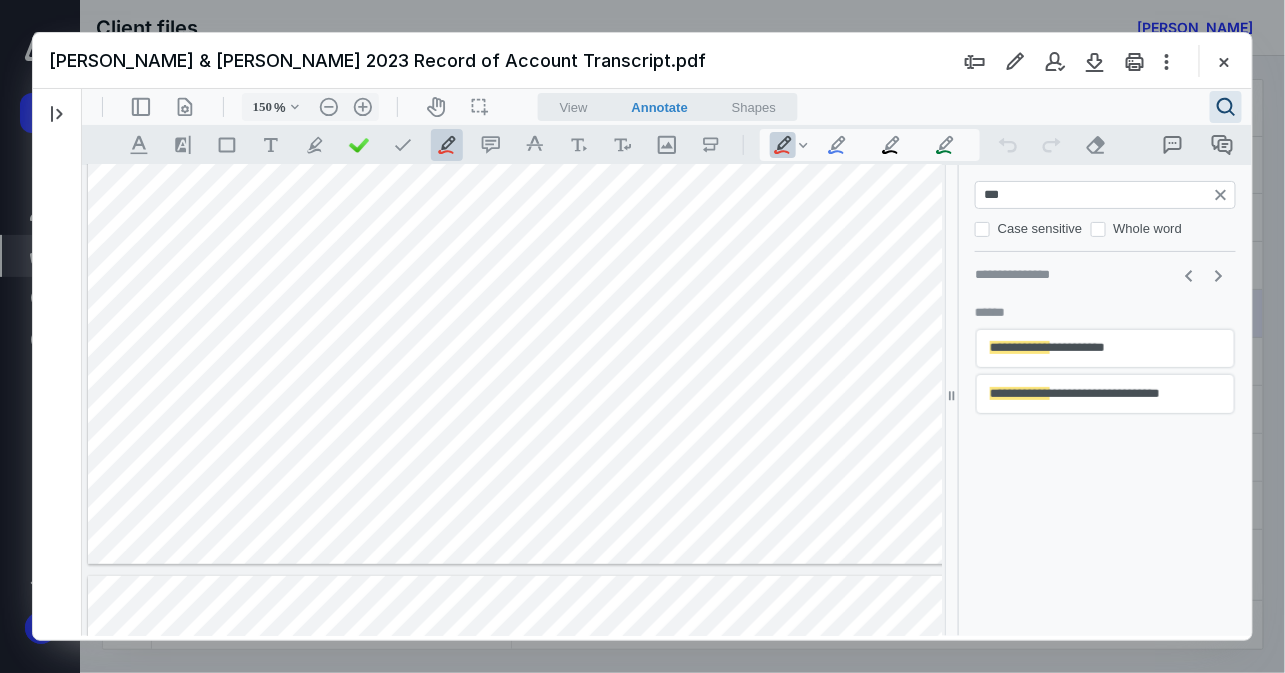 type on "****" 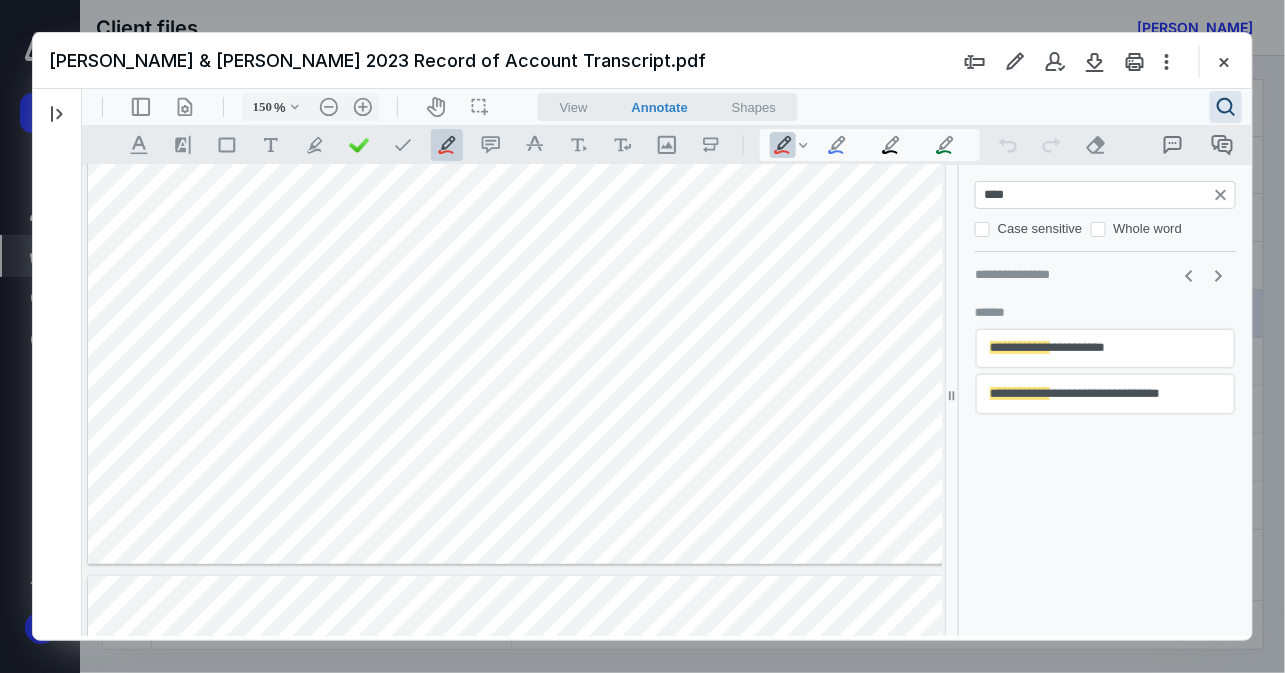 type on "*" 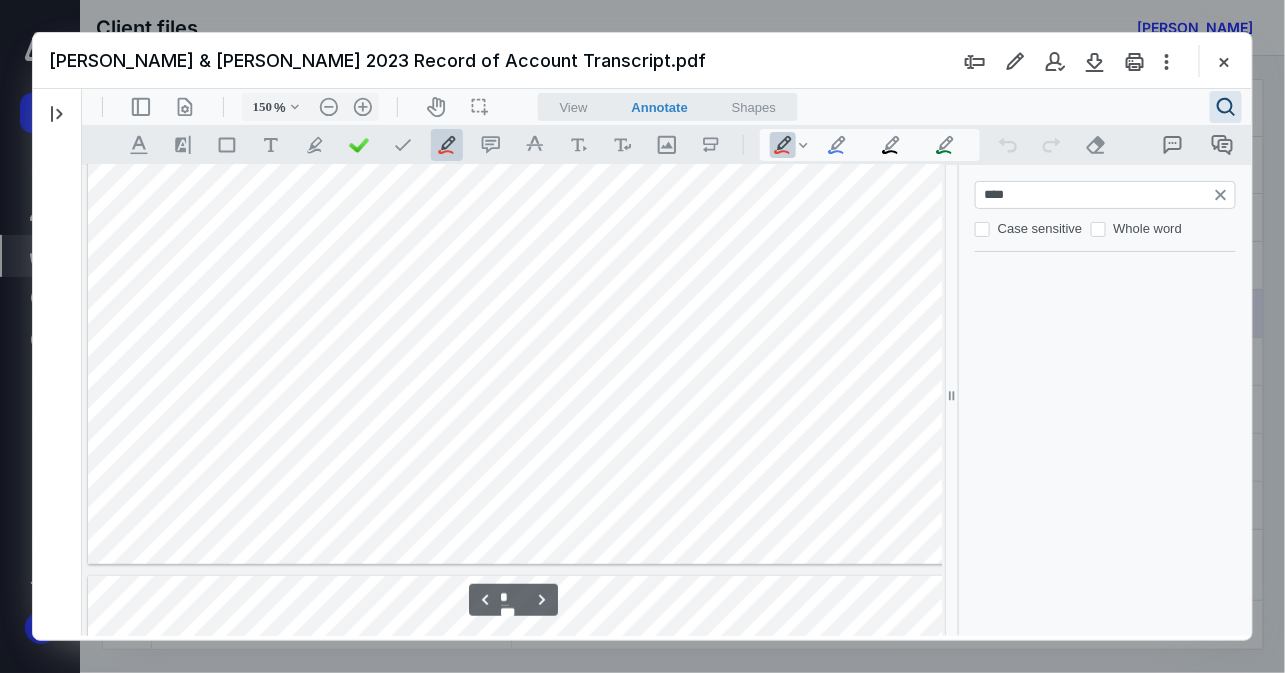 scroll, scrollTop: 5753, scrollLeft: 0, axis: vertical 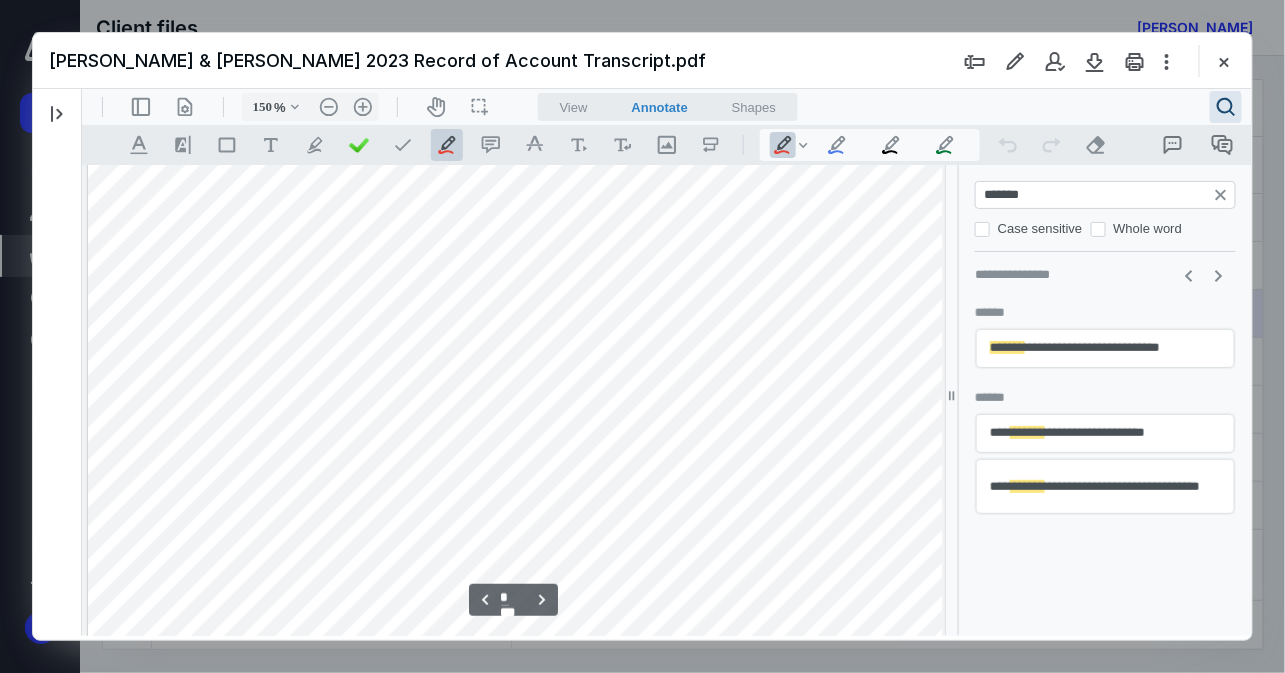 type on "*******" 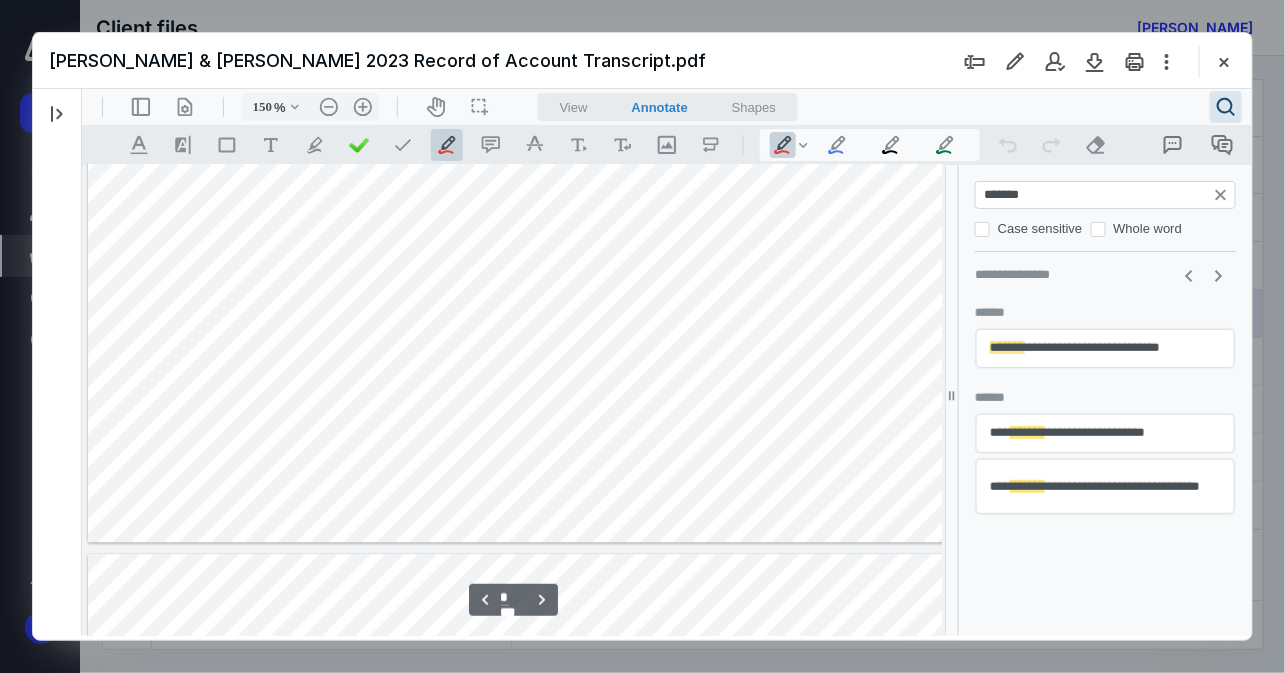 type on "*" 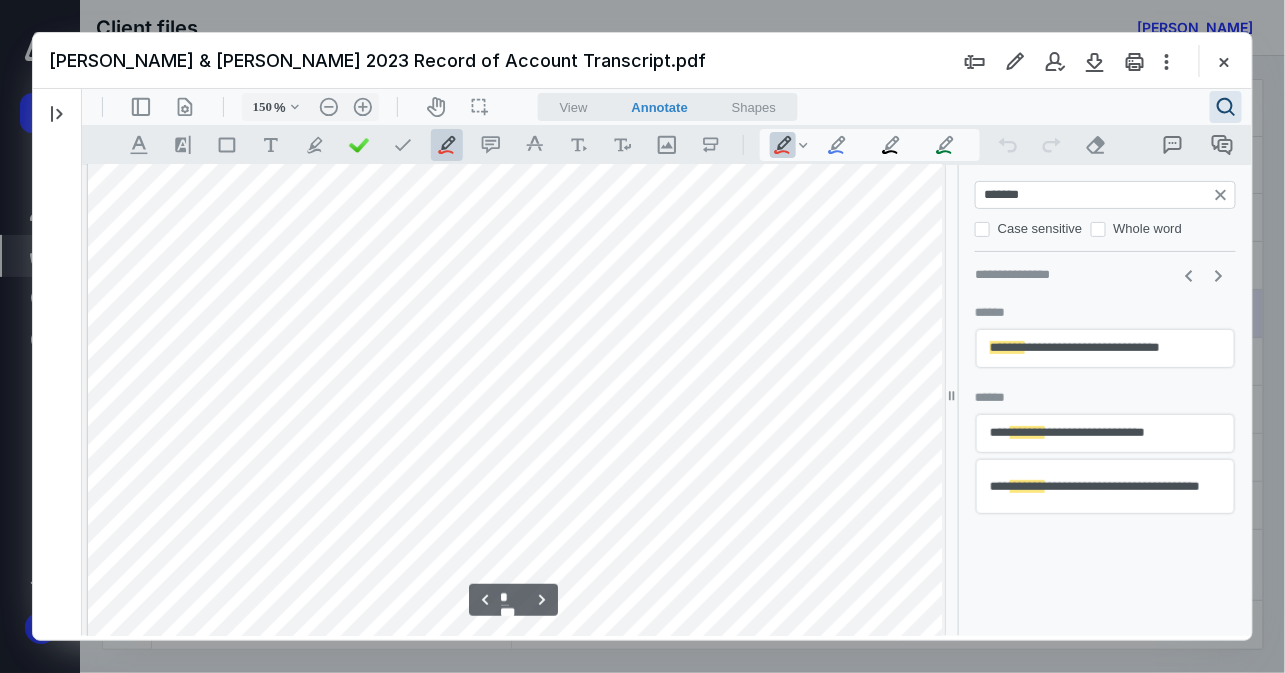 scroll, scrollTop: 6614, scrollLeft: 0, axis: vertical 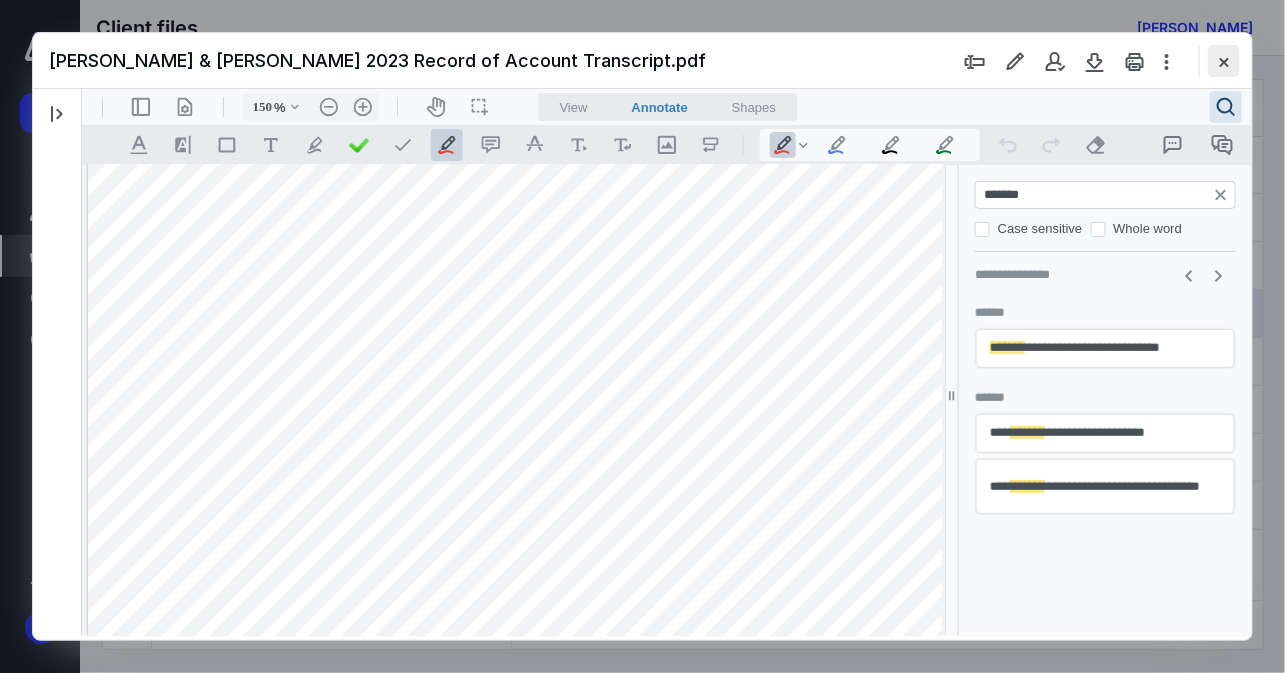 click at bounding box center [1224, 61] 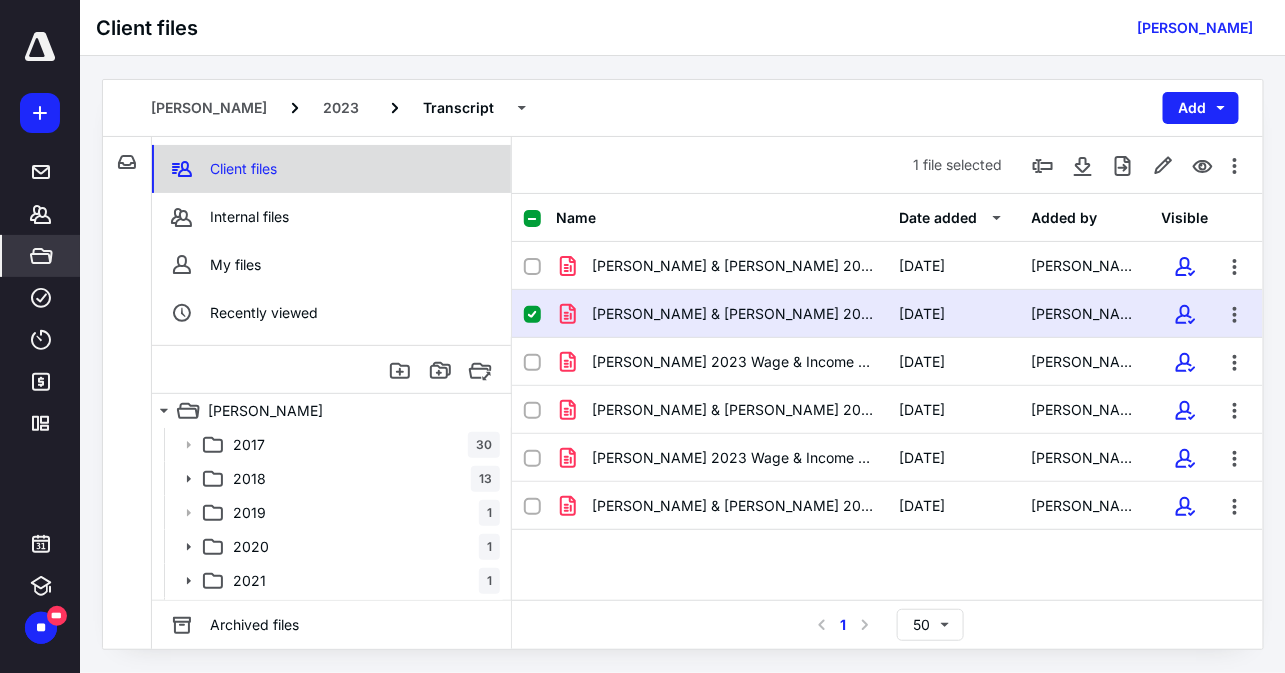 click on "Client files" at bounding box center (331, 169) 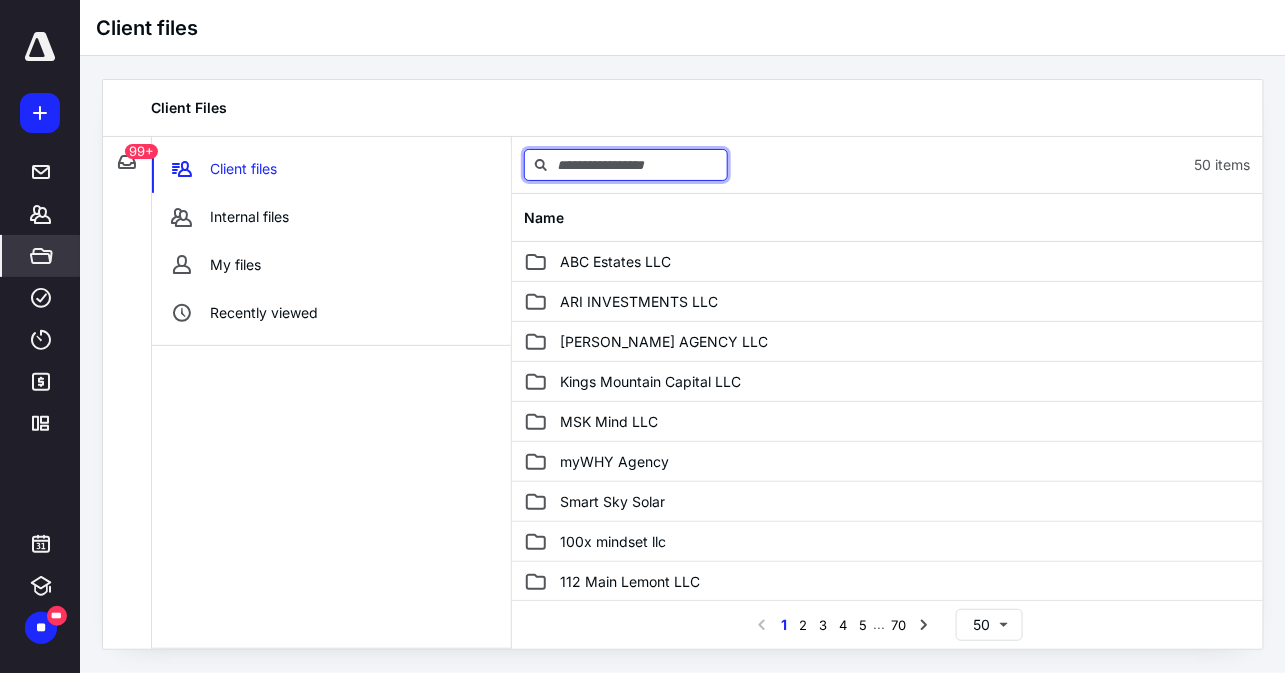 click at bounding box center (626, 165) 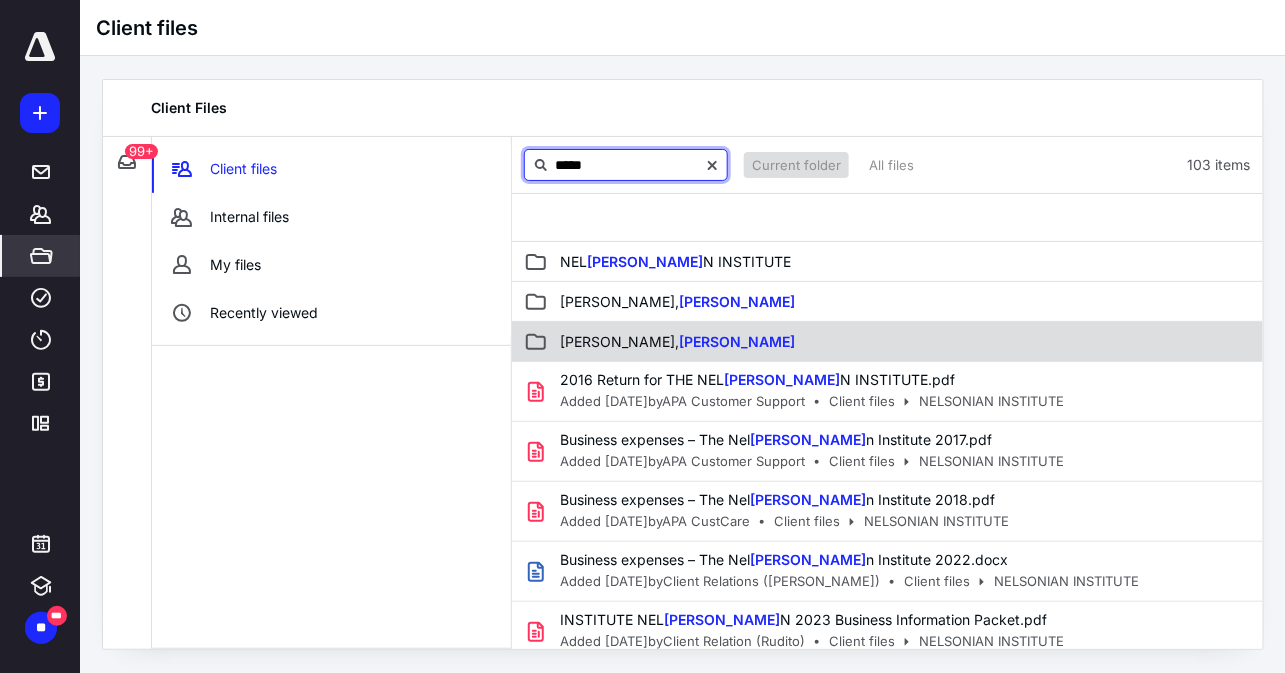type on "*****" 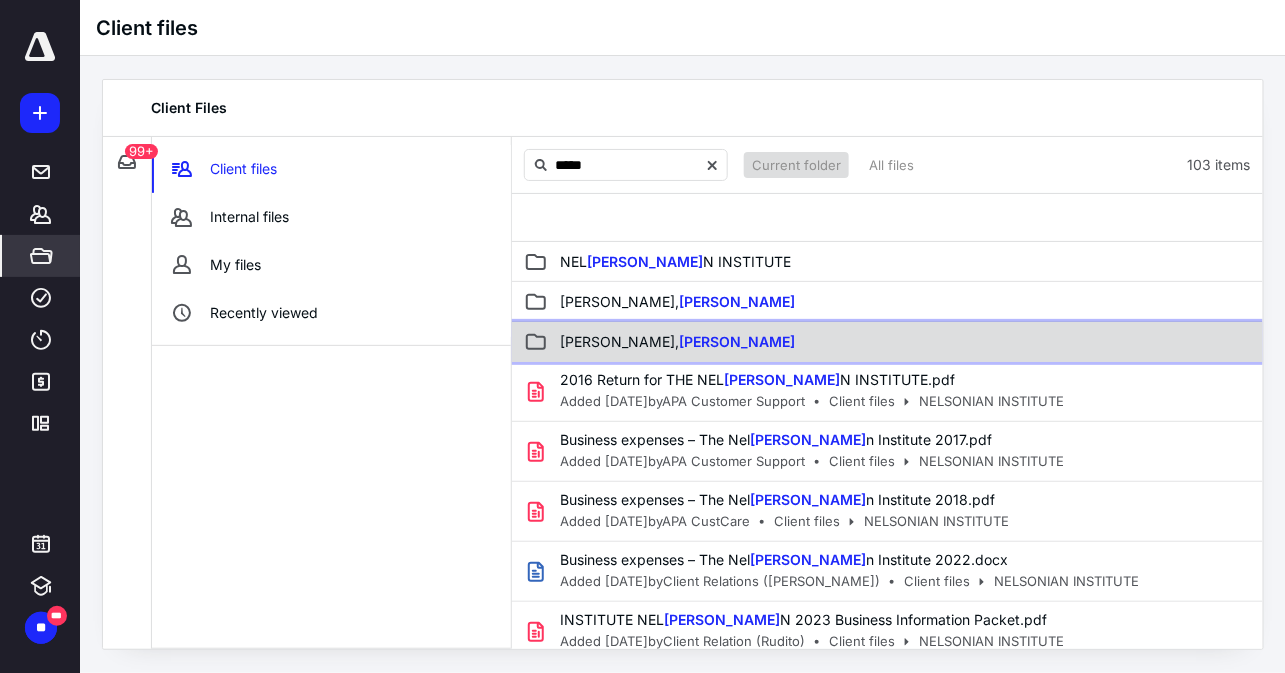 click on "[PERSON_NAME]" at bounding box center [783, 342] 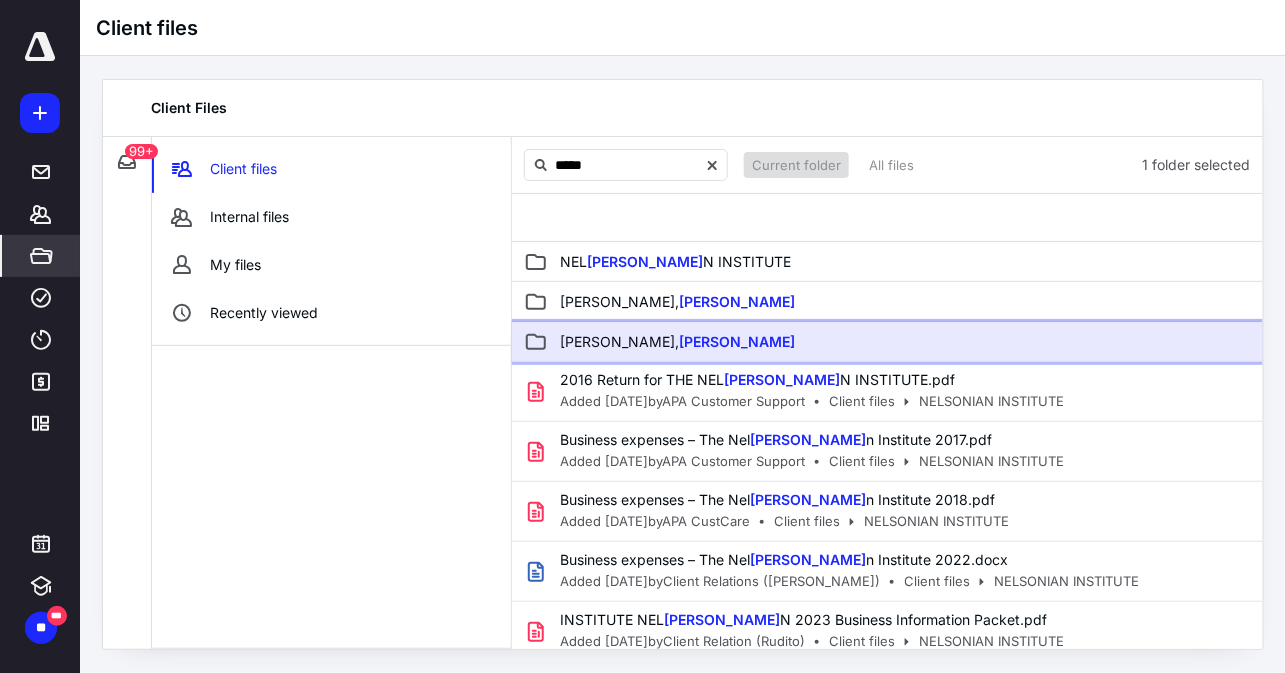 click on "[PERSON_NAME]" at bounding box center (783, 342) 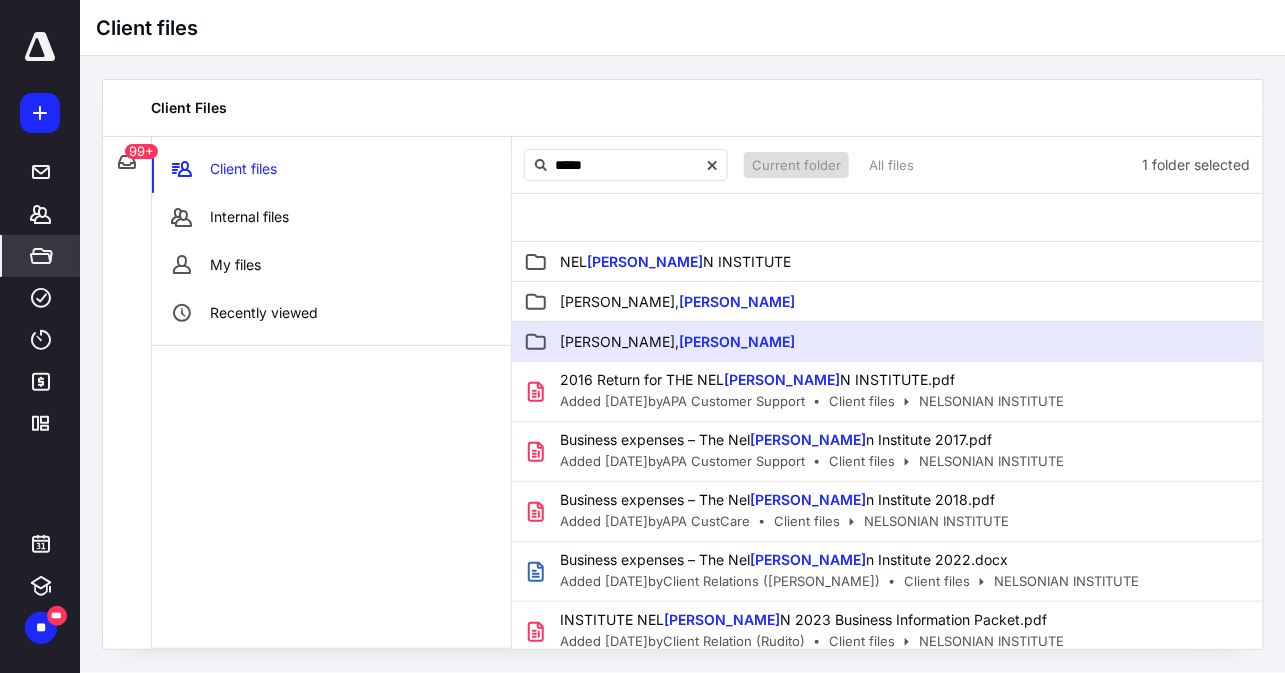 type 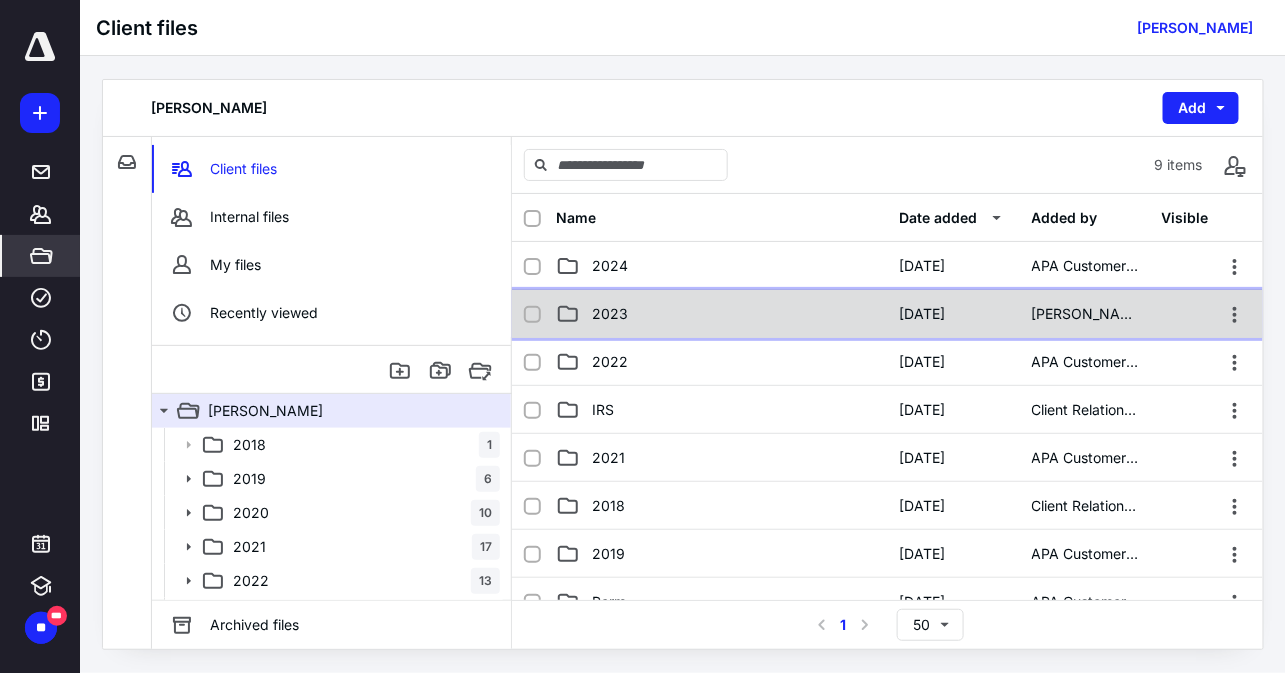 click on "2023" at bounding box center (721, 314) 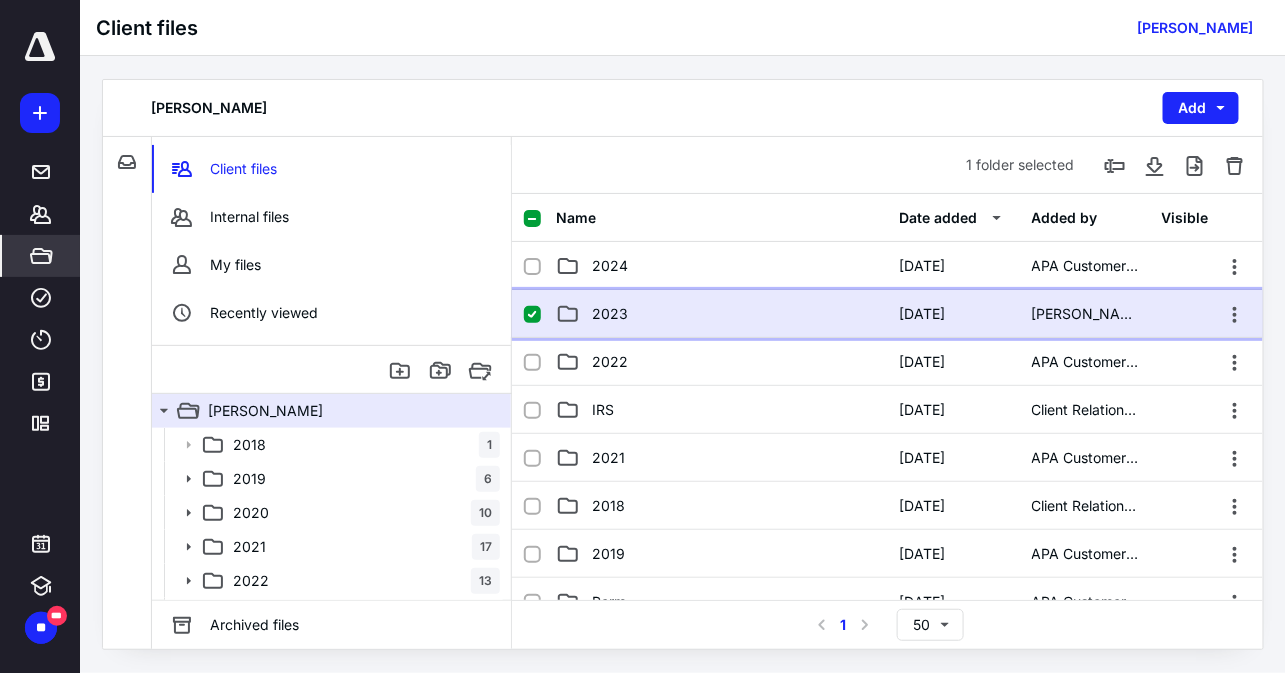 click on "2023" at bounding box center [721, 314] 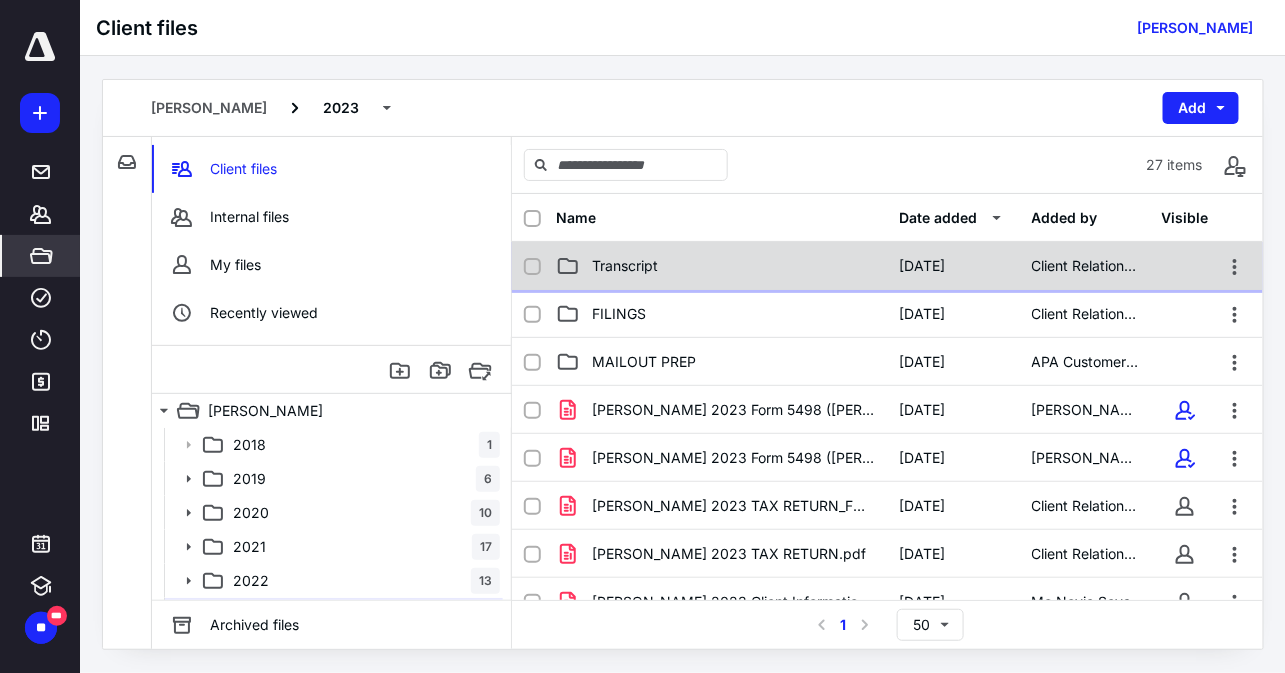 click on "Transcript [DATE] Client Relation EJ" at bounding box center (887, 266) 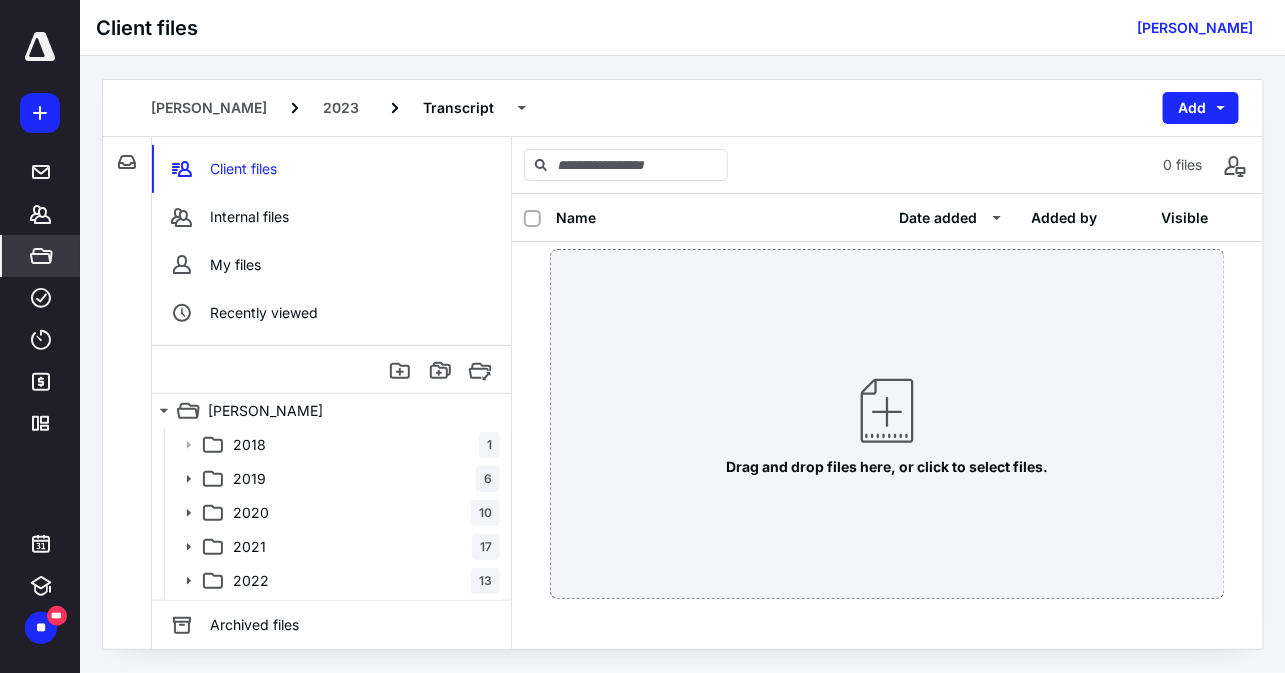 scroll, scrollTop: 0, scrollLeft: 0, axis: both 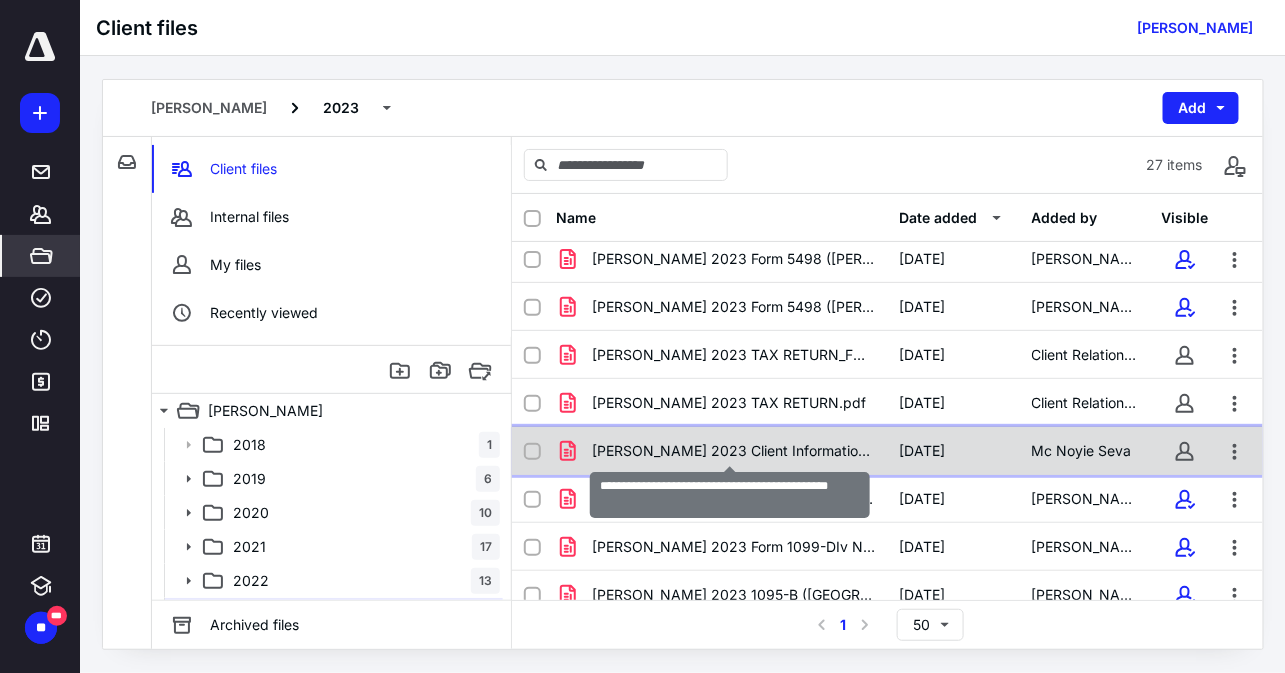 click on "[PERSON_NAME] 2023 Client Information Packet .pdf" at bounding box center [733, 451] 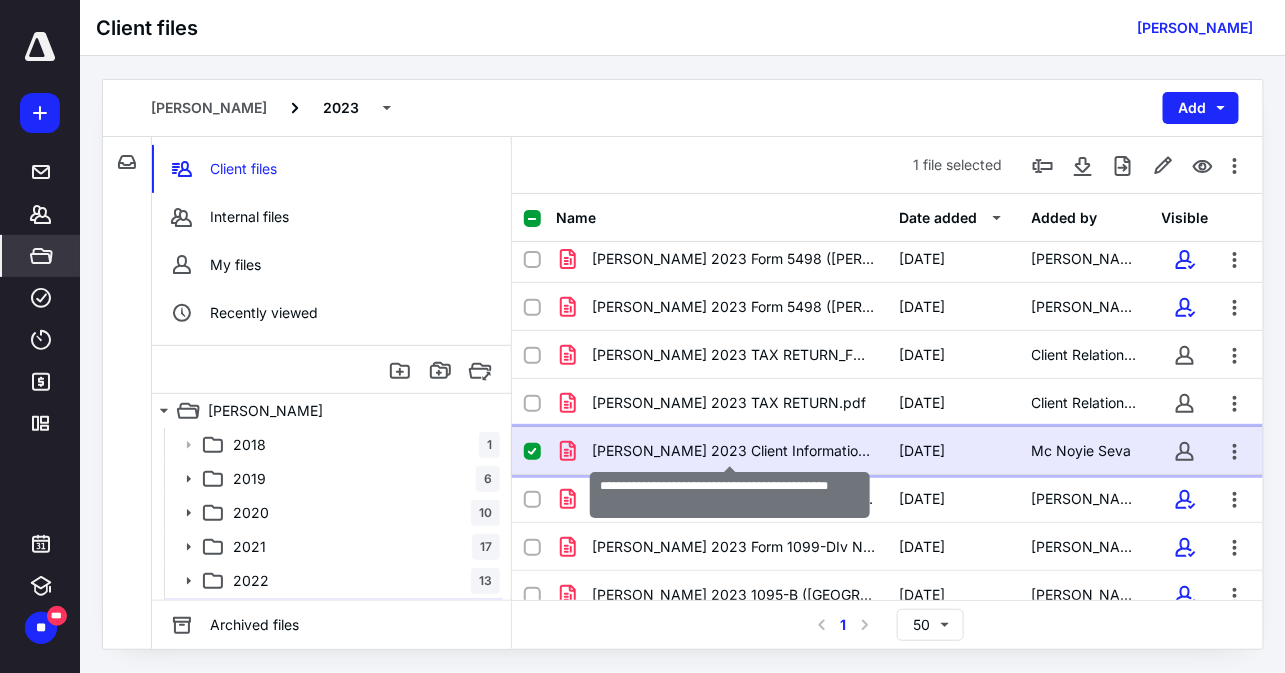 click on "[PERSON_NAME] 2023 Client Information Packet .pdf" at bounding box center (733, 451) 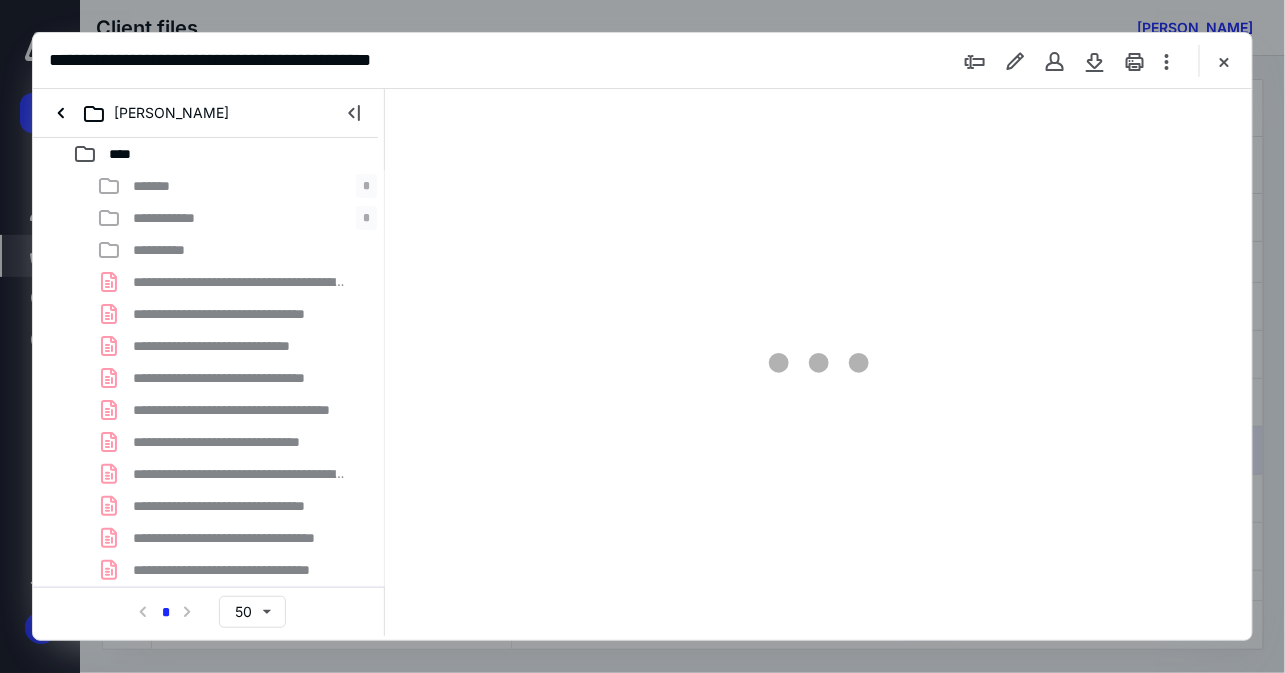scroll, scrollTop: 0, scrollLeft: 0, axis: both 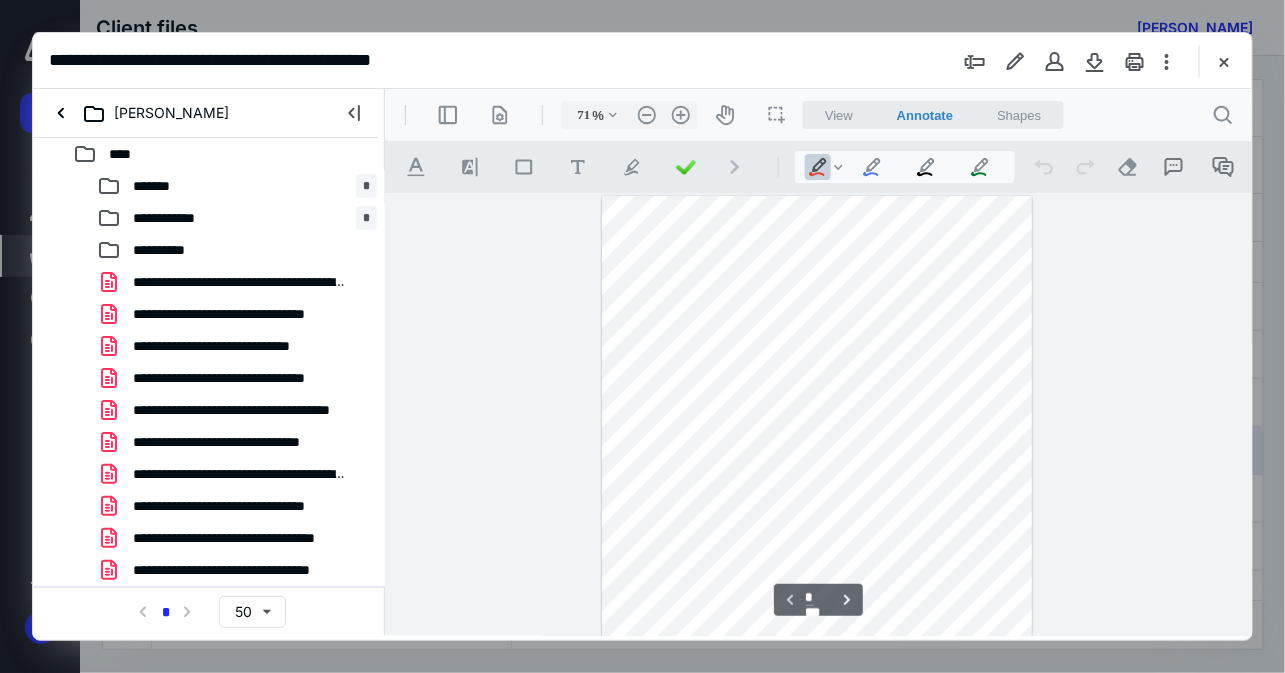 type on "111" 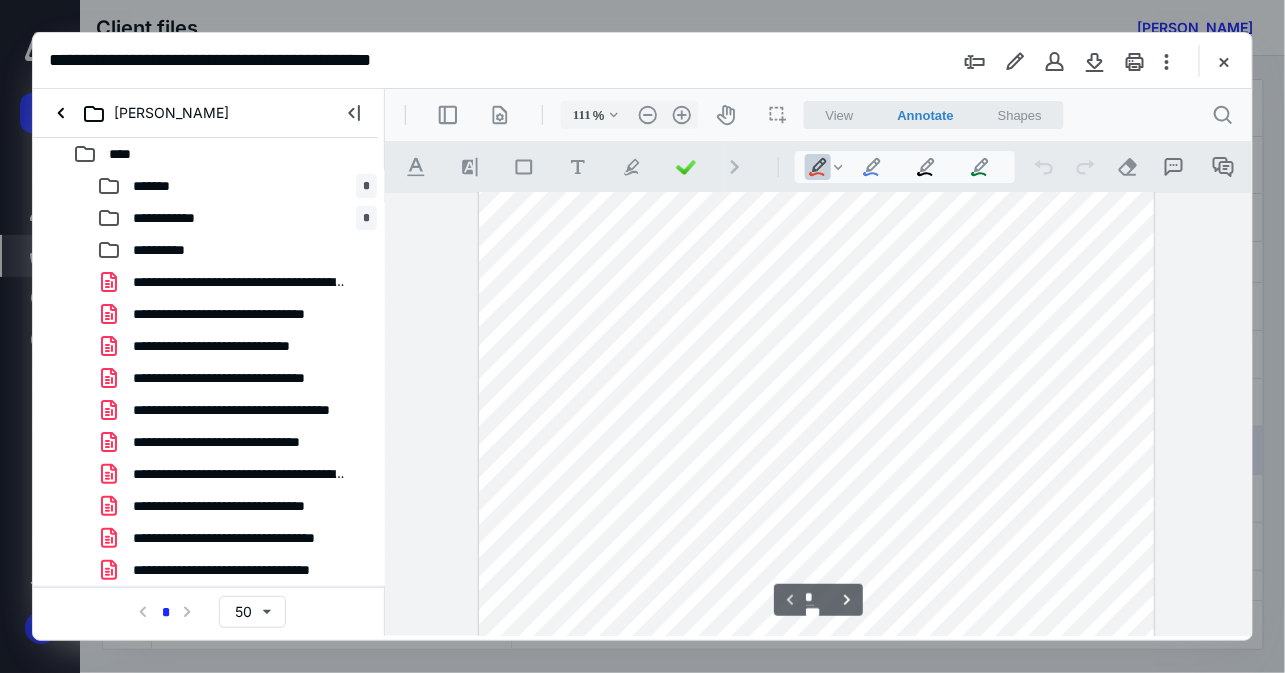 scroll, scrollTop: 35, scrollLeft: 0, axis: vertical 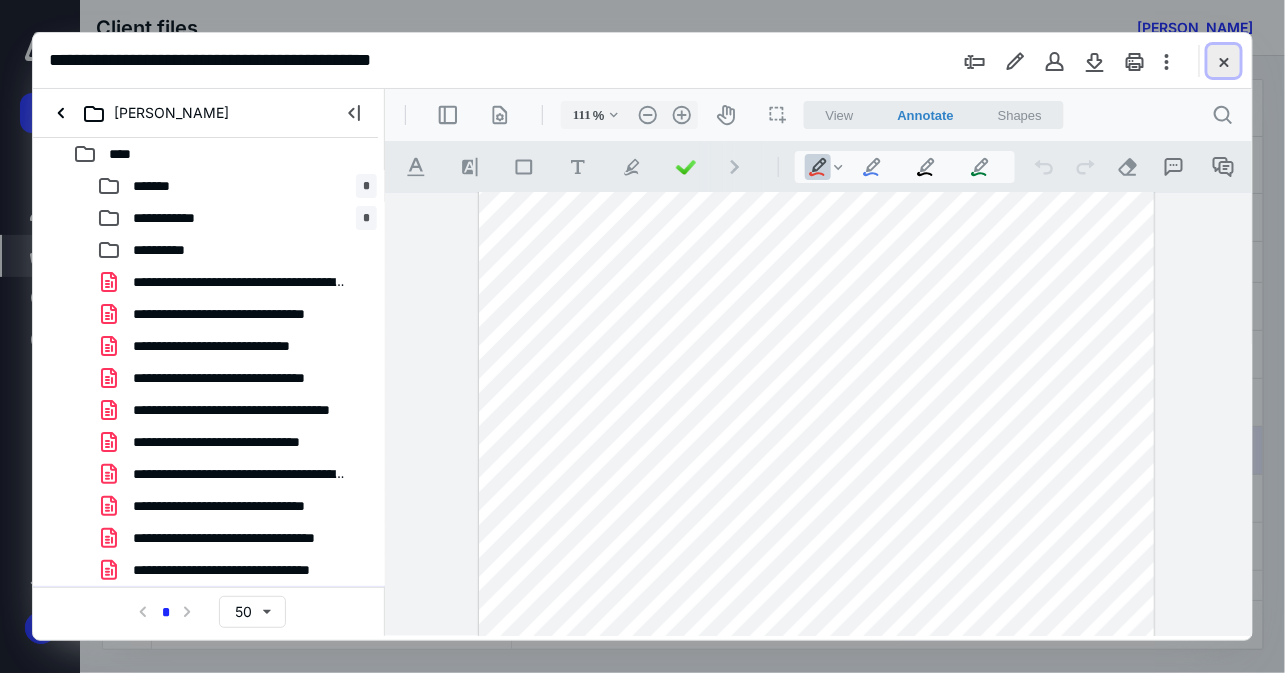 click at bounding box center [1224, 61] 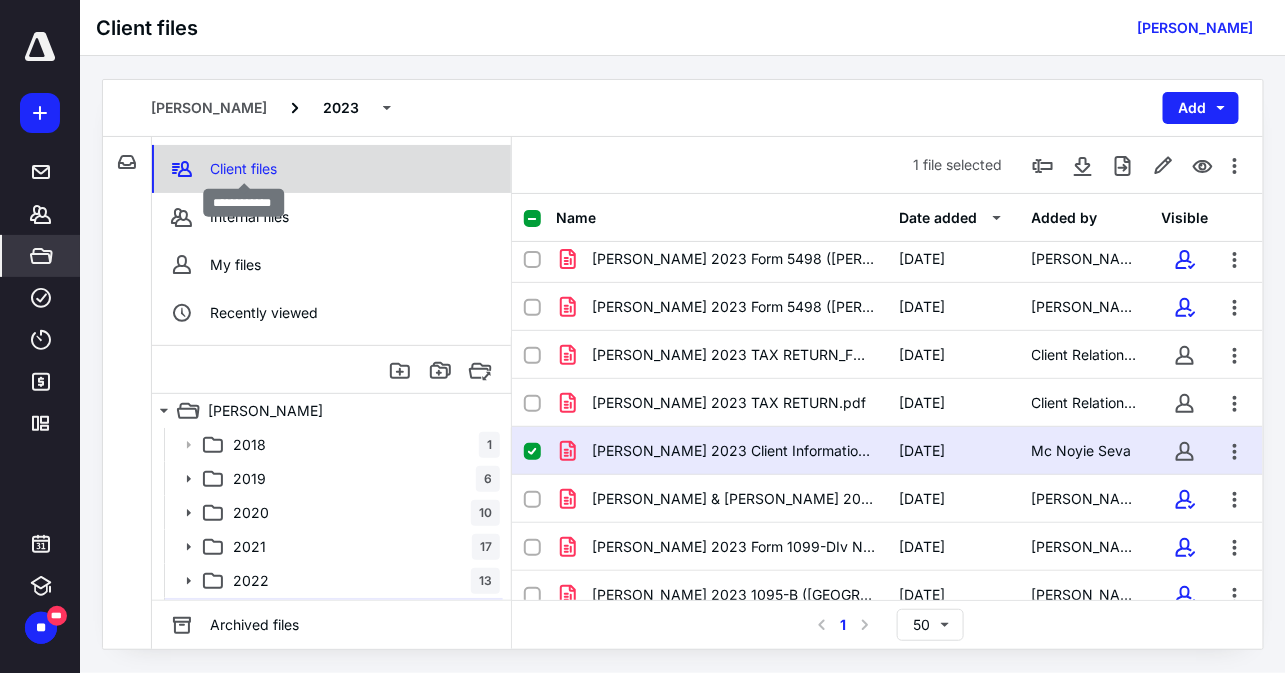 click on "Client files" at bounding box center [243, 169] 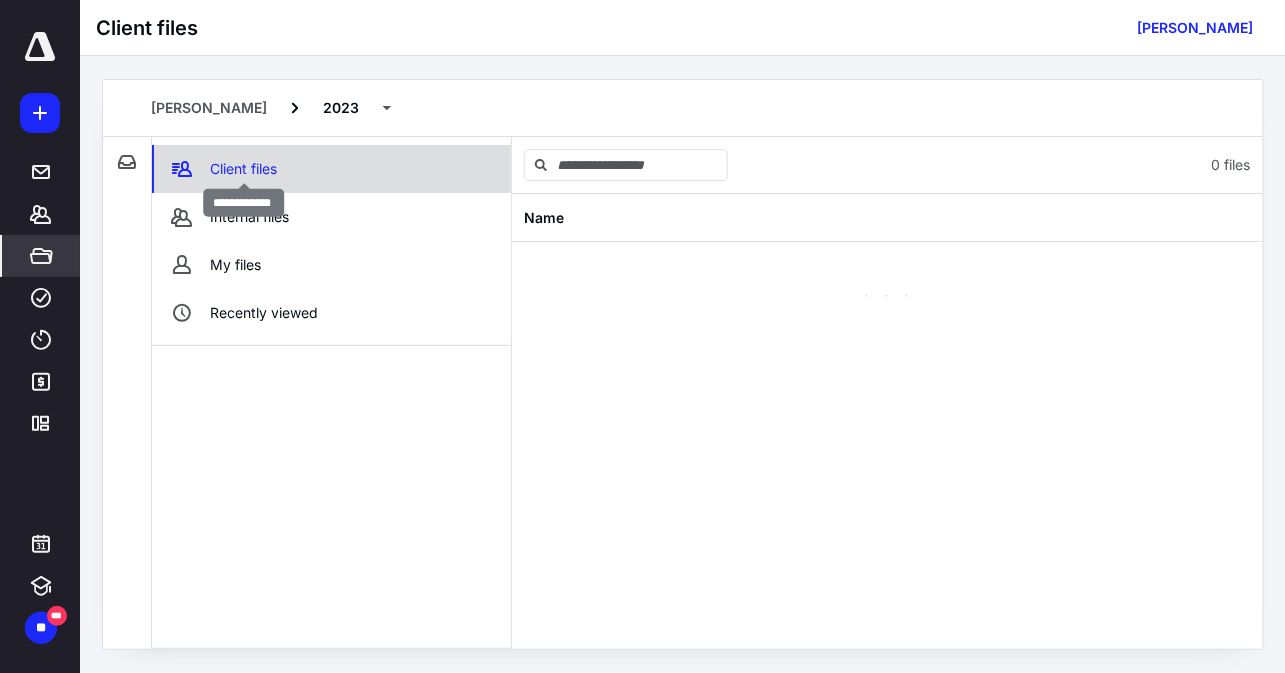 scroll, scrollTop: 0, scrollLeft: 0, axis: both 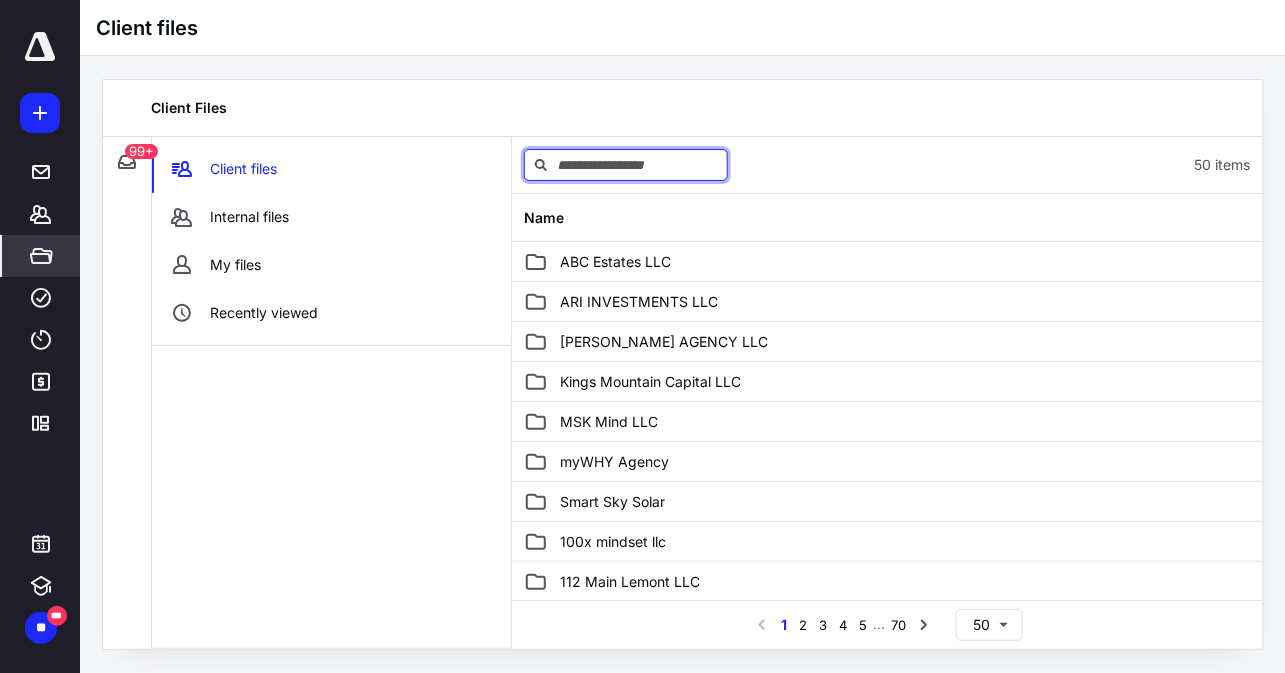 click at bounding box center (626, 165) 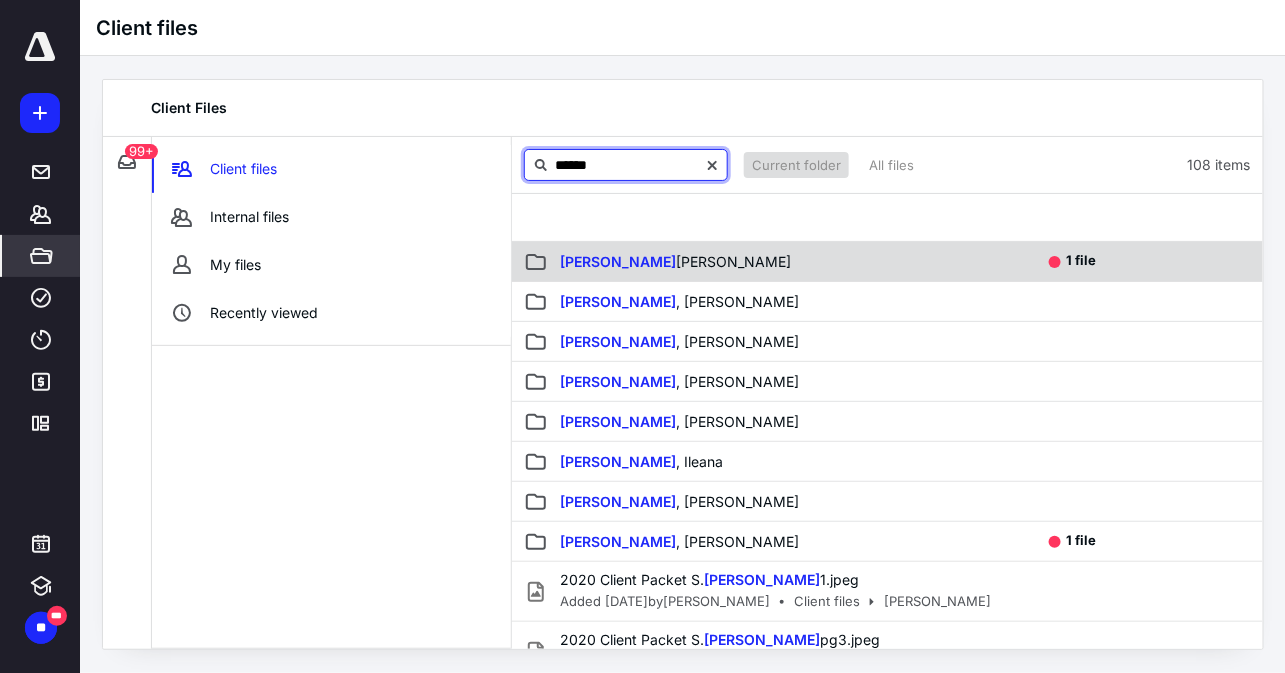 type on "******" 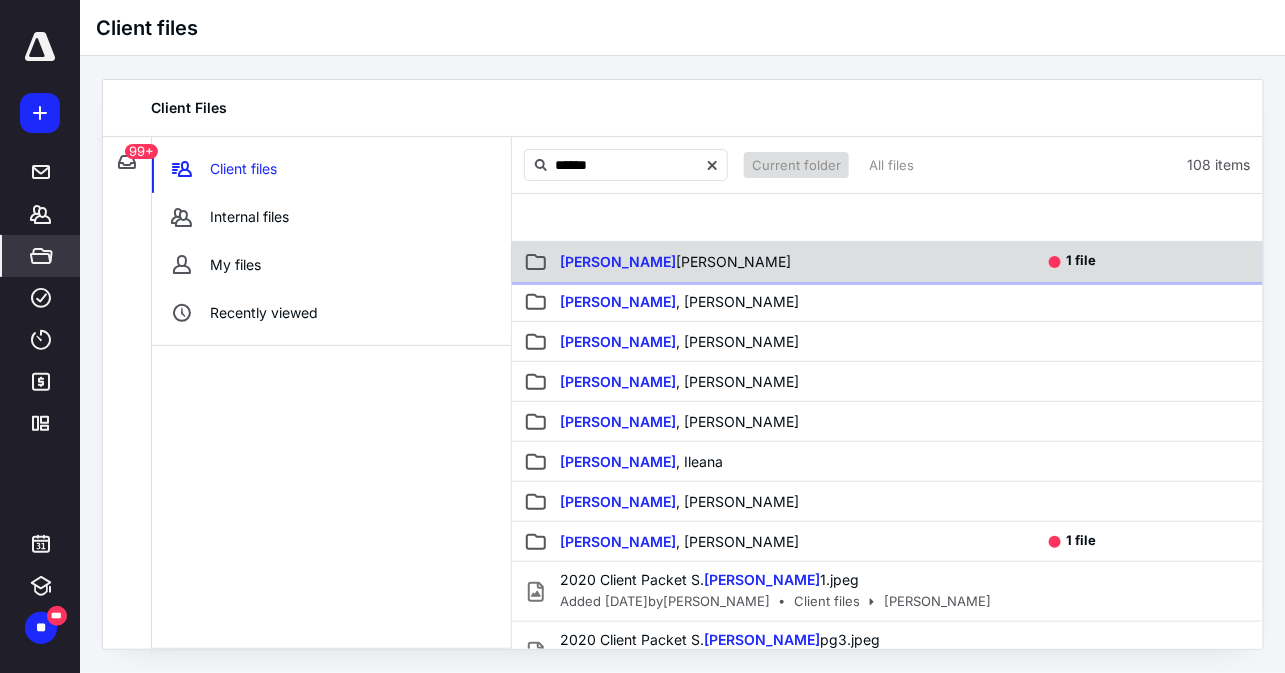 click on "[PERSON_NAME]" at bounding box center [675, 262] 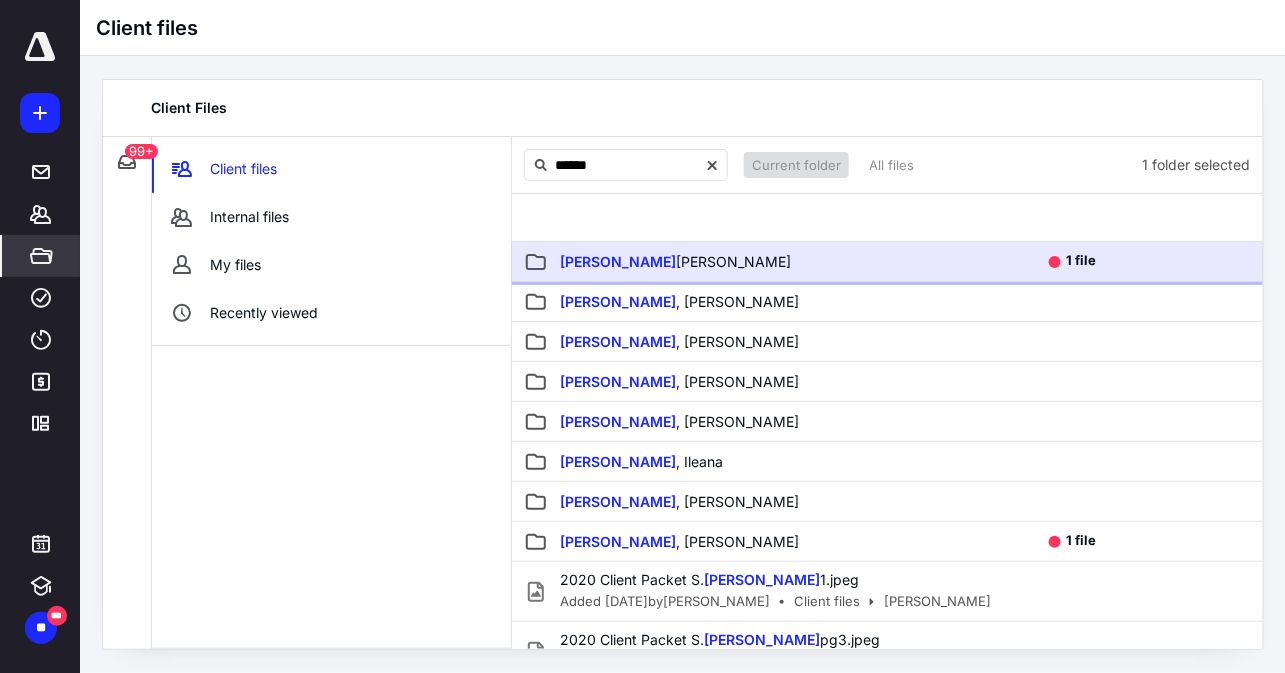 click on "[PERSON_NAME]" at bounding box center [675, 262] 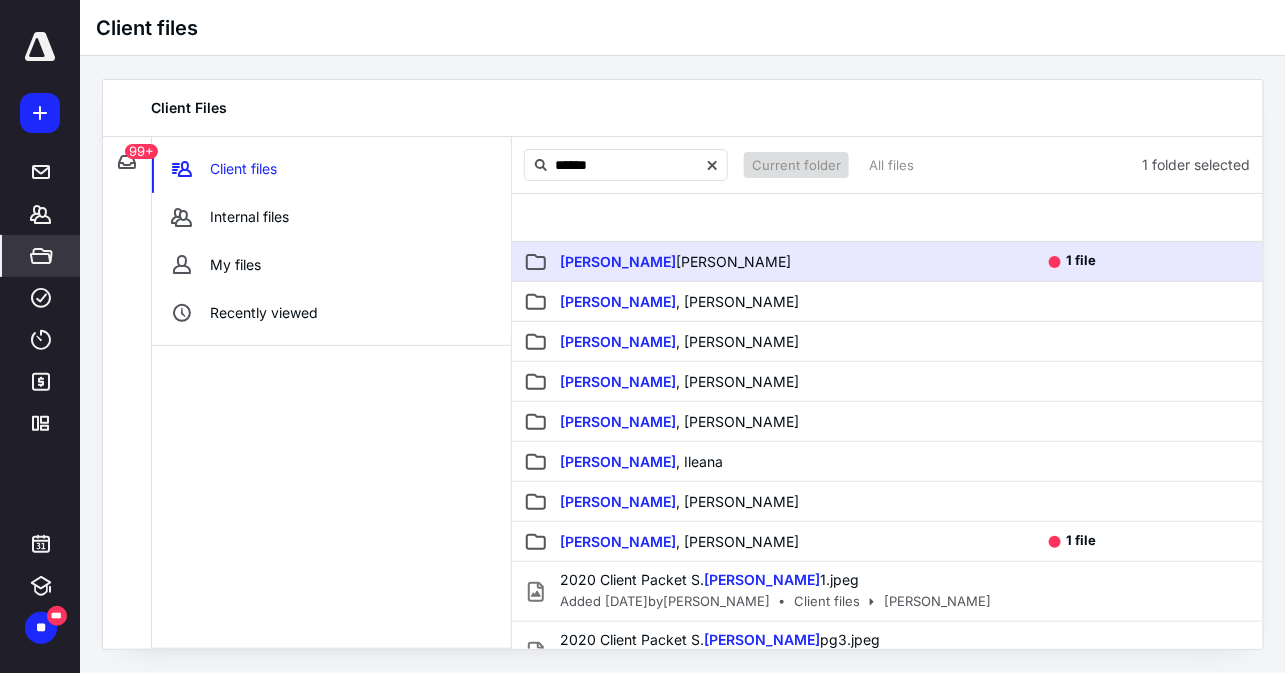 type 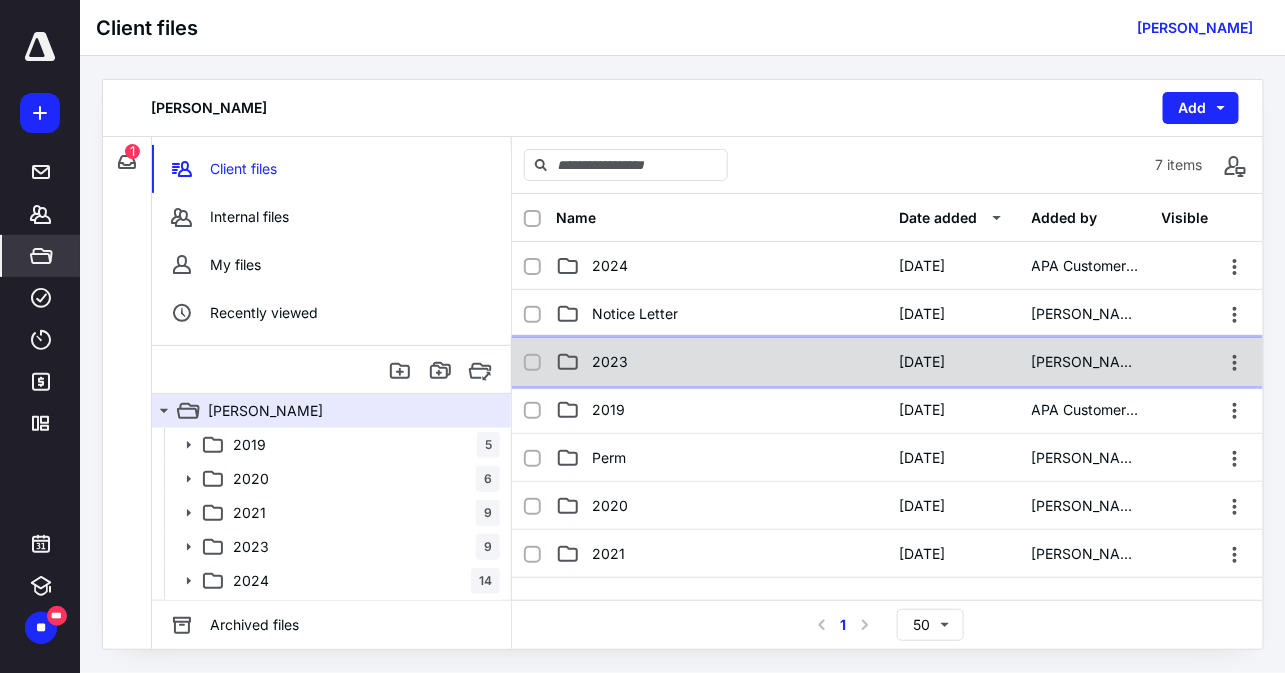 click on "2023" at bounding box center (721, 362) 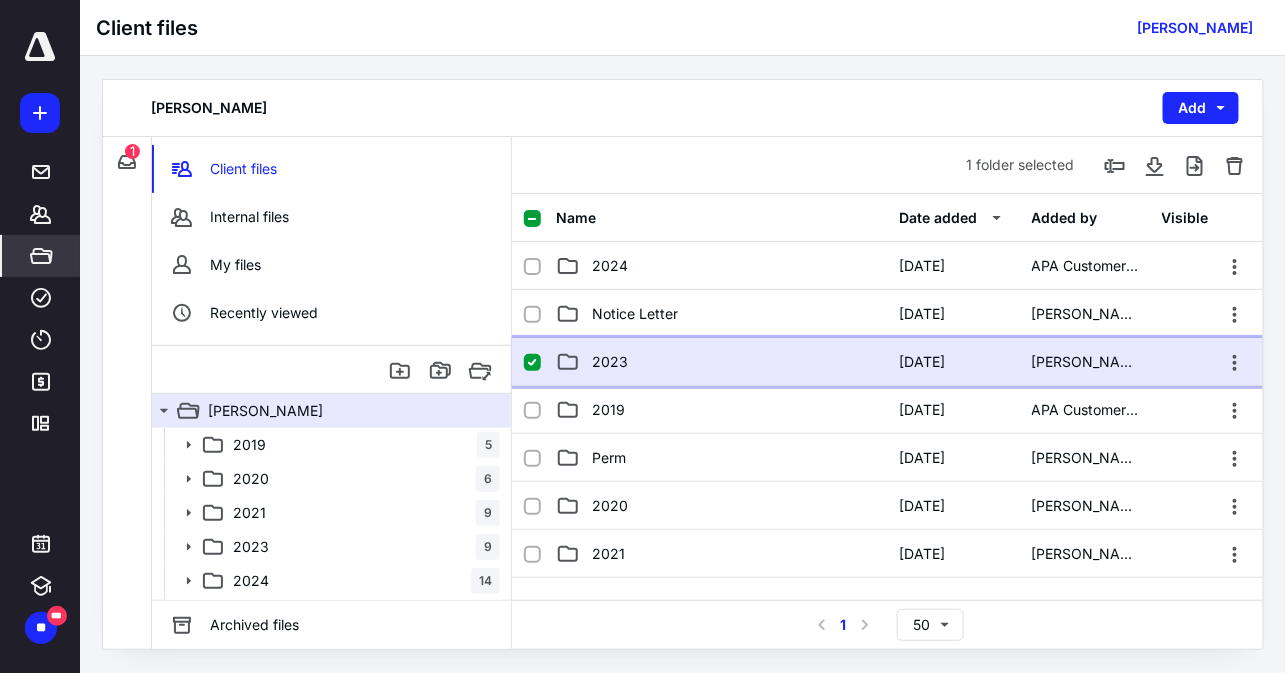 click on "2023" at bounding box center [721, 362] 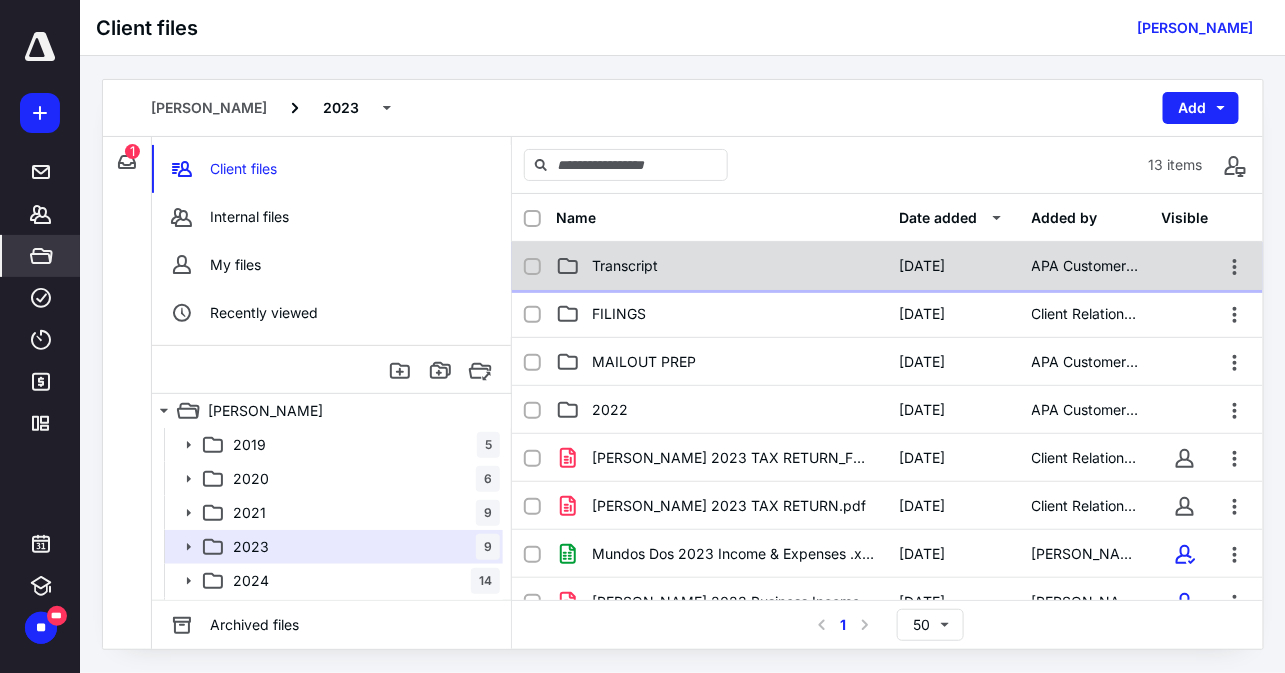 click on "Transcript [DATE] APA Customer Support" at bounding box center [887, 266] 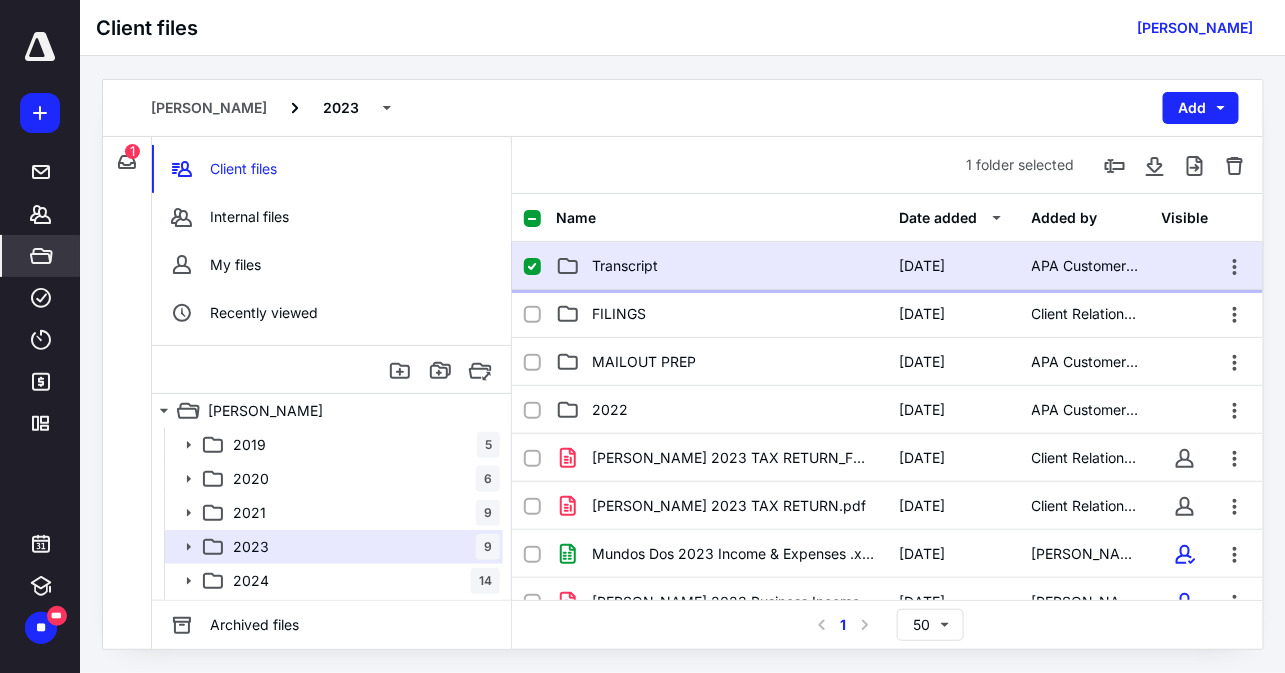 click on "Transcript [DATE] APA Customer Support" at bounding box center (887, 266) 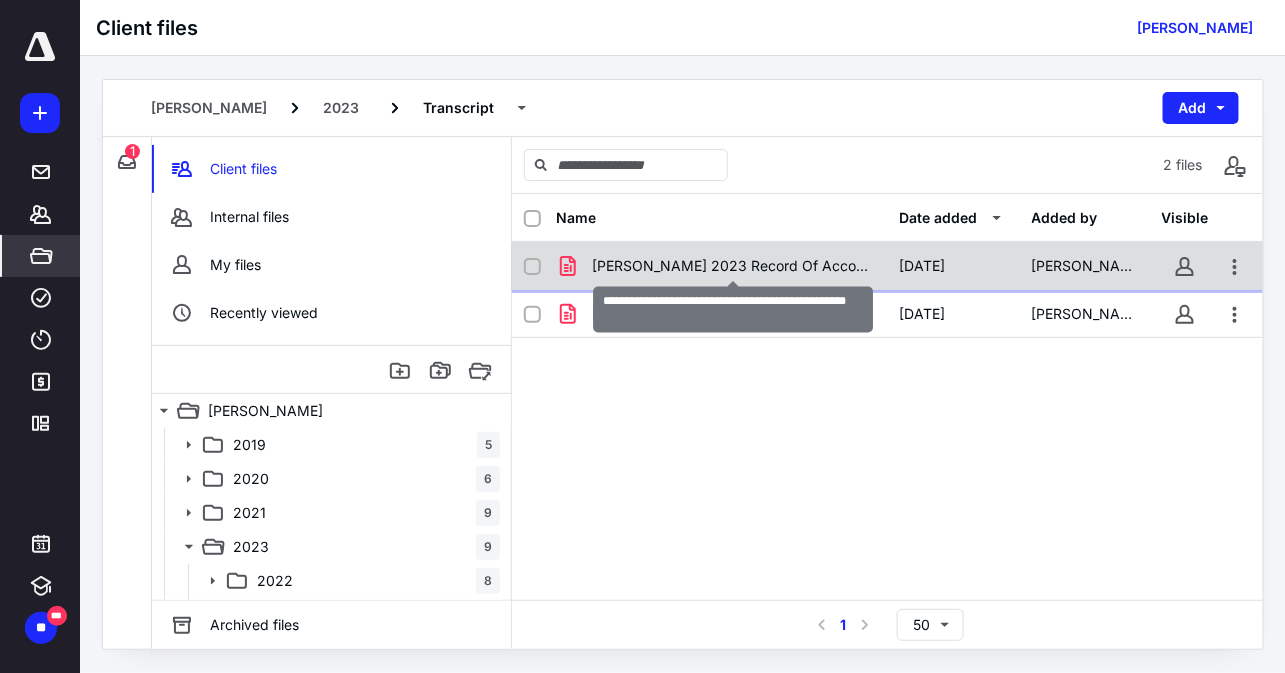 click on "[PERSON_NAME] 2023 Record Of Account Transcript.pdf" at bounding box center [733, 266] 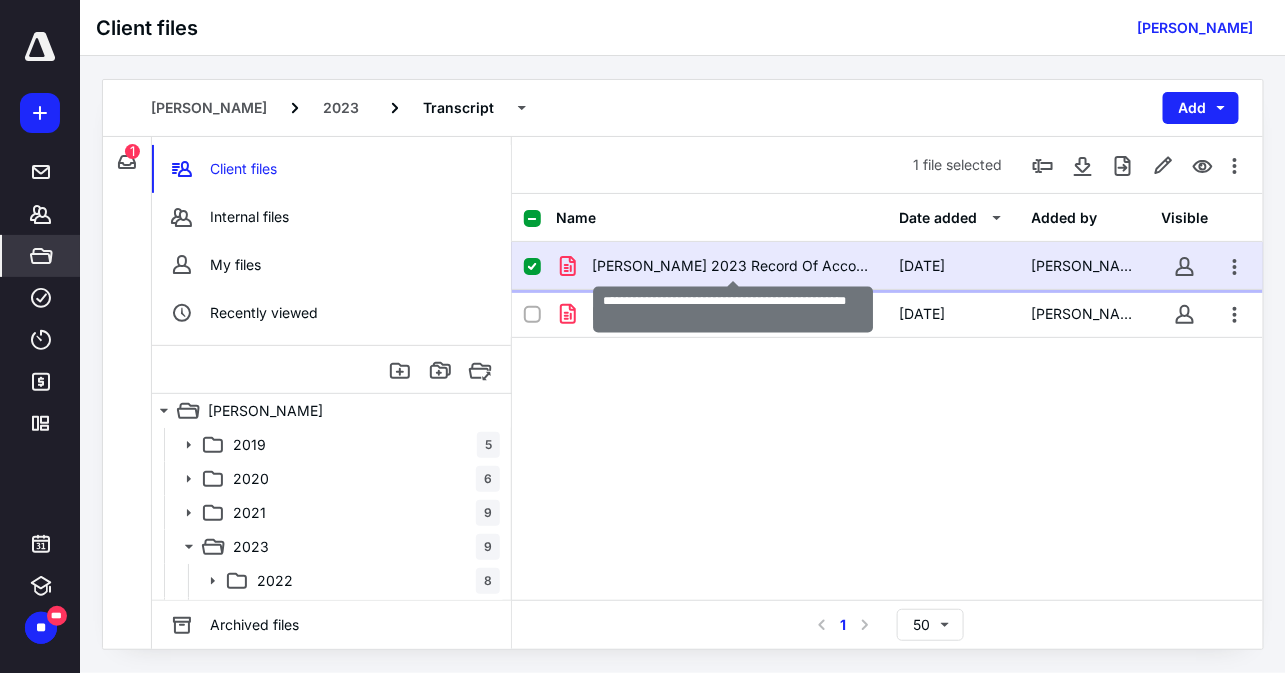click on "[PERSON_NAME] 2023 Record Of Account Transcript.pdf" at bounding box center [733, 266] 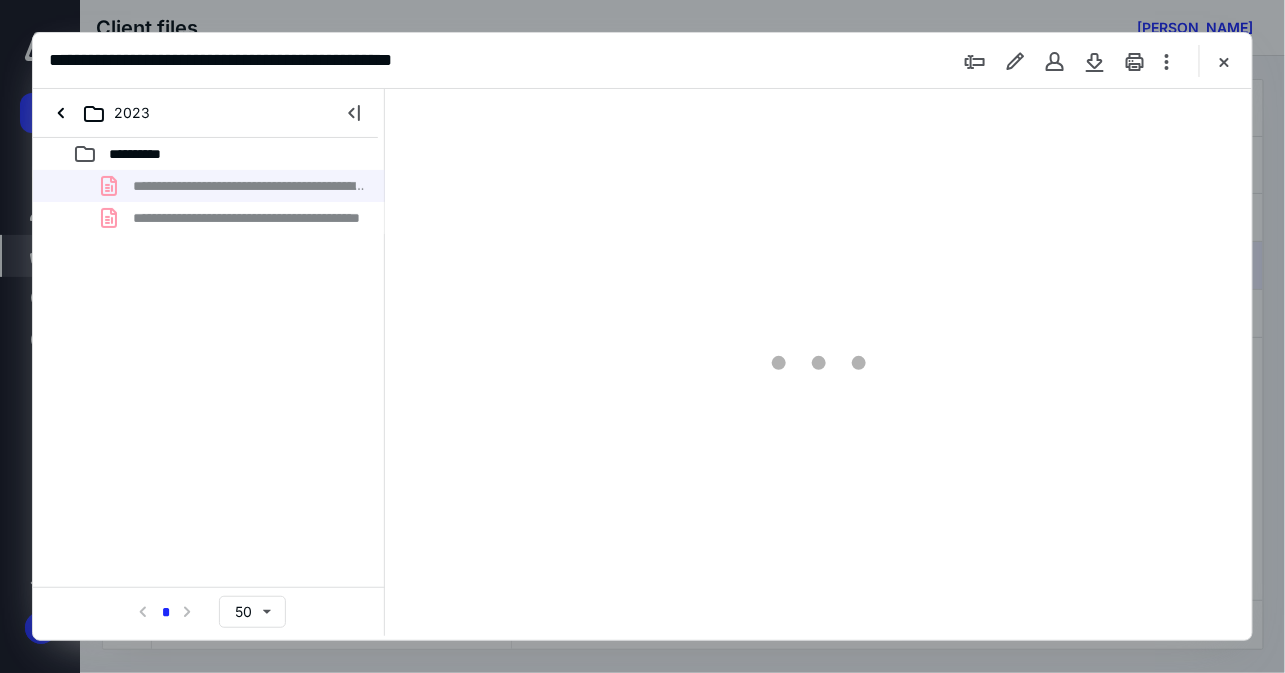 scroll, scrollTop: 0, scrollLeft: 0, axis: both 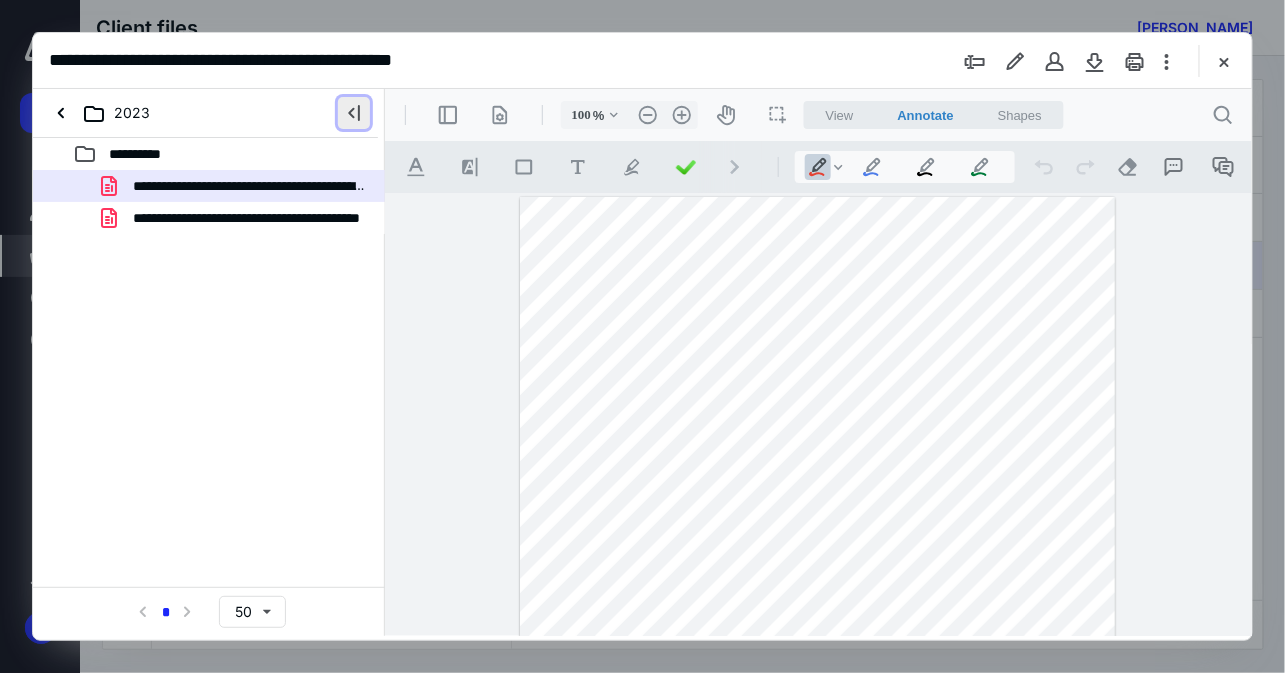 click at bounding box center (354, 113) 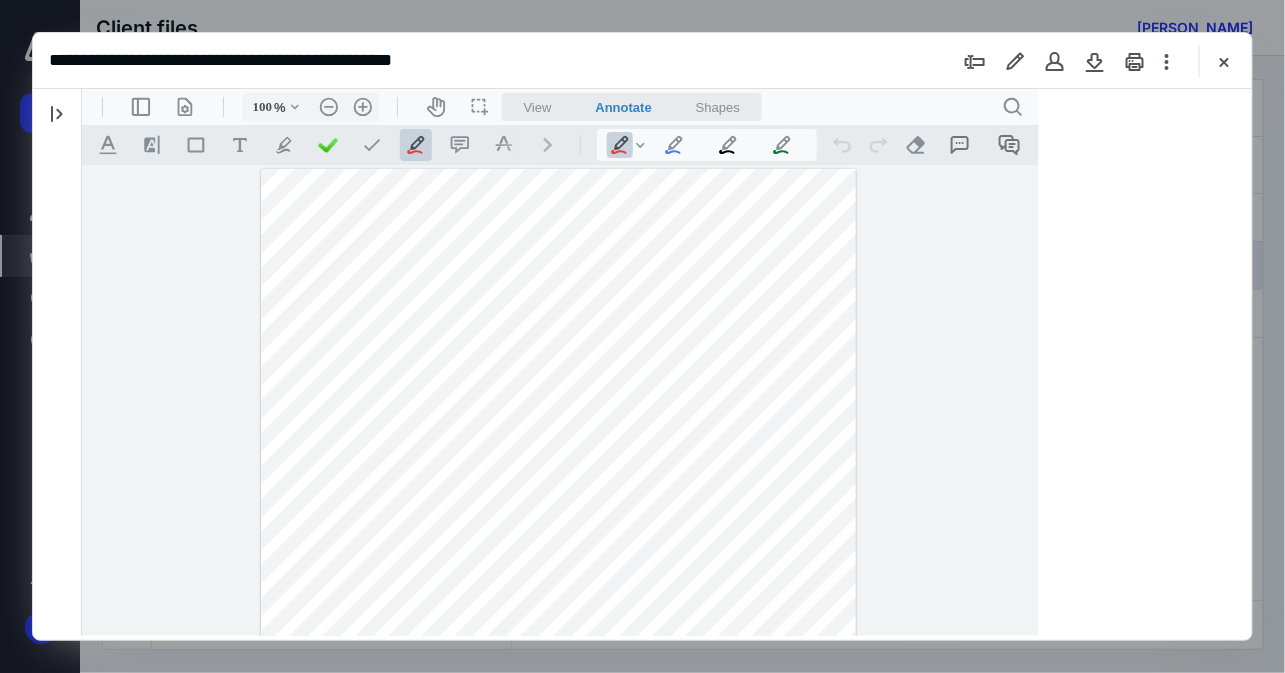 scroll, scrollTop: 0, scrollLeft: 0, axis: both 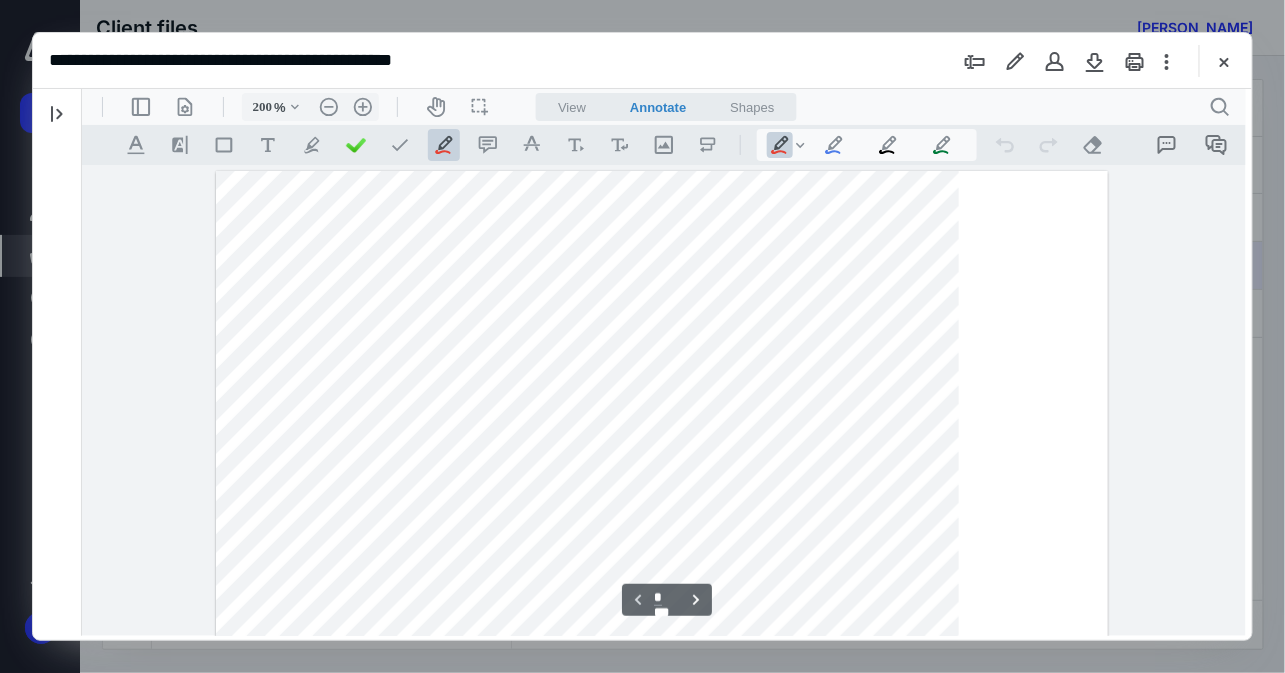 type on "150" 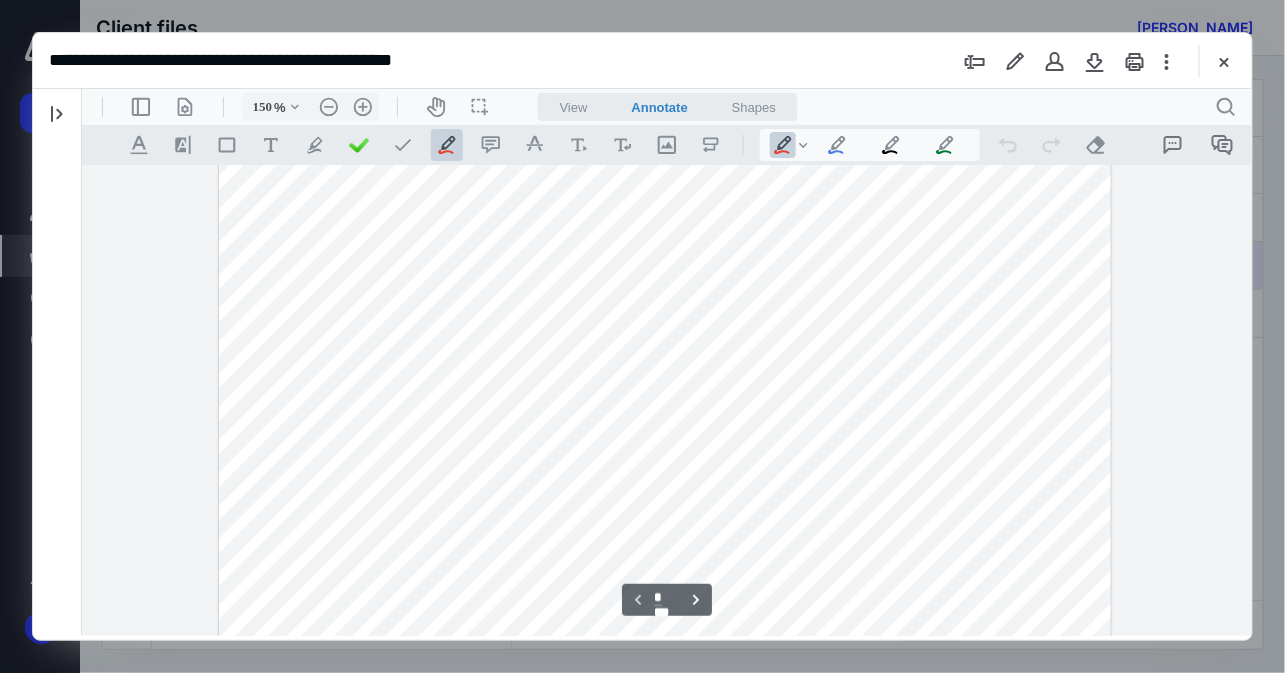 scroll, scrollTop: 484, scrollLeft: 0, axis: vertical 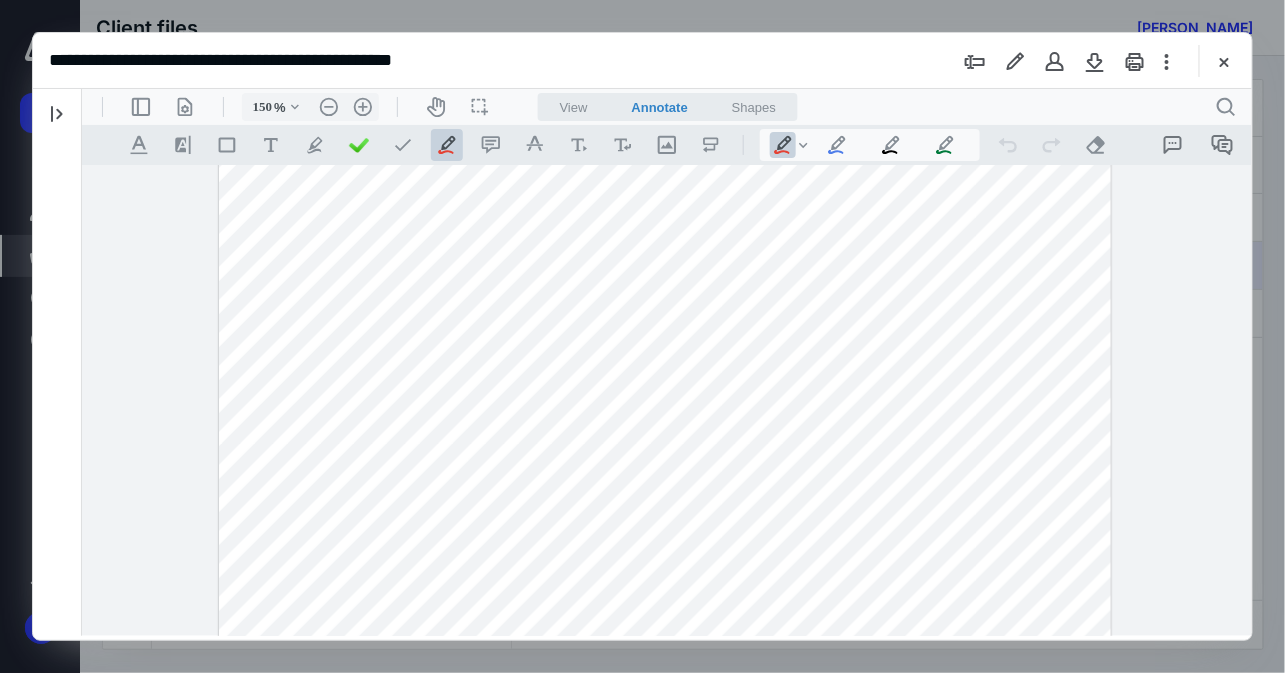 type 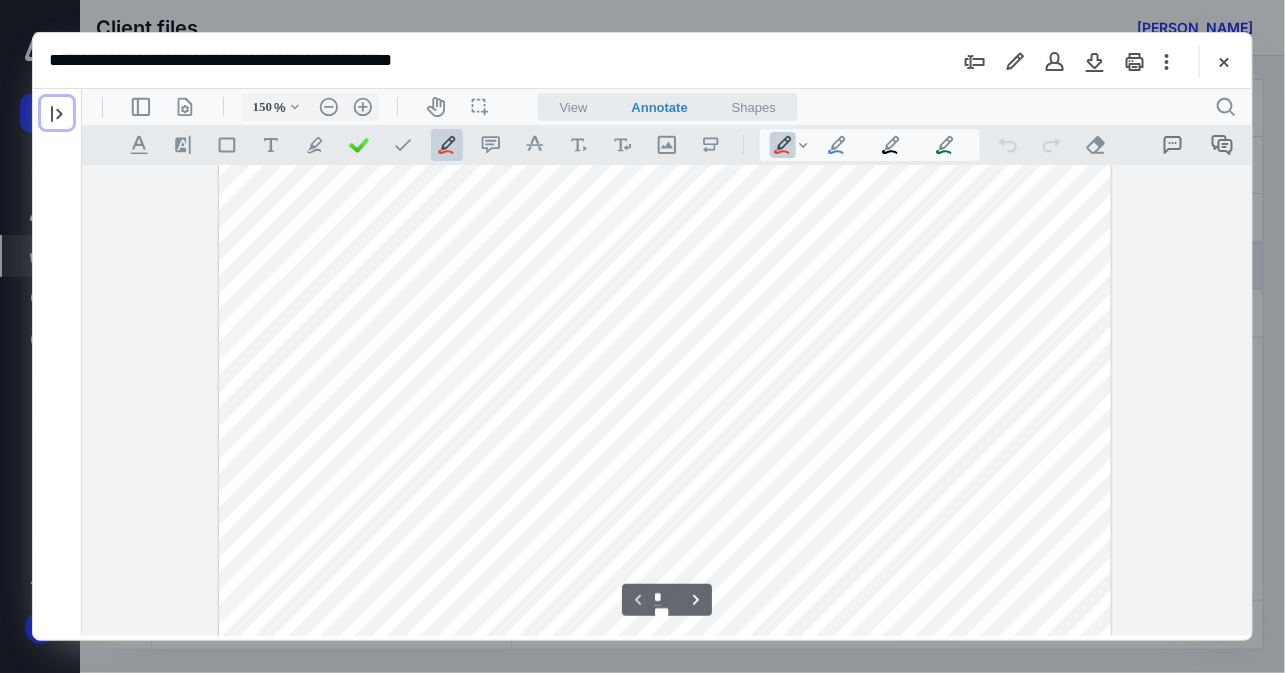 type on "*" 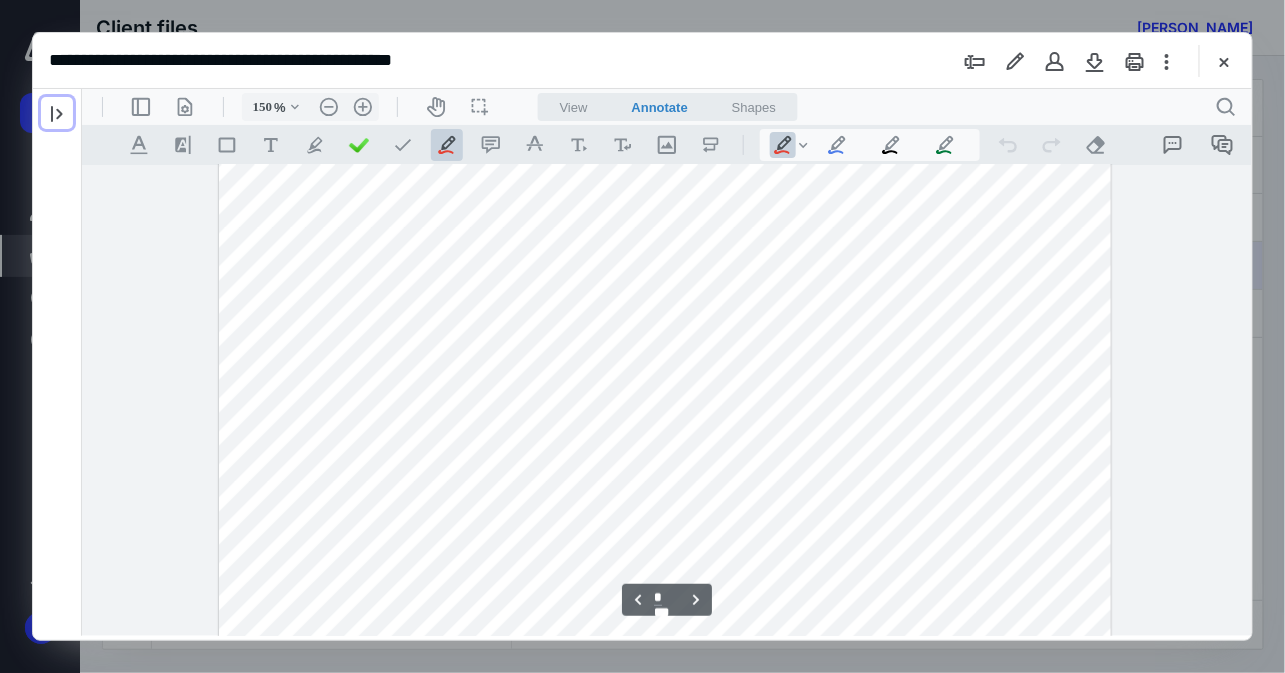scroll, scrollTop: 1494, scrollLeft: 0, axis: vertical 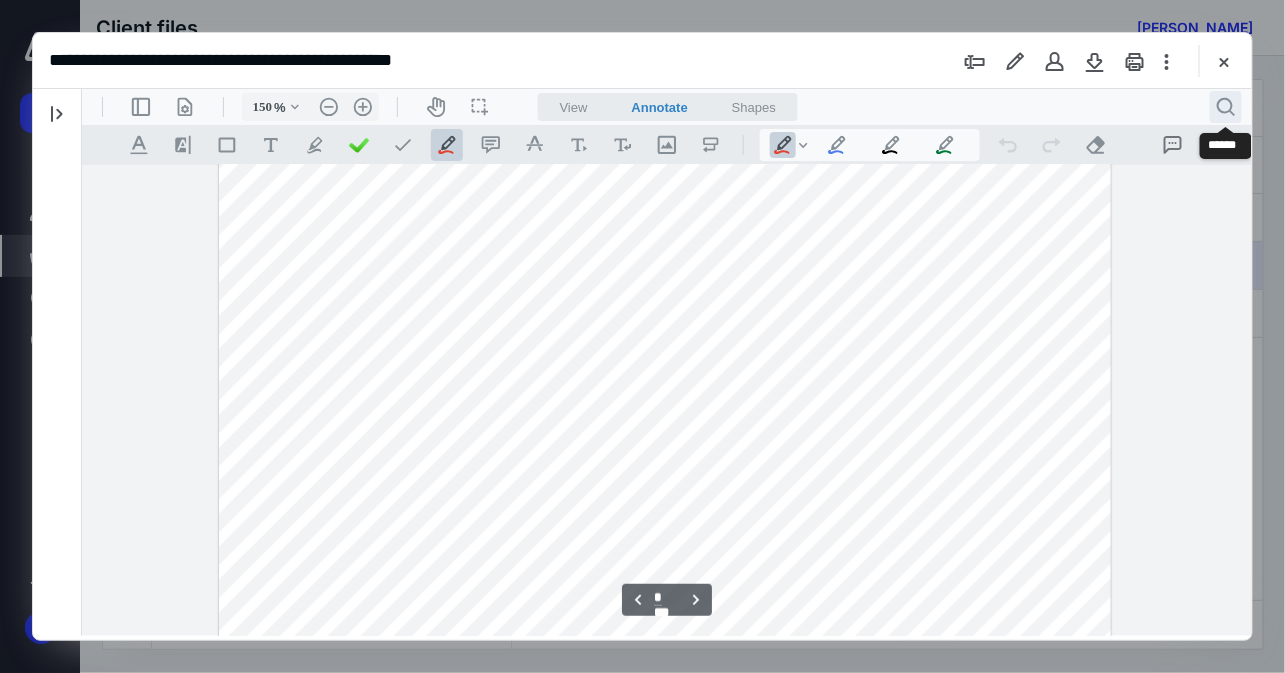click on ".cls-1{fill:#abb0c4;} icon - header - search" at bounding box center [1225, 106] 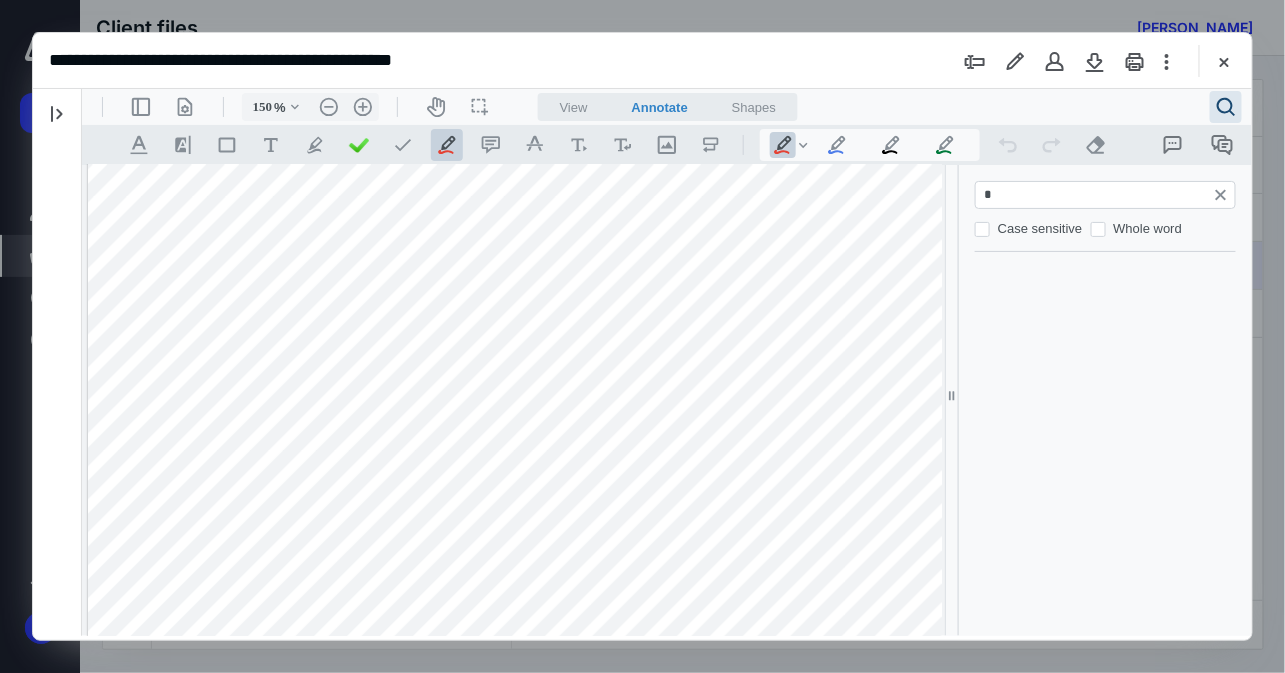 type on "**" 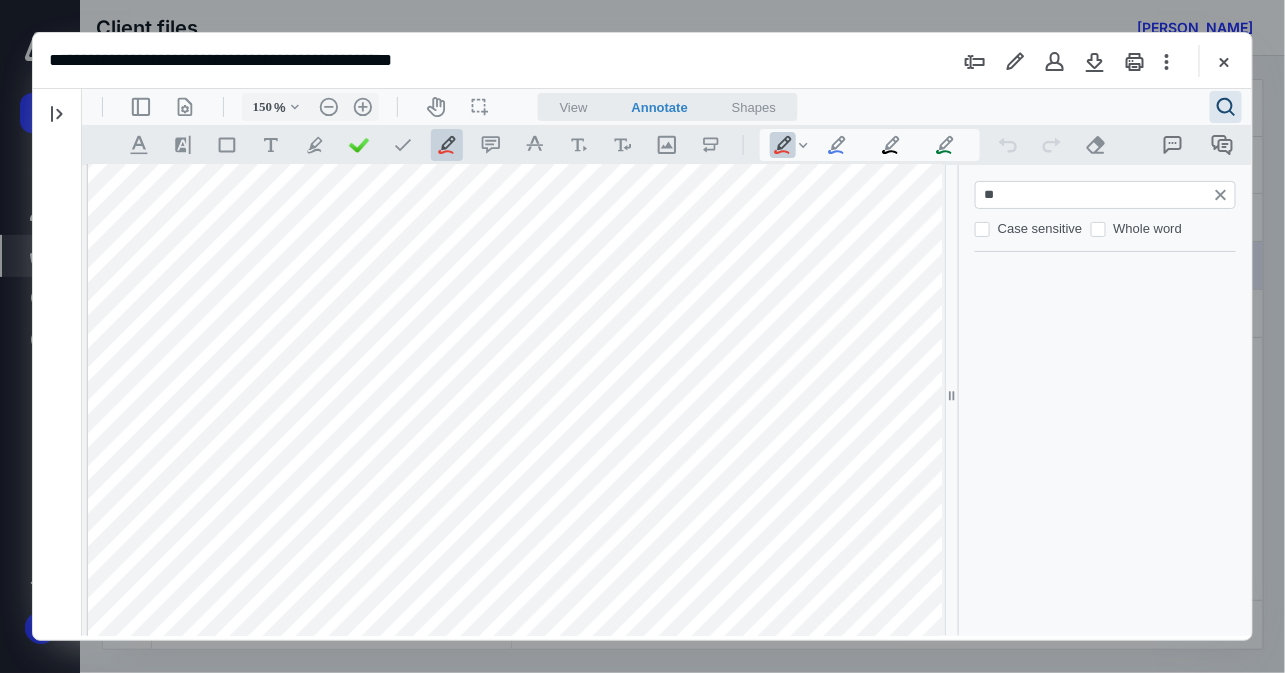 type on "*" 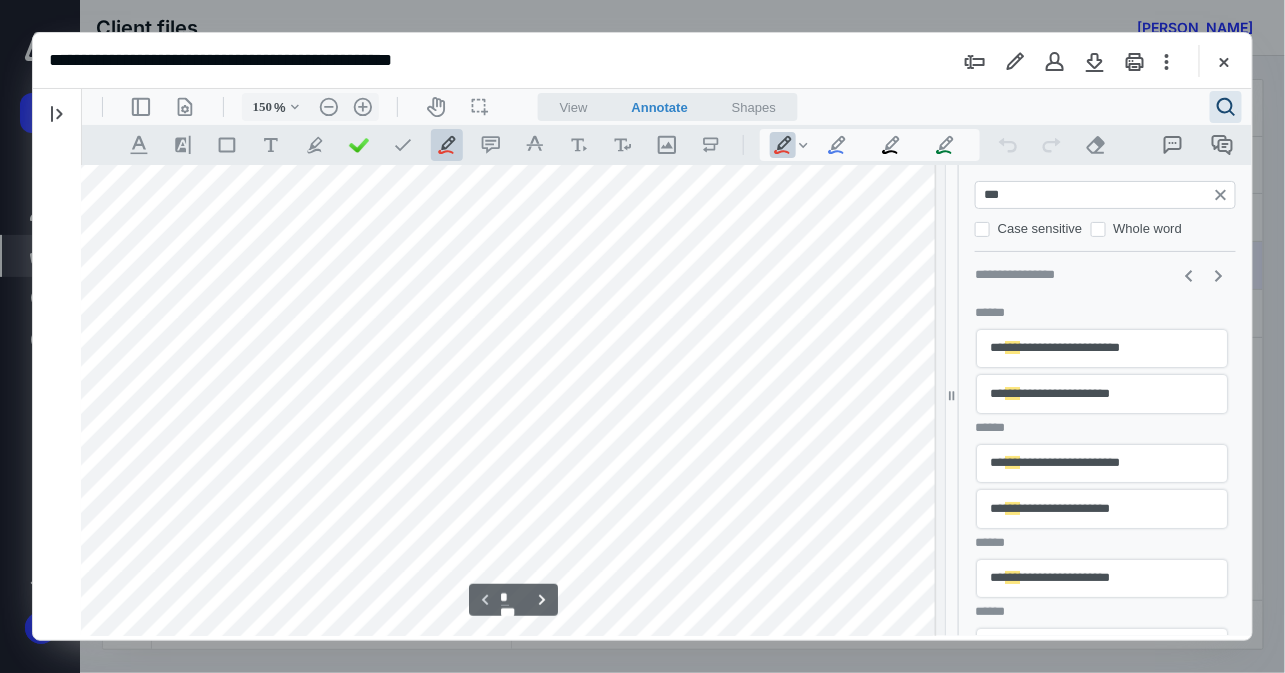 scroll, scrollTop: 610, scrollLeft: 51, axis: both 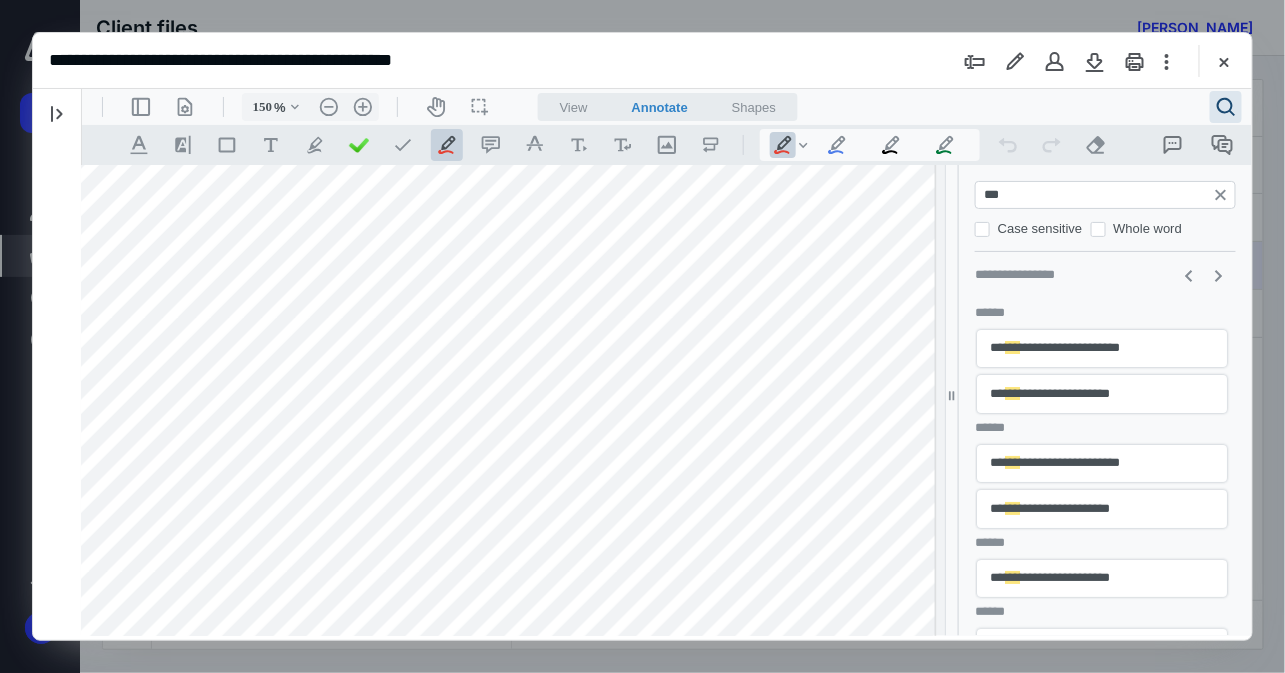 drag, startPoint x: 1084, startPoint y: 193, endPoint x: 806, endPoint y: 194, distance: 278.0018 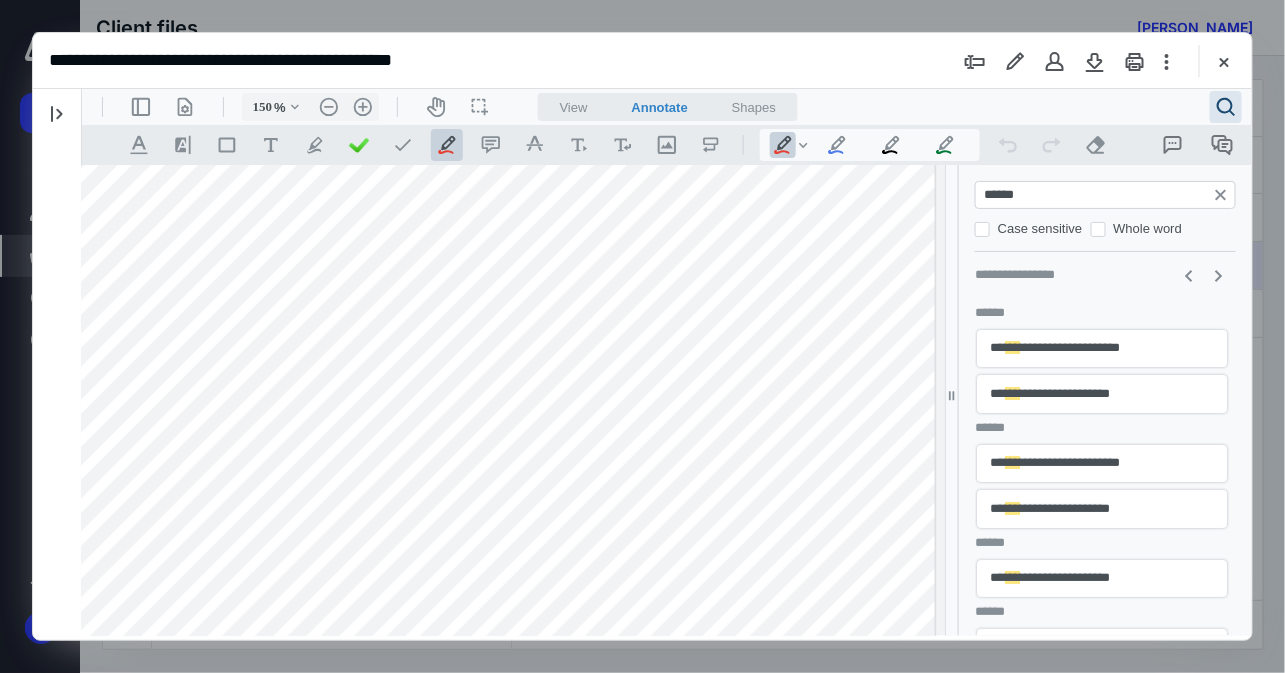 type on "*******" 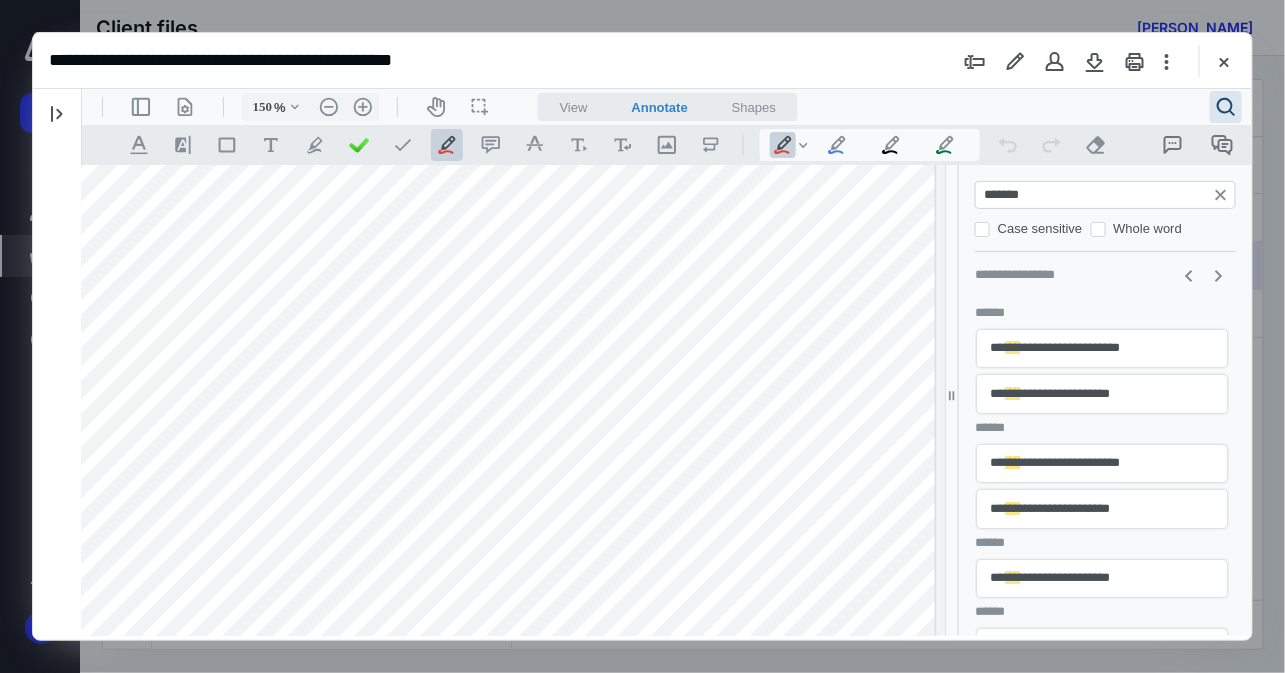 type on "*" 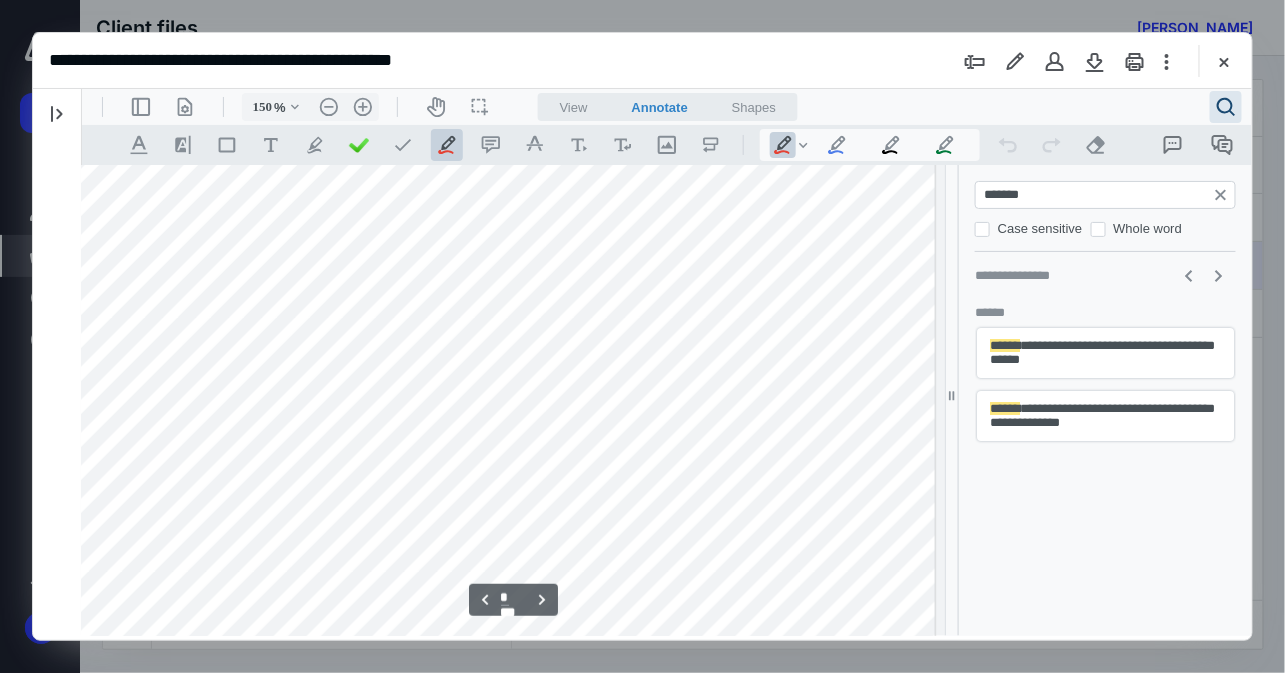 scroll, scrollTop: 3385, scrollLeft: 0, axis: vertical 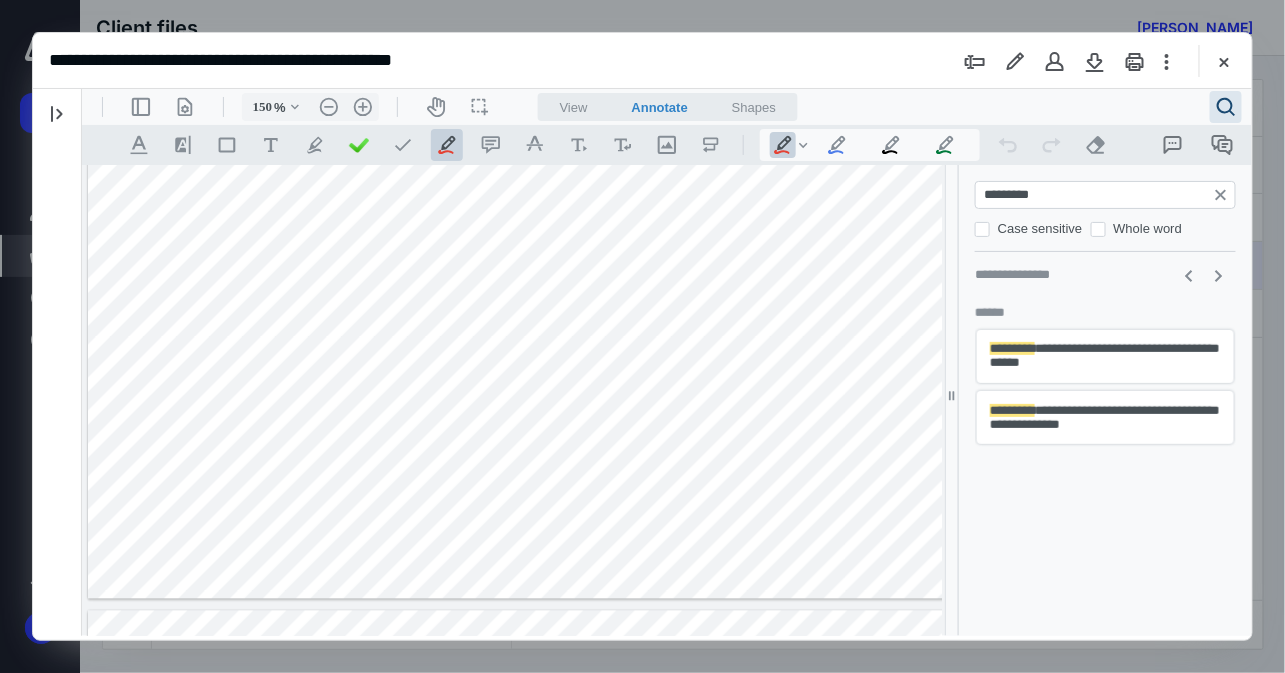 drag, startPoint x: 1124, startPoint y: 185, endPoint x: 829, endPoint y: 187, distance: 295.00677 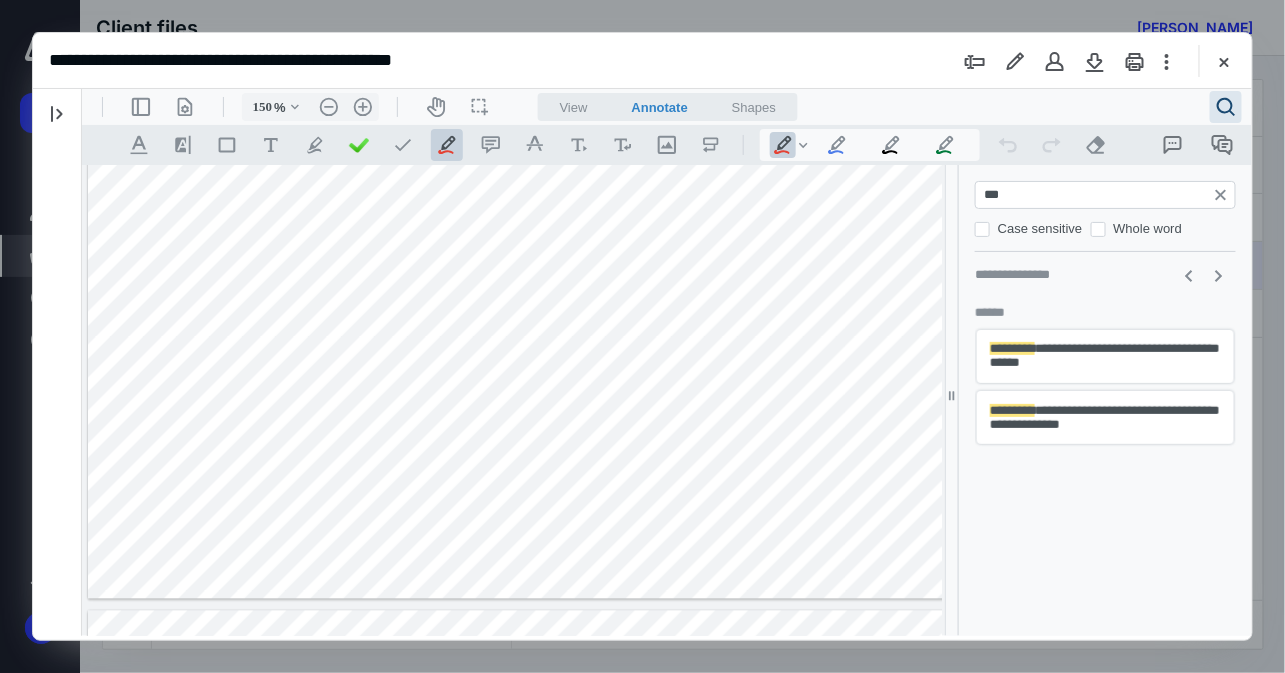 type on "****" 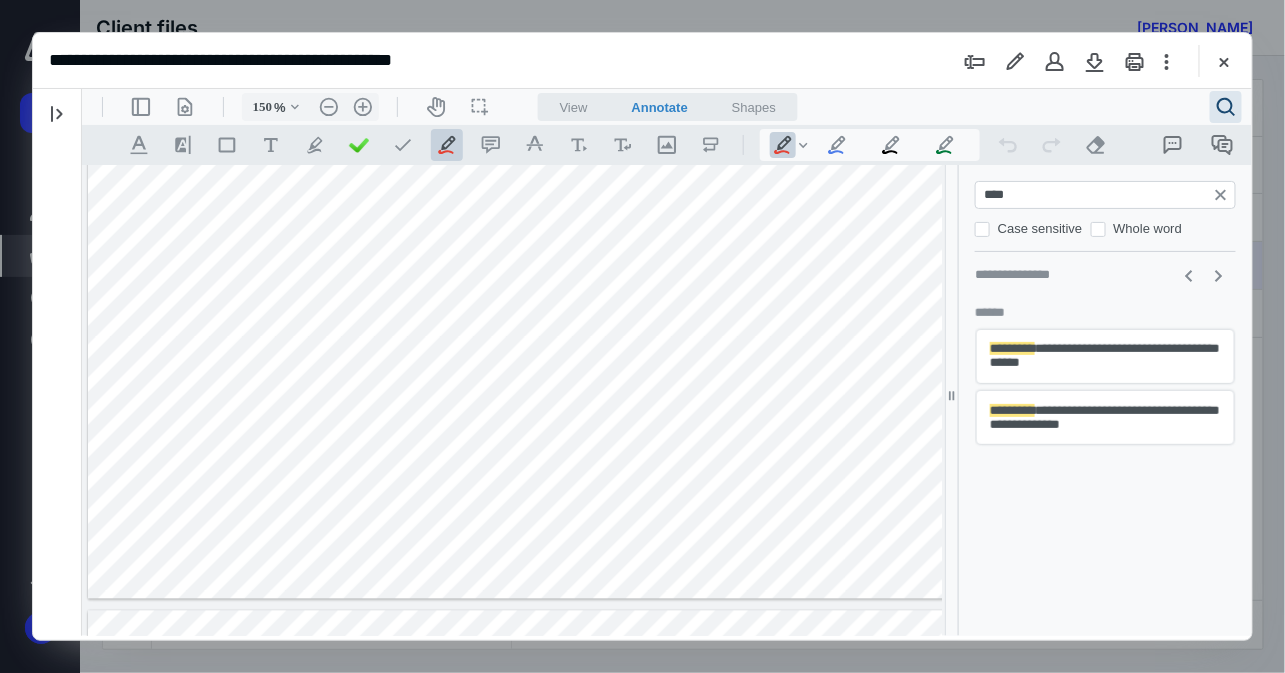 type on "*" 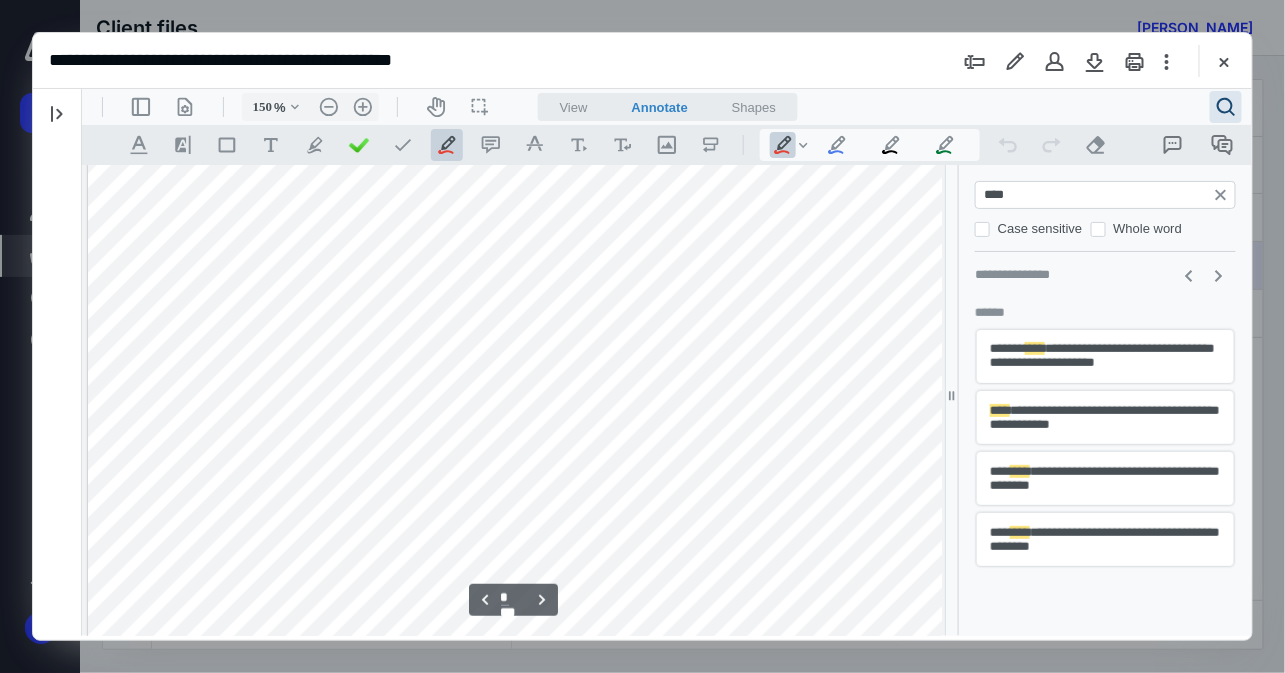 scroll, scrollTop: 5580, scrollLeft: 0, axis: vertical 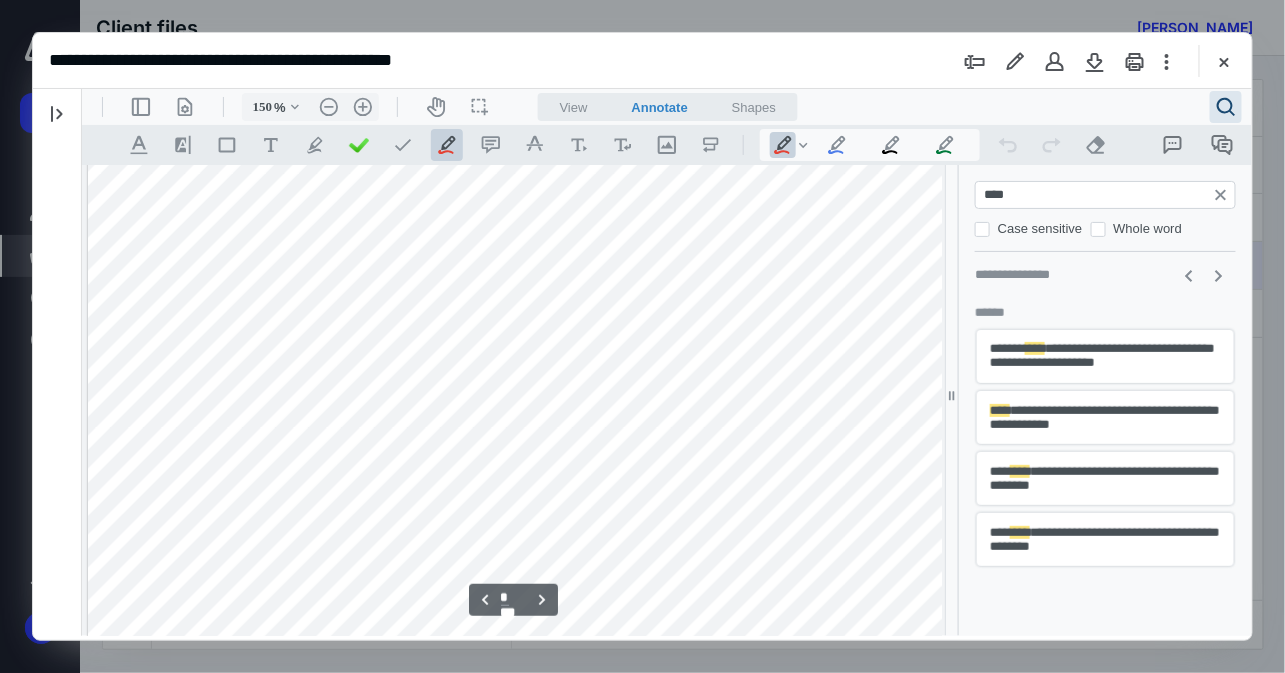 type on "****" 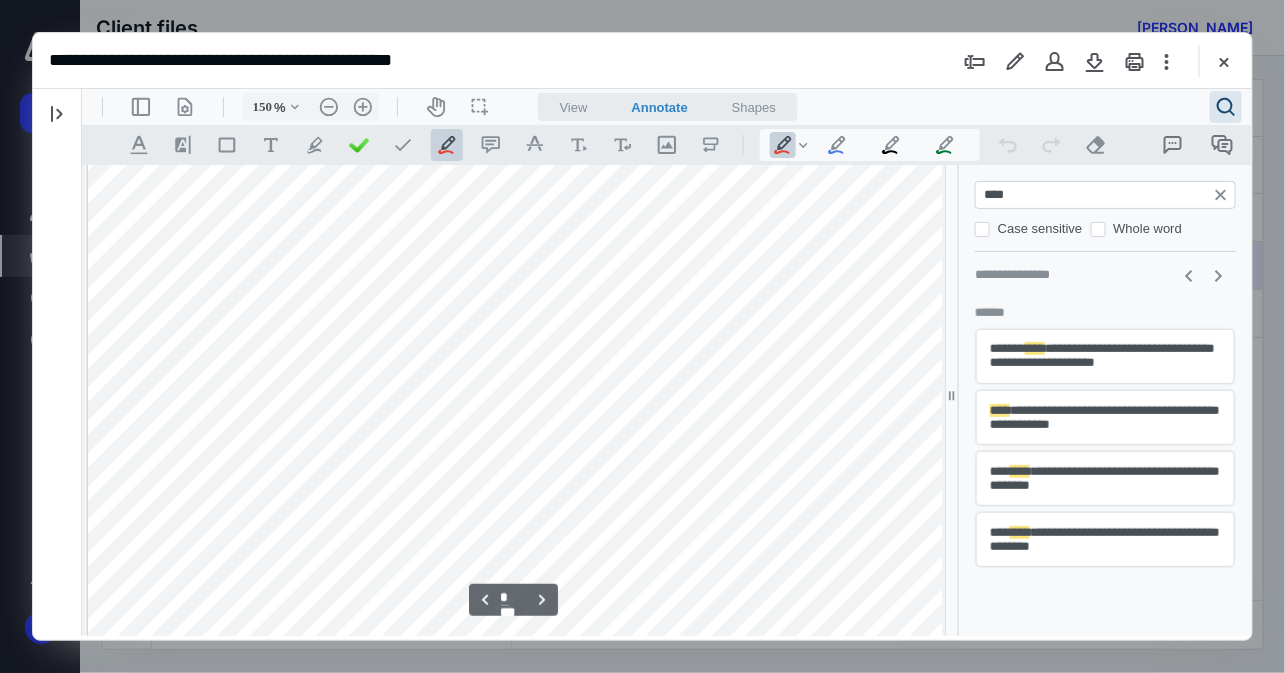 scroll, scrollTop: 5565, scrollLeft: 0, axis: vertical 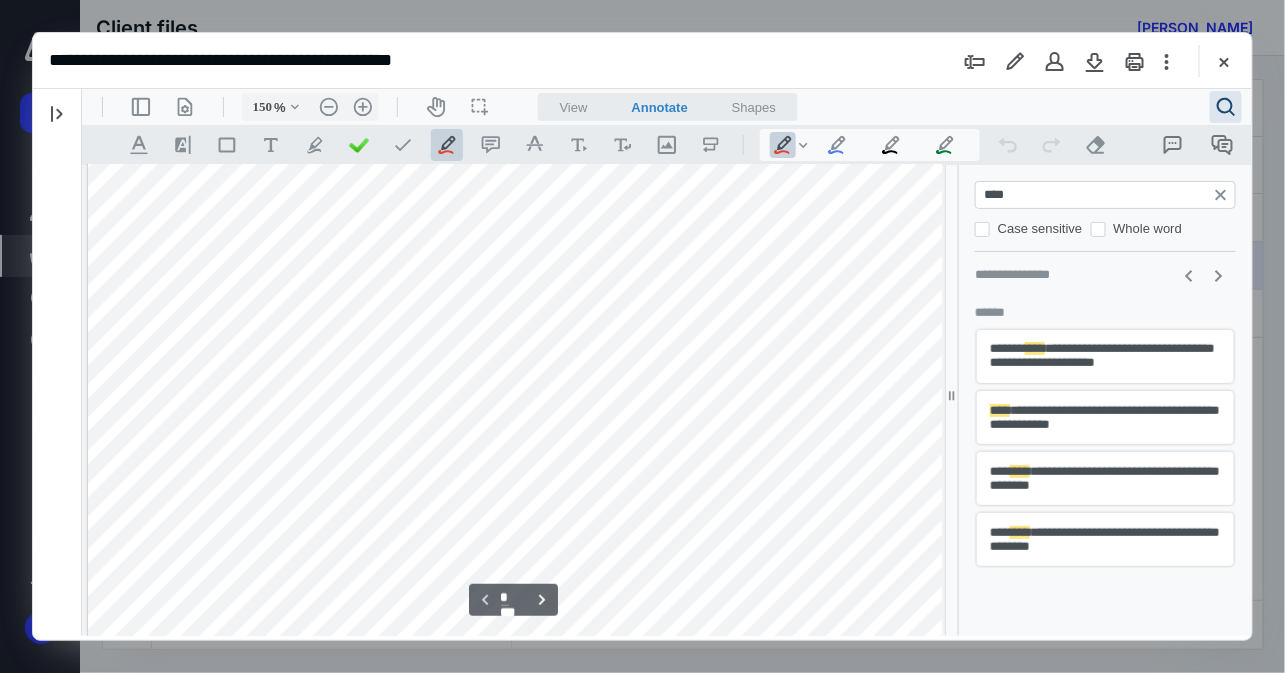 type on "*" 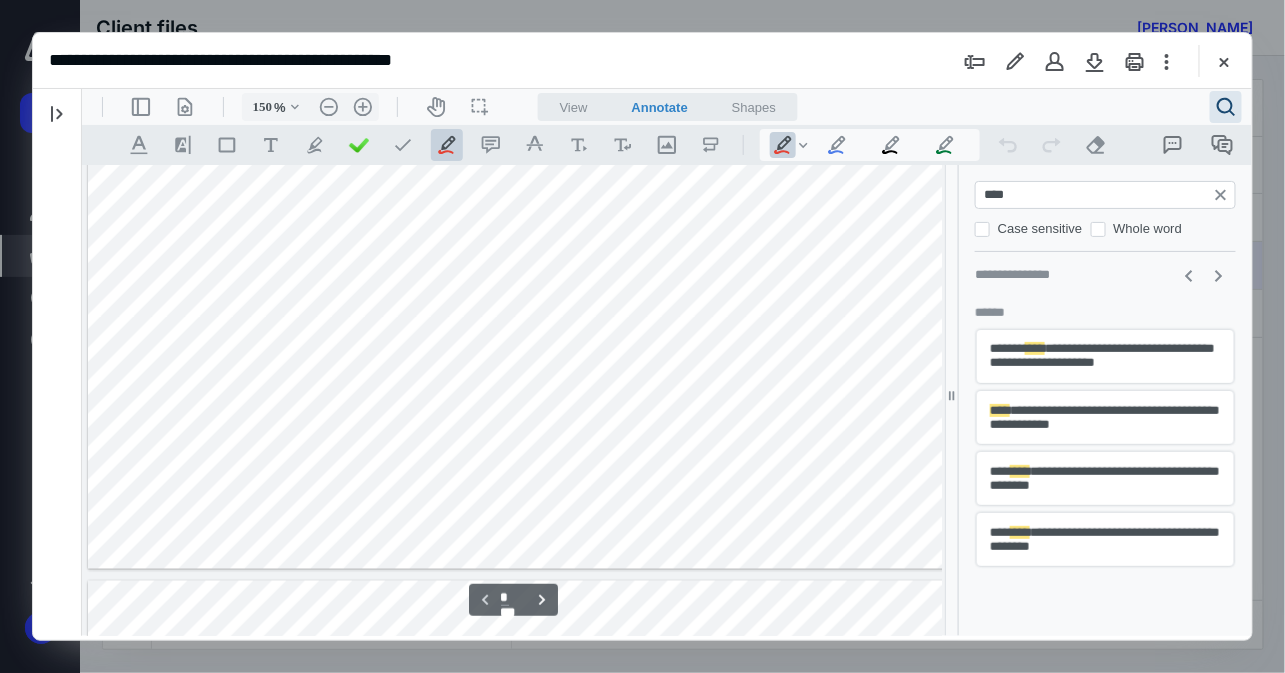 scroll, scrollTop: 870, scrollLeft: 0, axis: vertical 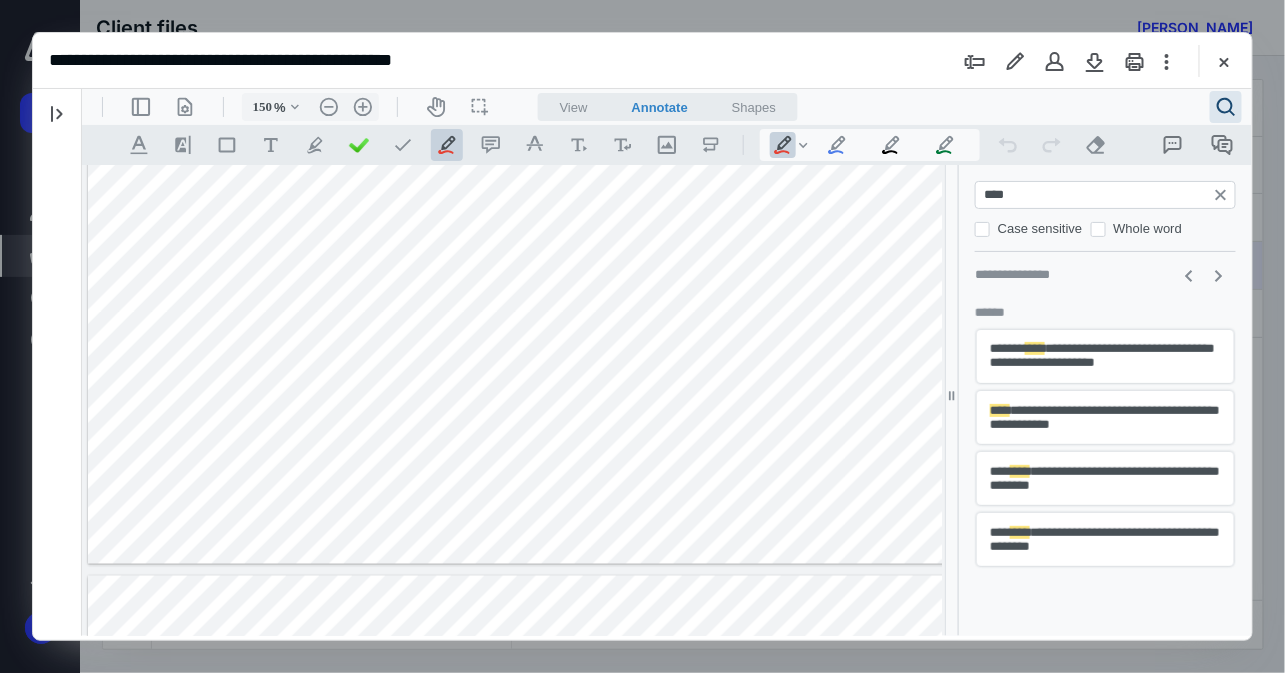 drag, startPoint x: 1106, startPoint y: 198, endPoint x: 931, endPoint y: 211, distance: 175.4822 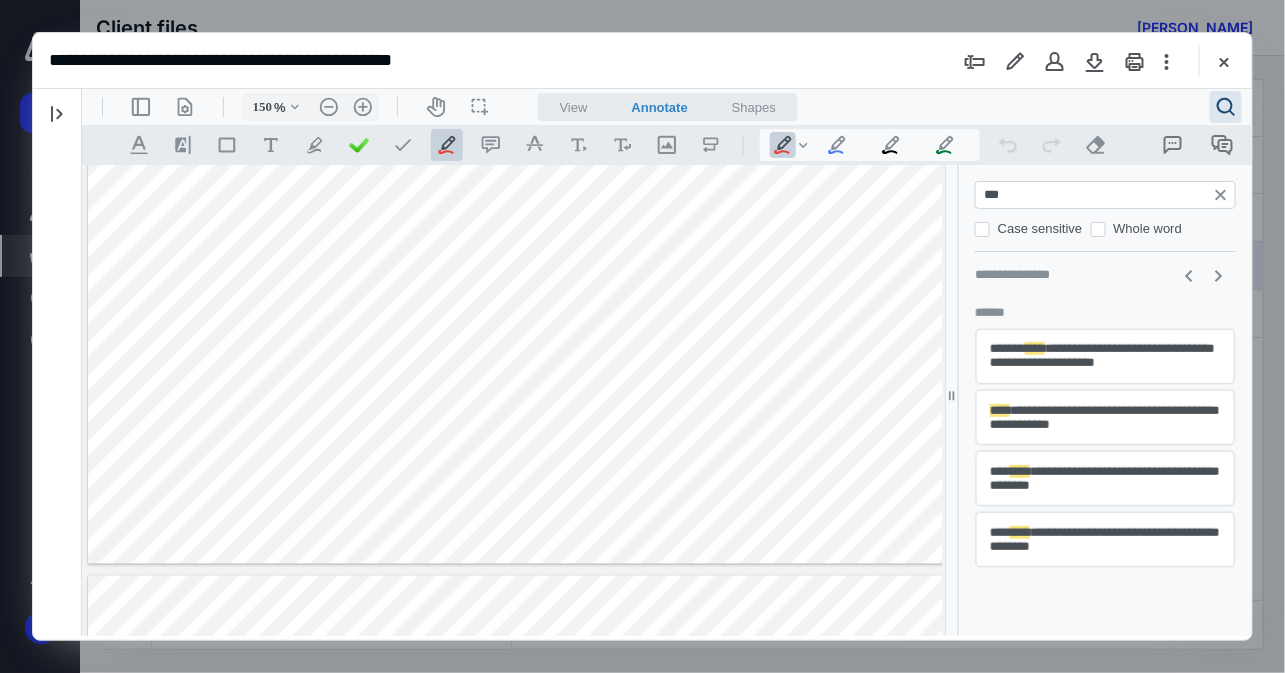 type on "****" 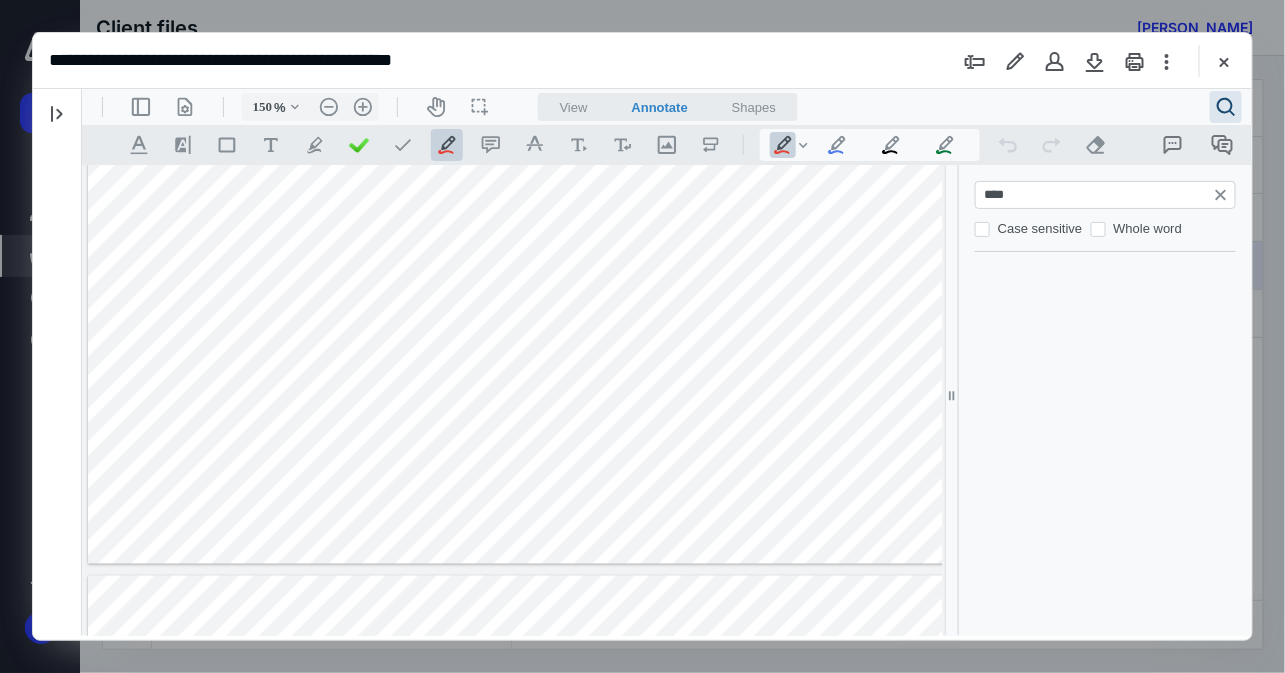type on "*" 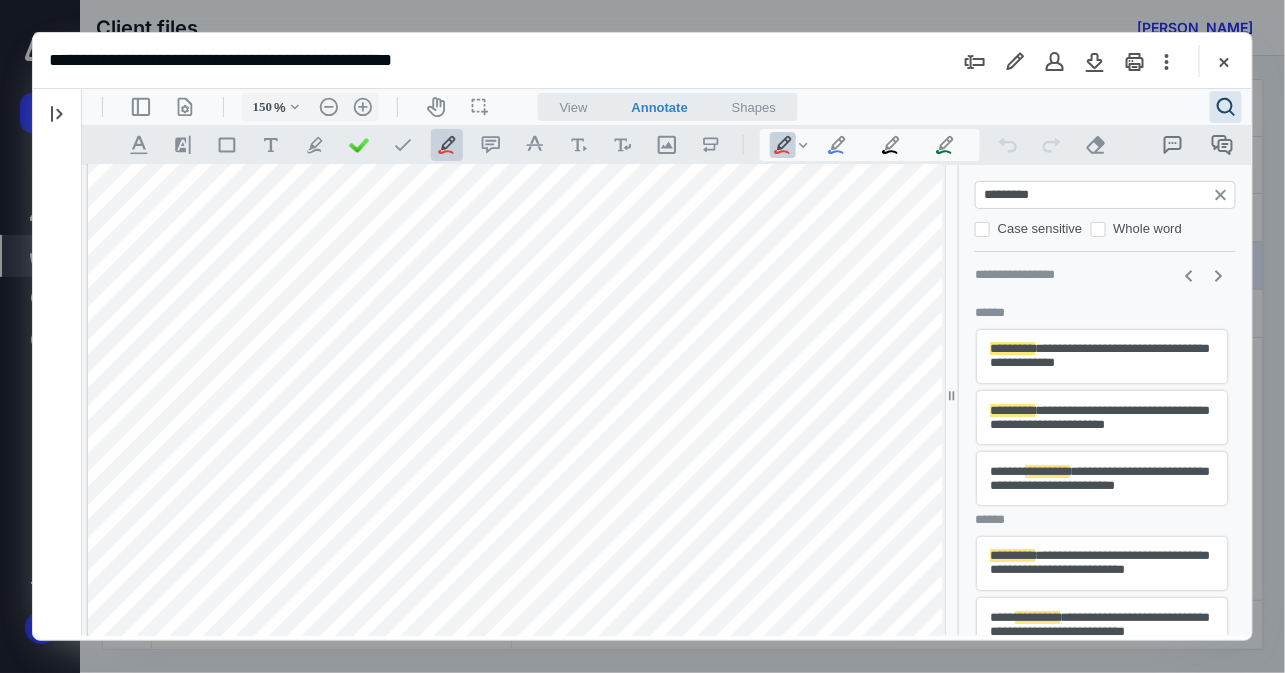 type on "*********" 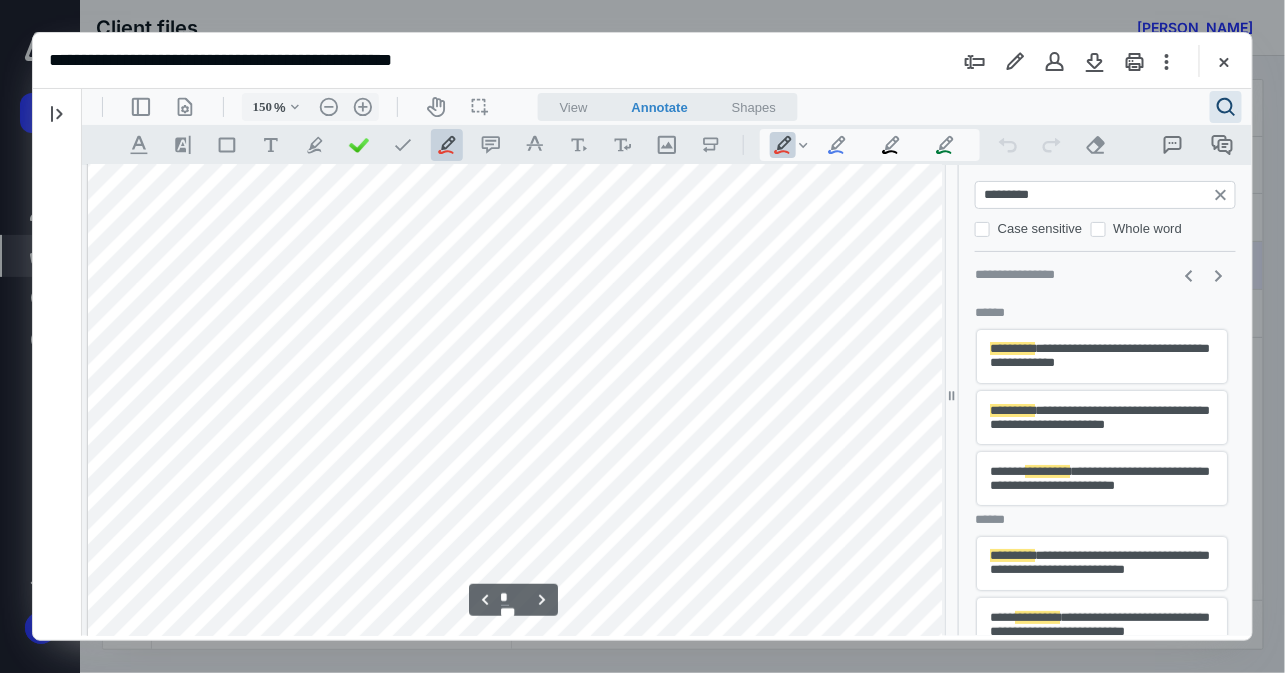 scroll, scrollTop: 1662, scrollLeft: 0, axis: vertical 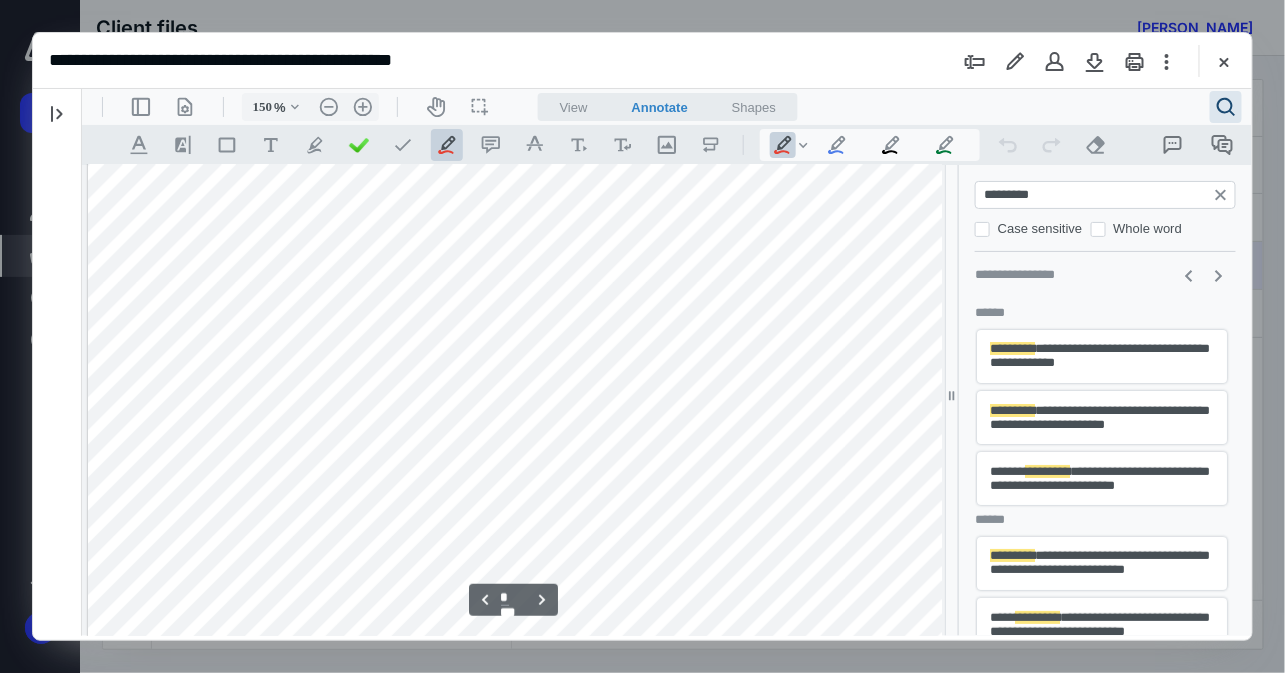 click on "**********" at bounding box center (1101, 416) 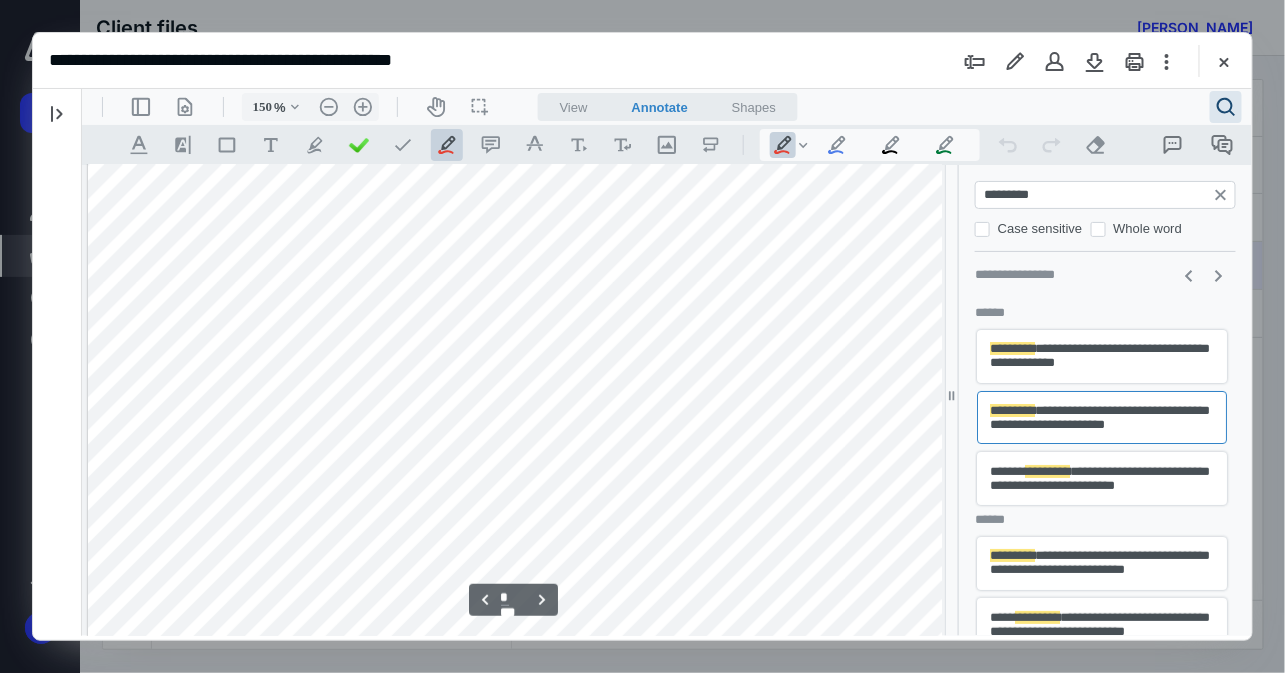 scroll, scrollTop: 1890, scrollLeft: 0, axis: vertical 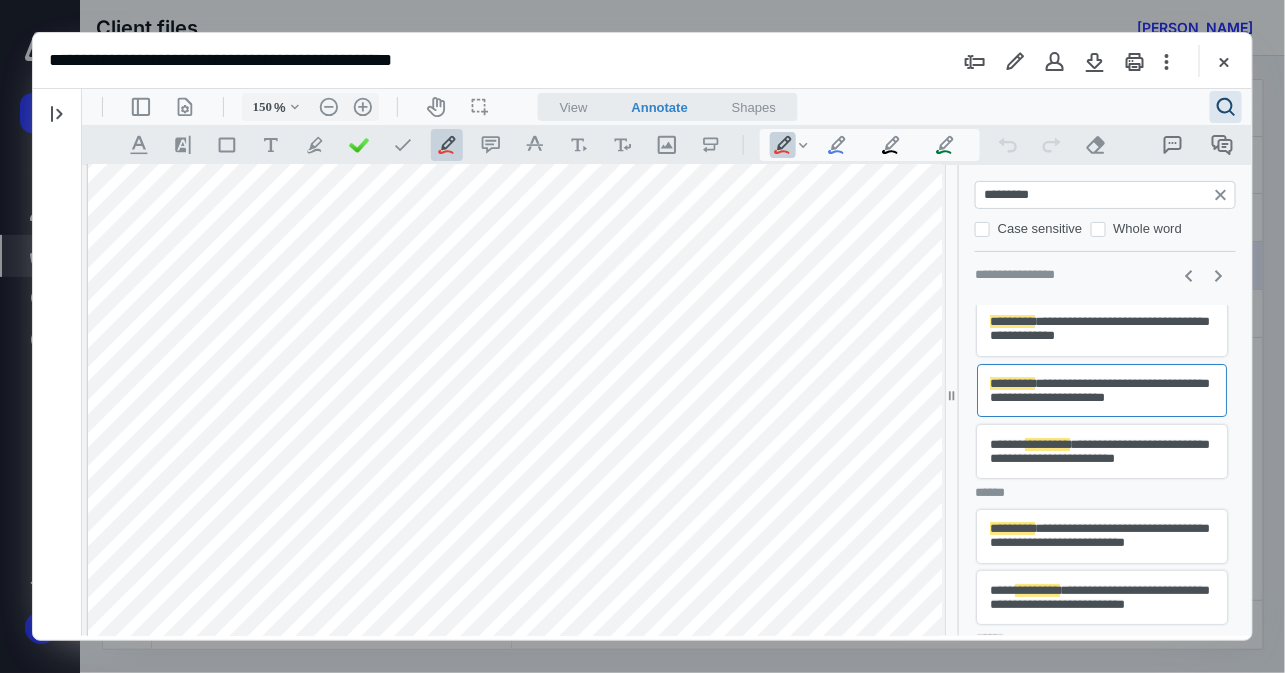 click on "**********" at bounding box center [1101, 535] 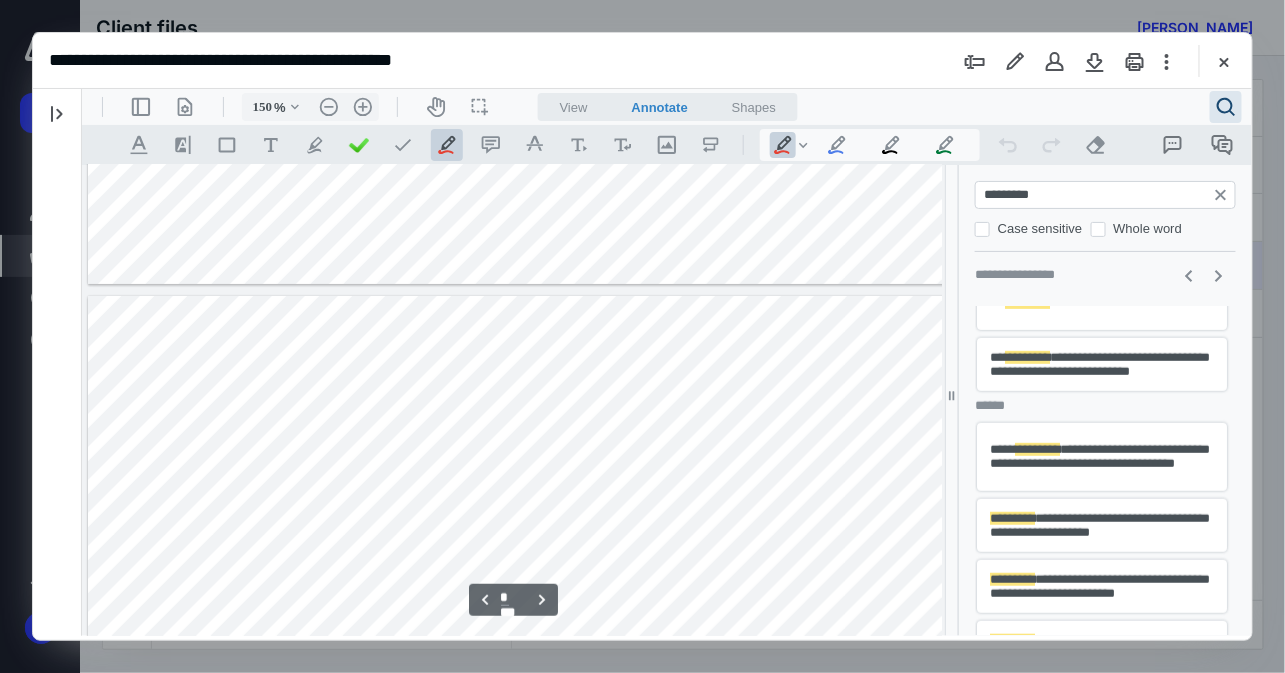 scroll, scrollTop: 418, scrollLeft: 0, axis: vertical 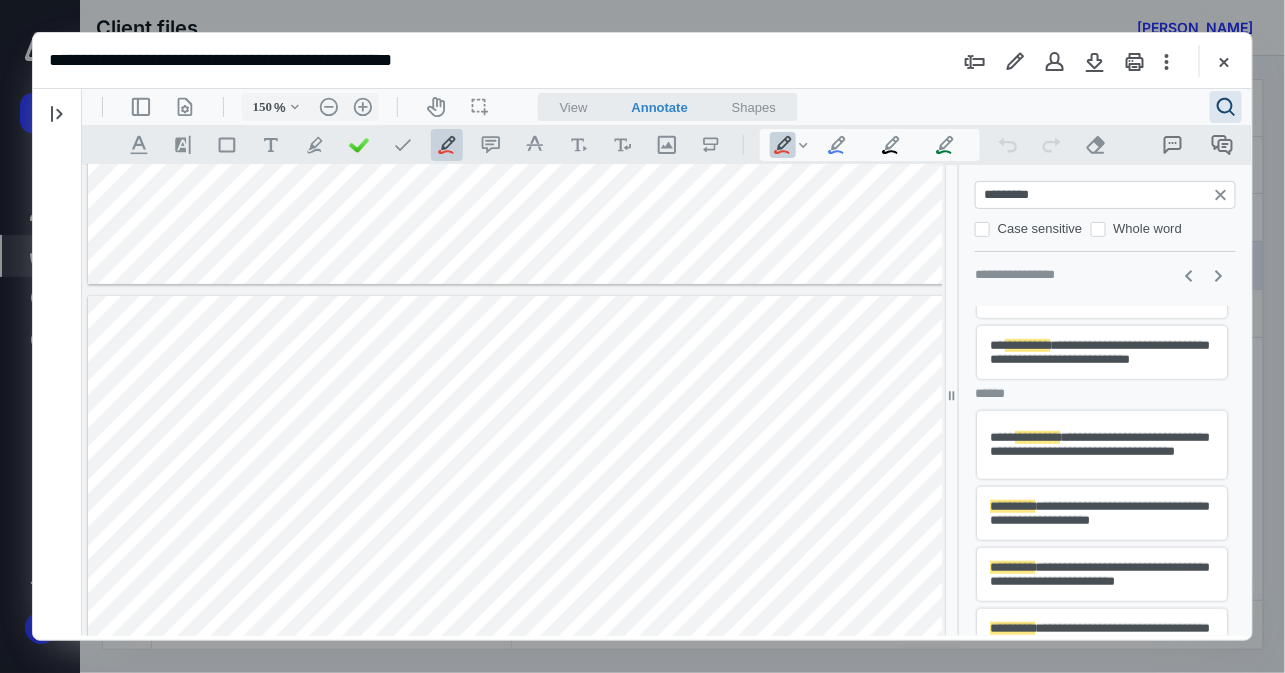 click on "**********" at bounding box center [1101, 512] 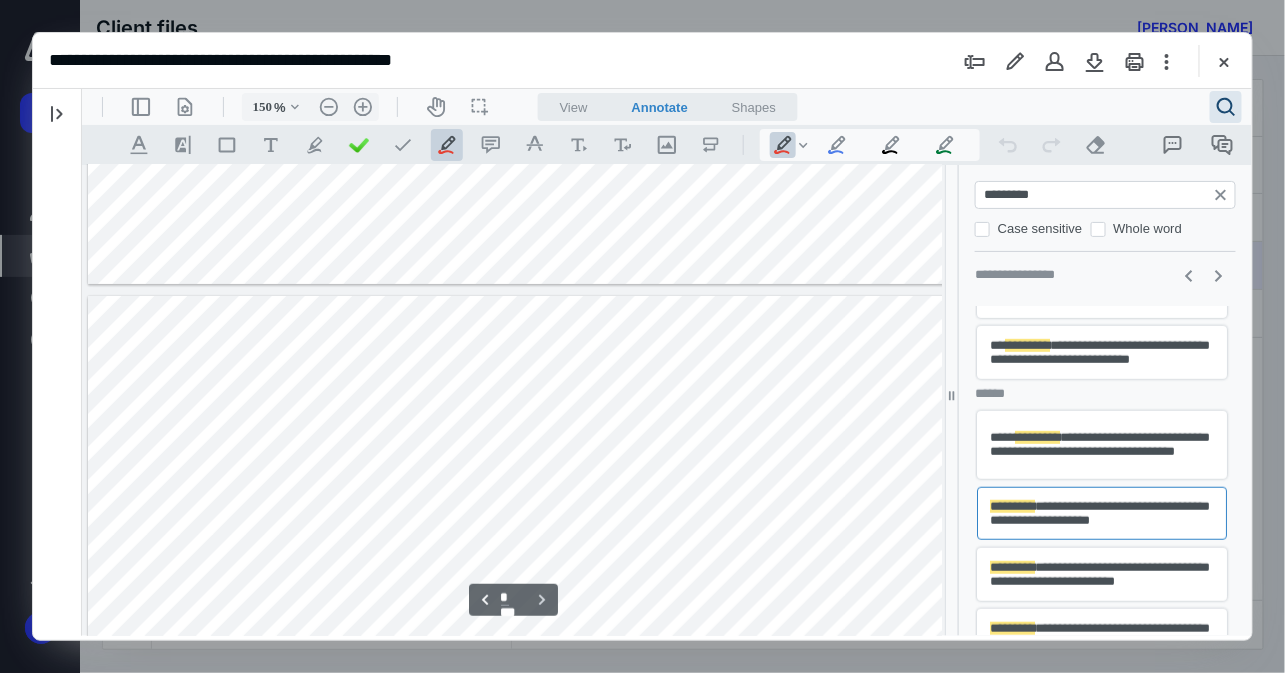 type on "*" 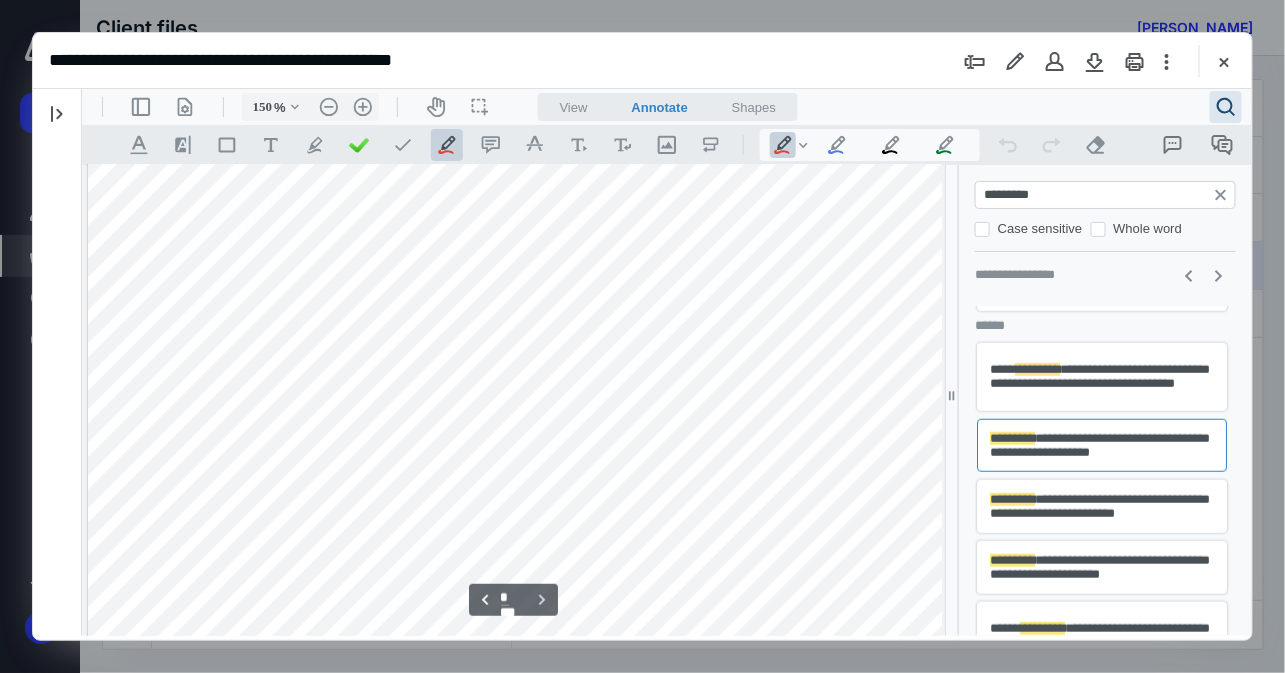 scroll, scrollTop: 487, scrollLeft: 0, axis: vertical 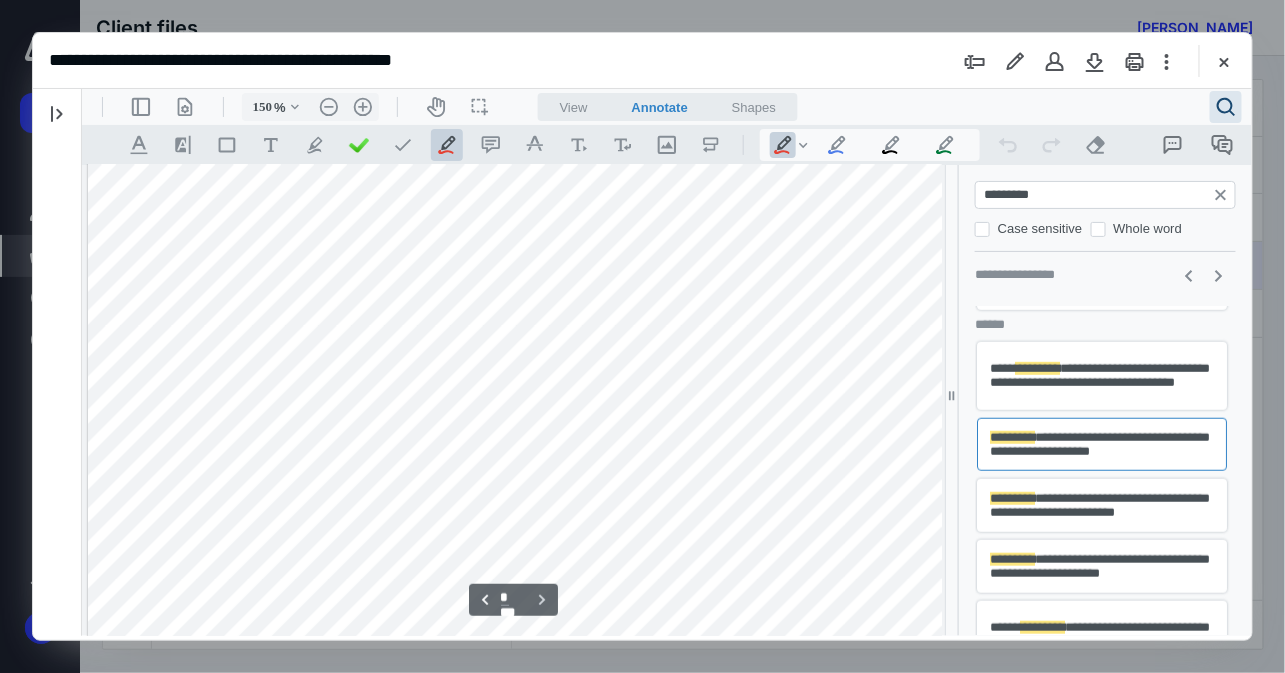 click on "**********" at bounding box center (1101, 504) 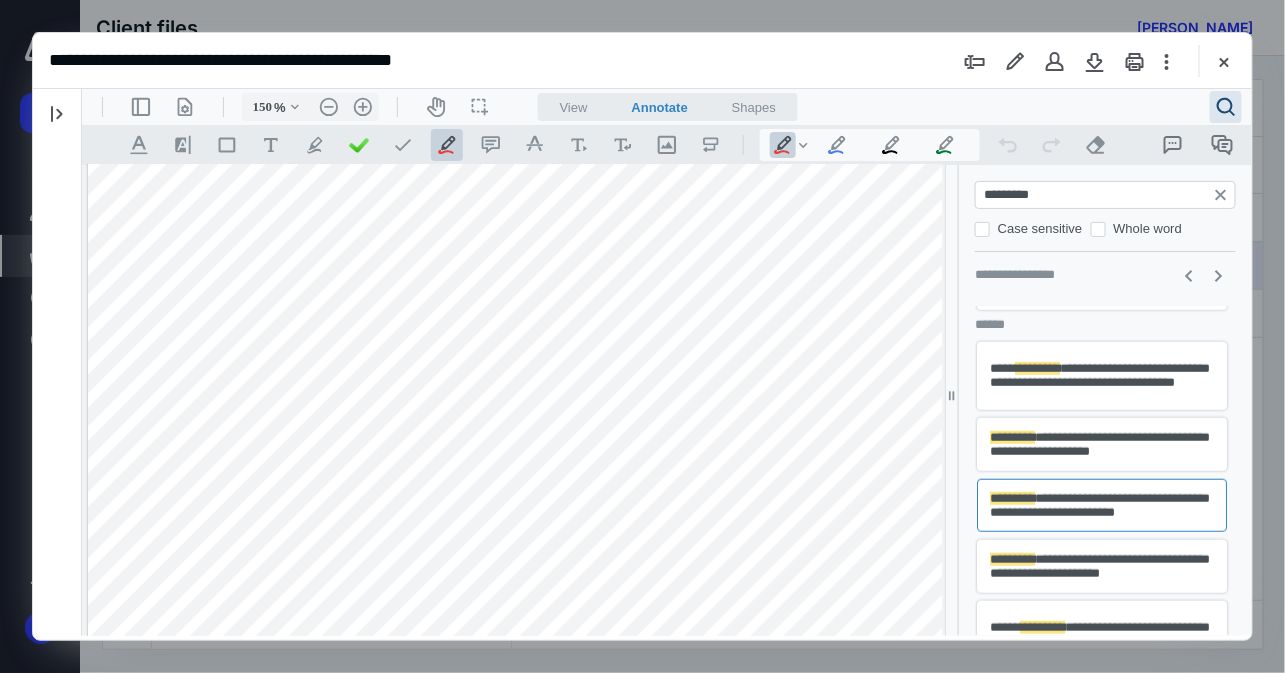 click on "**********" at bounding box center (1101, 504) 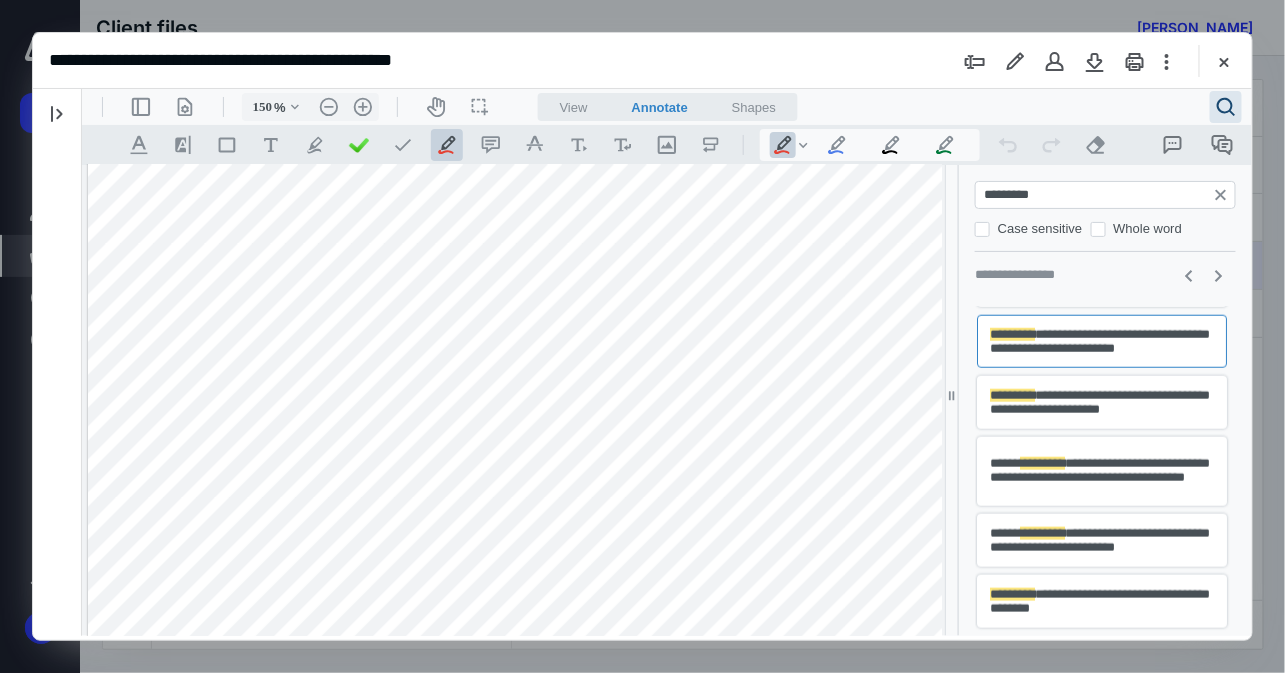 scroll, scrollTop: 651, scrollLeft: 0, axis: vertical 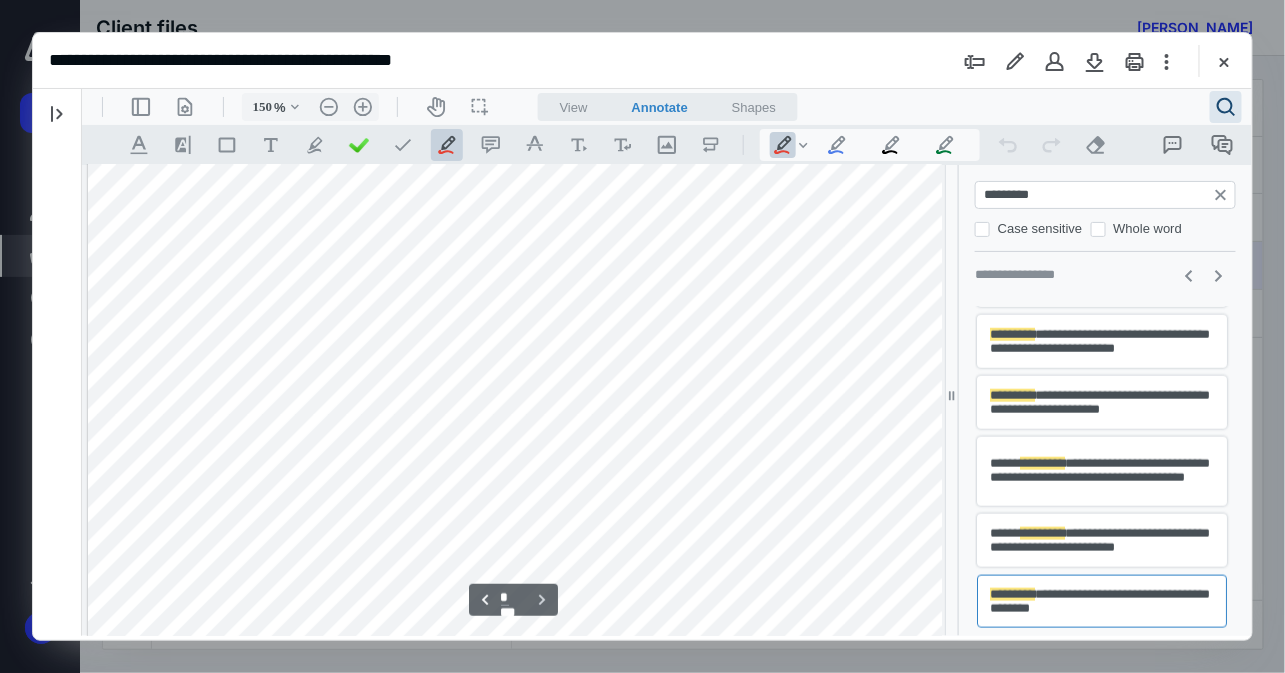 click on "**********" at bounding box center (1101, 539) 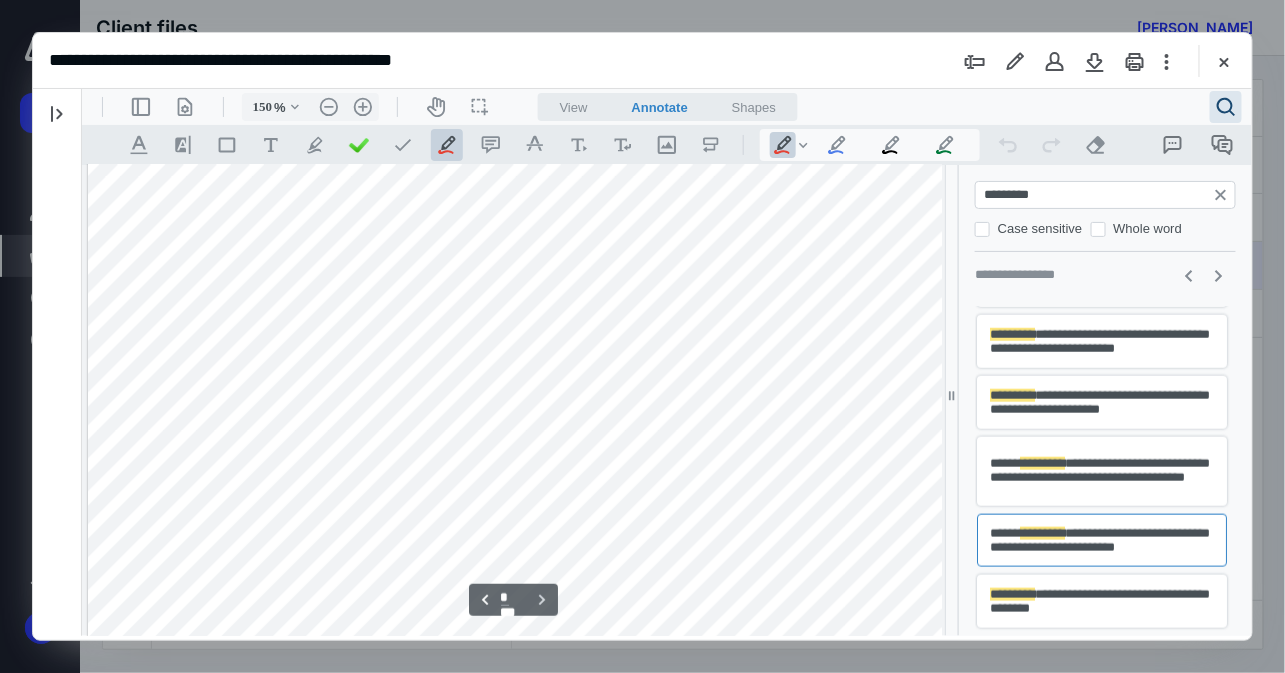 type 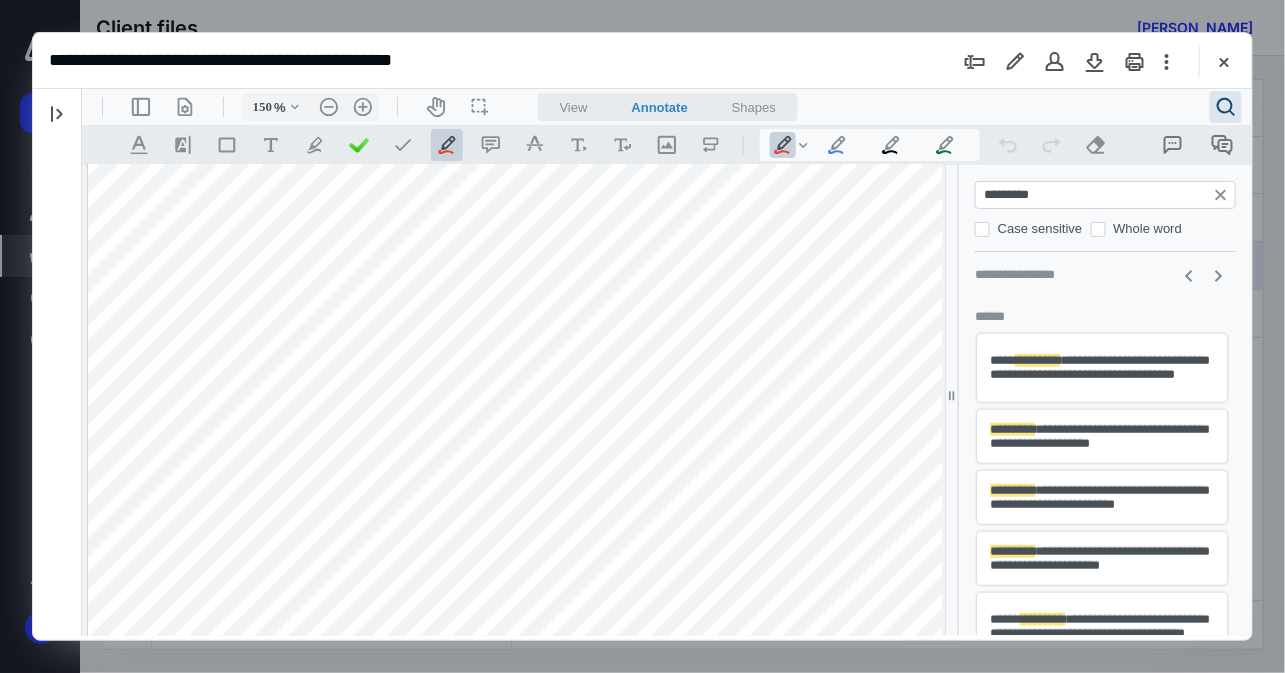 scroll, scrollTop: 490, scrollLeft: 0, axis: vertical 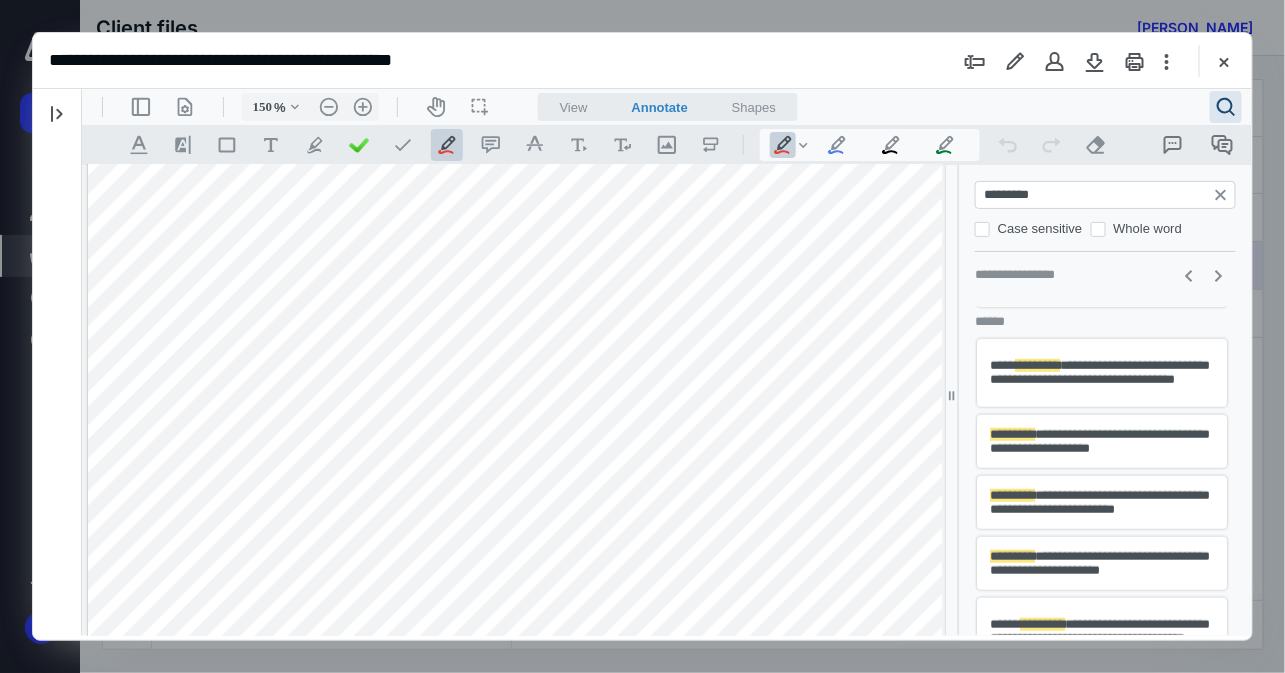 click on "**********" at bounding box center (1101, 372) 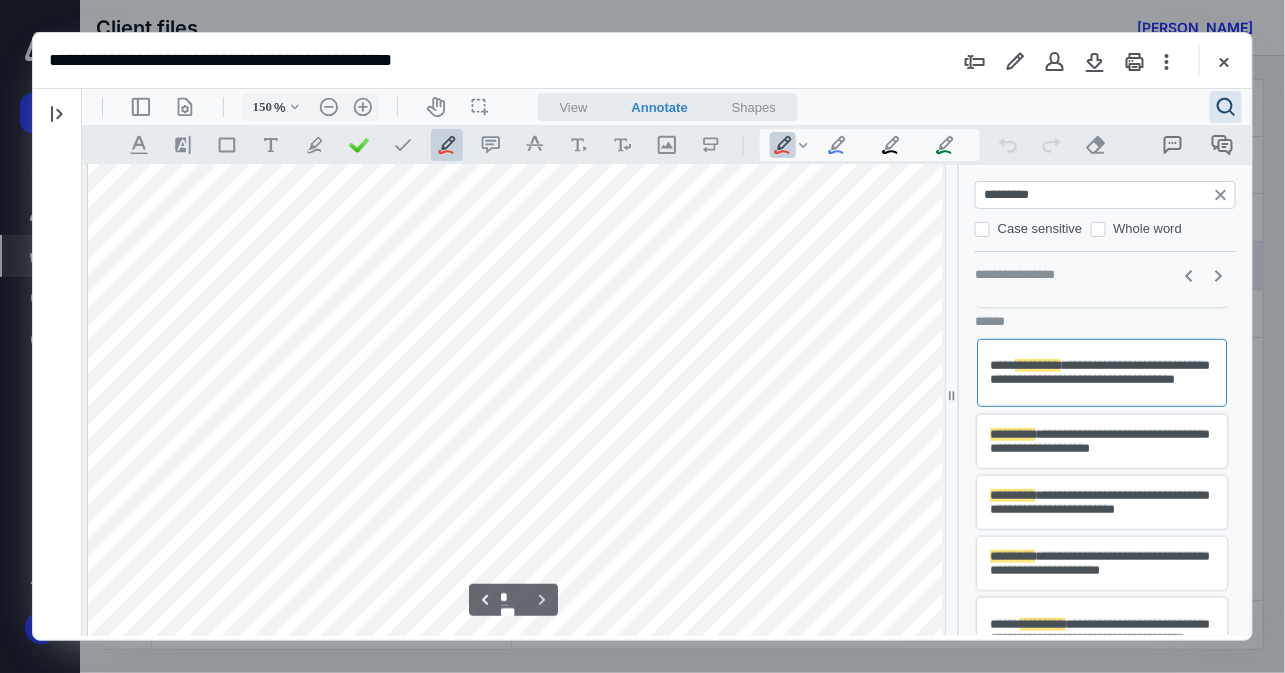 scroll, scrollTop: 8175, scrollLeft: 0, axis: vertical 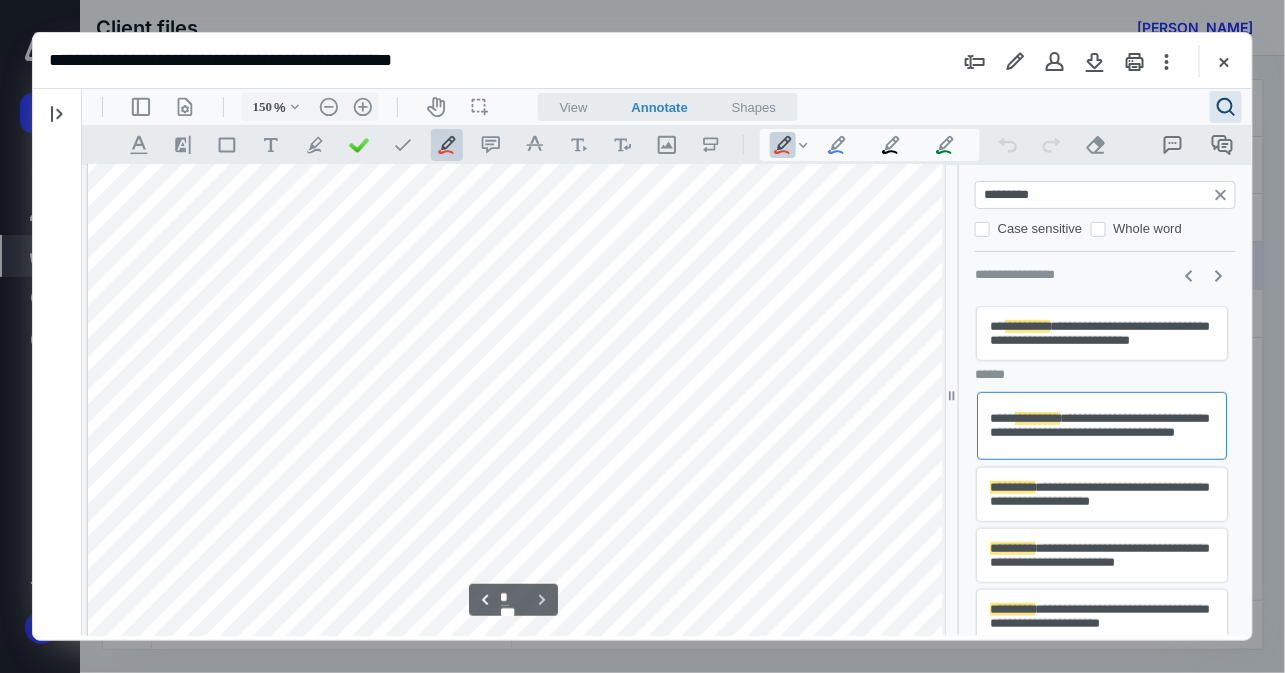type 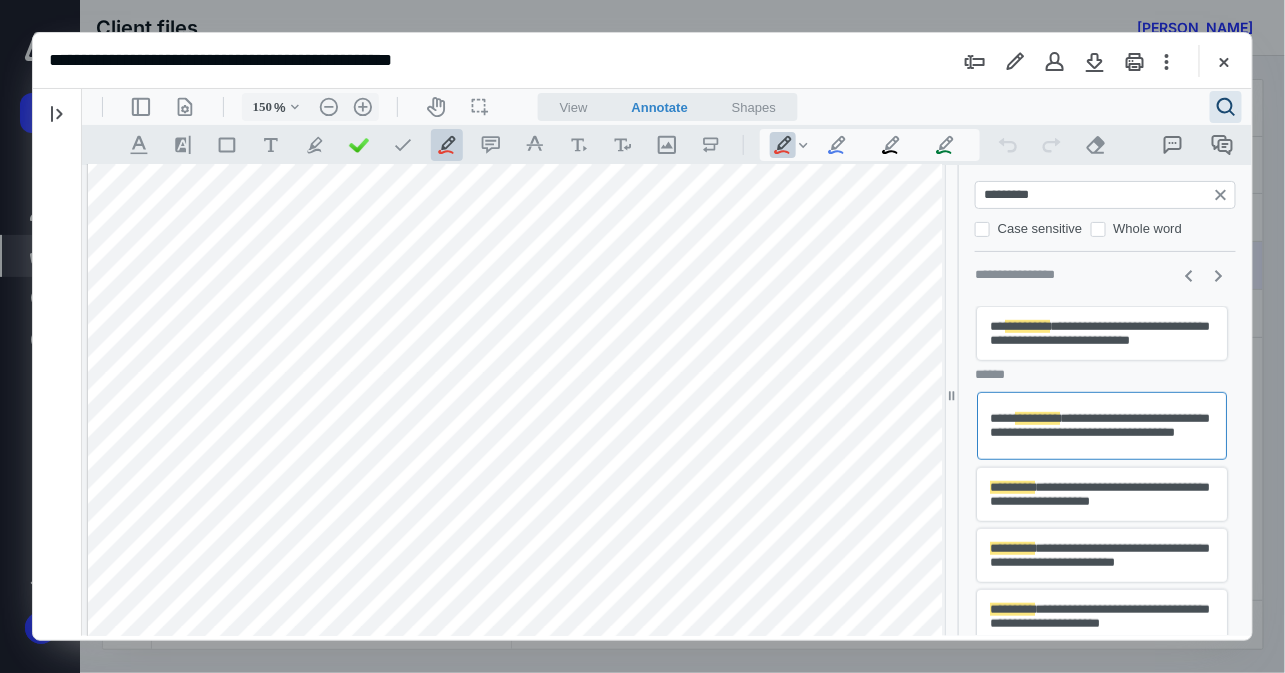 drag, startPoint x: 1126, startPoint y: 196, endPoint x: 799, endPoint y: 194, distance: 327.0061 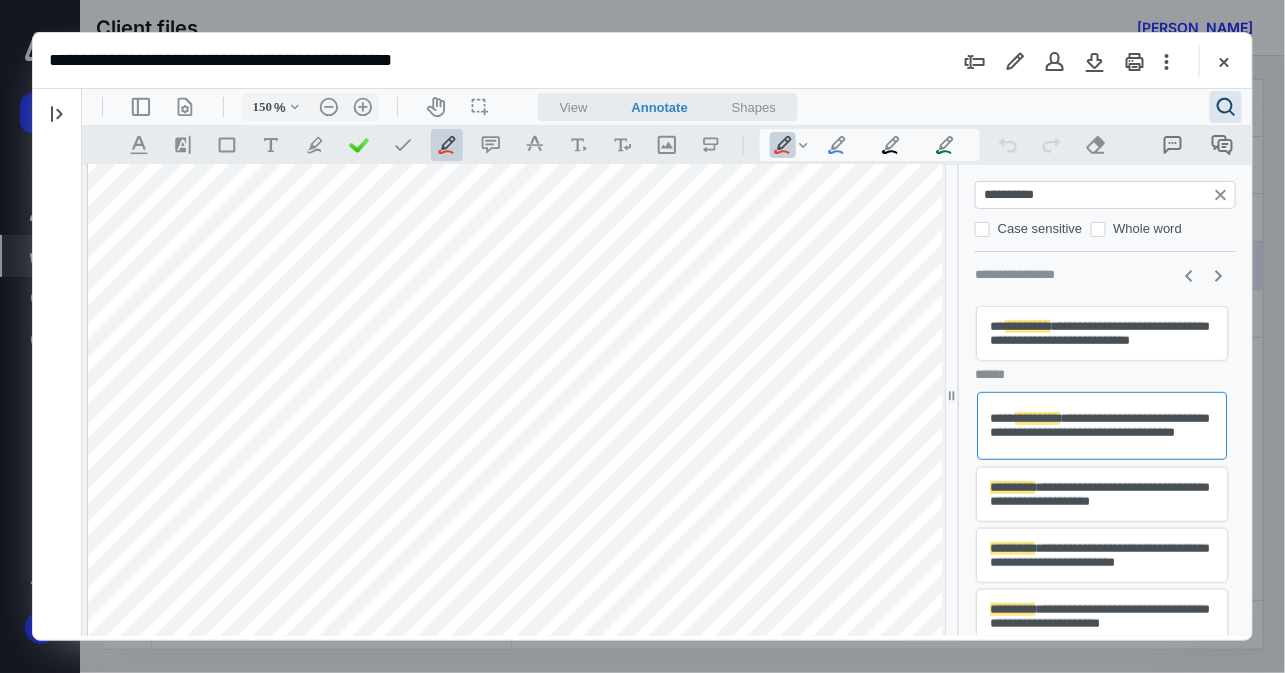 type on "**********" 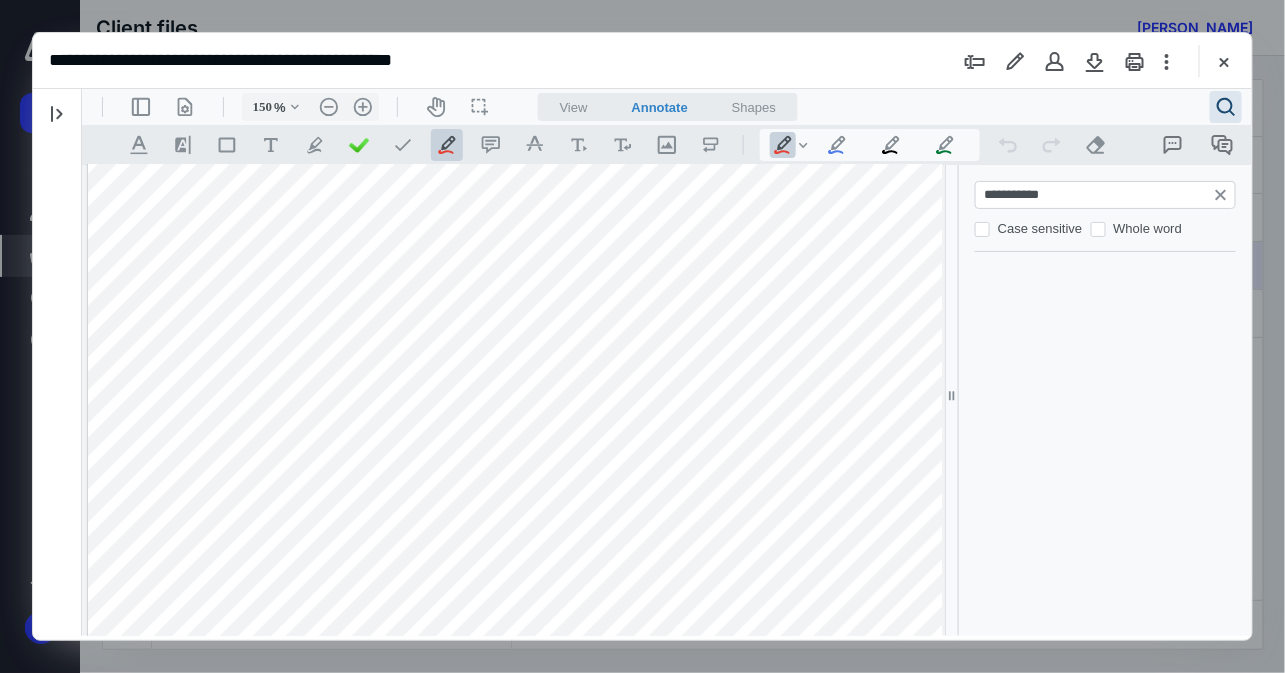 scroll, scrollTop: 0, scrollLeft: 0, axis: both 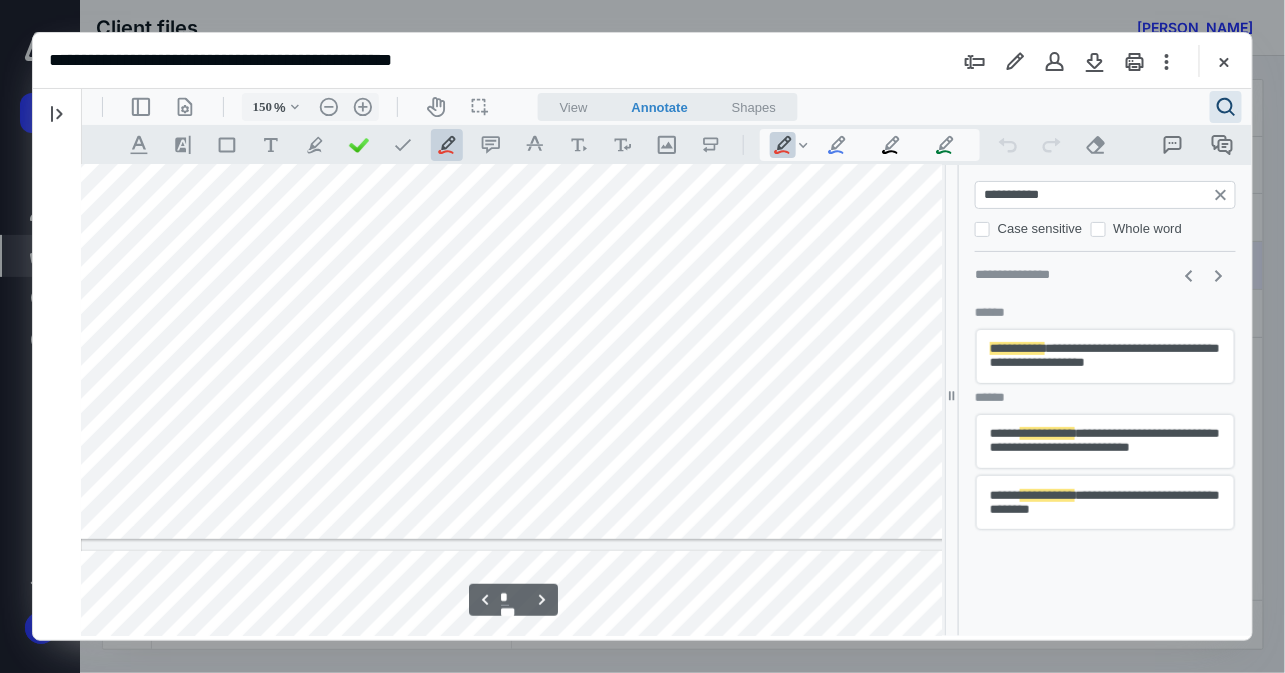 type on "*" 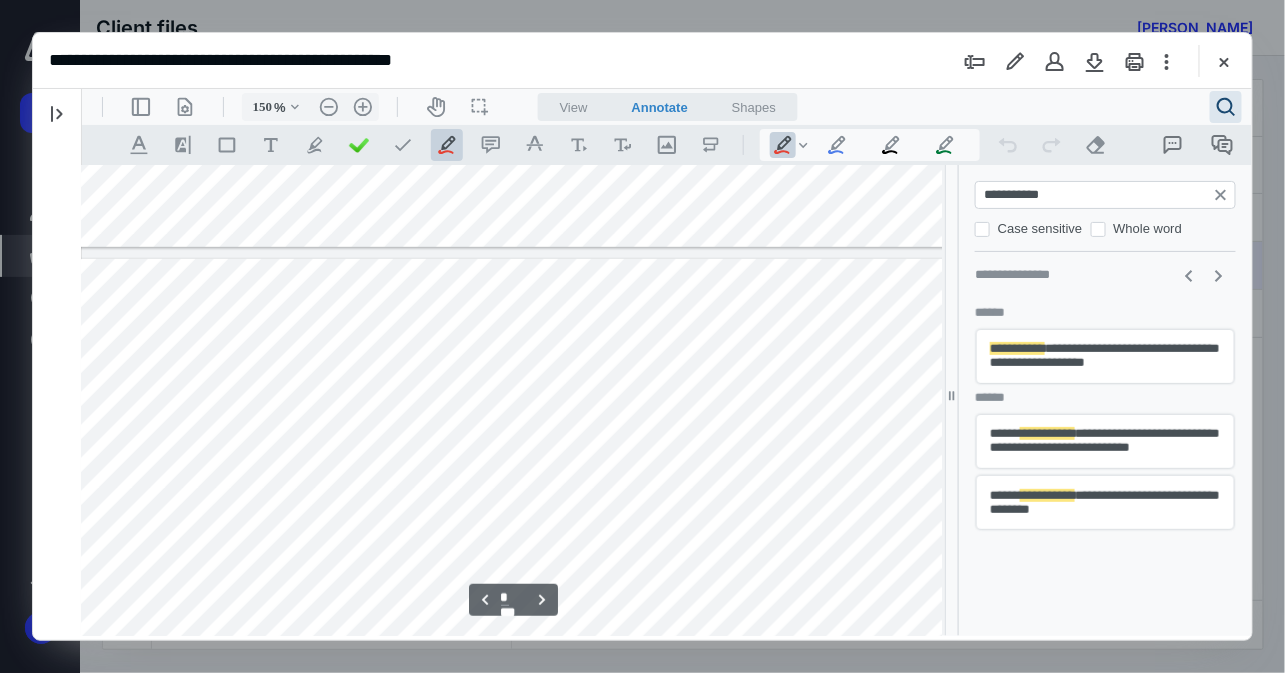scroll, scrollTop: 5011, scrollLeft: 25, axis: both 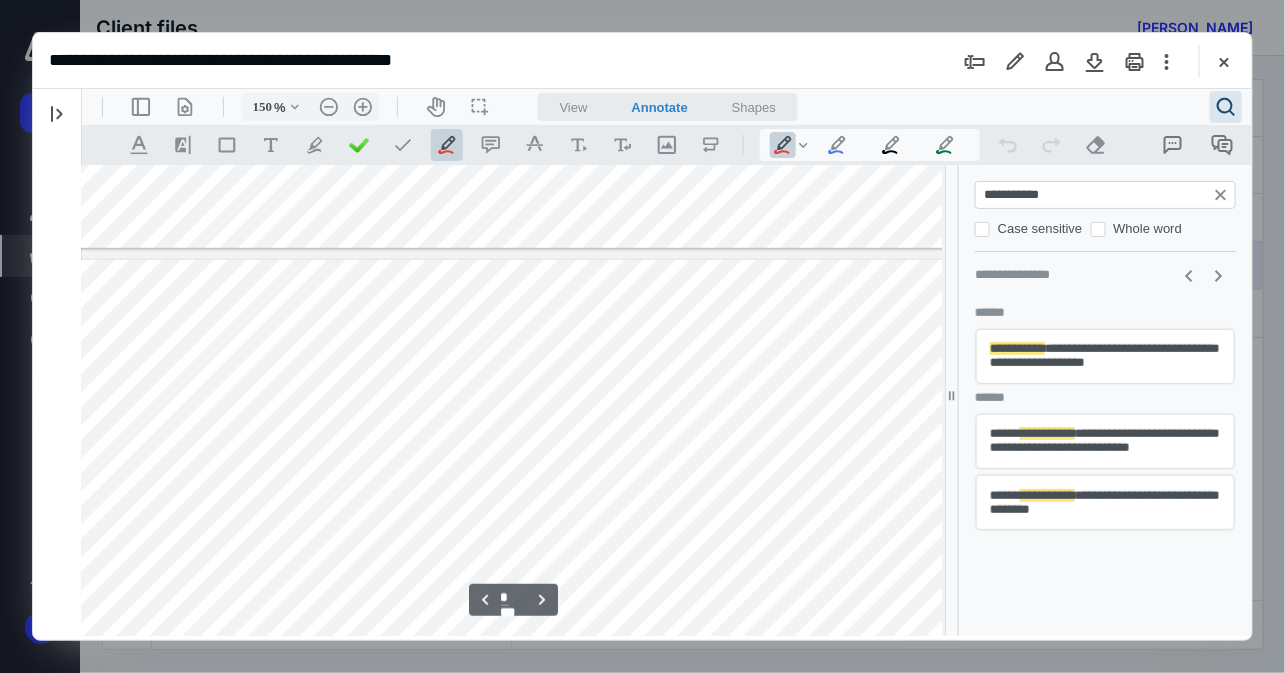 drag, startPoint x: 1094, startPoint y: 191, endPoint x: 799, endPoint y: 190, distance: 295.0017 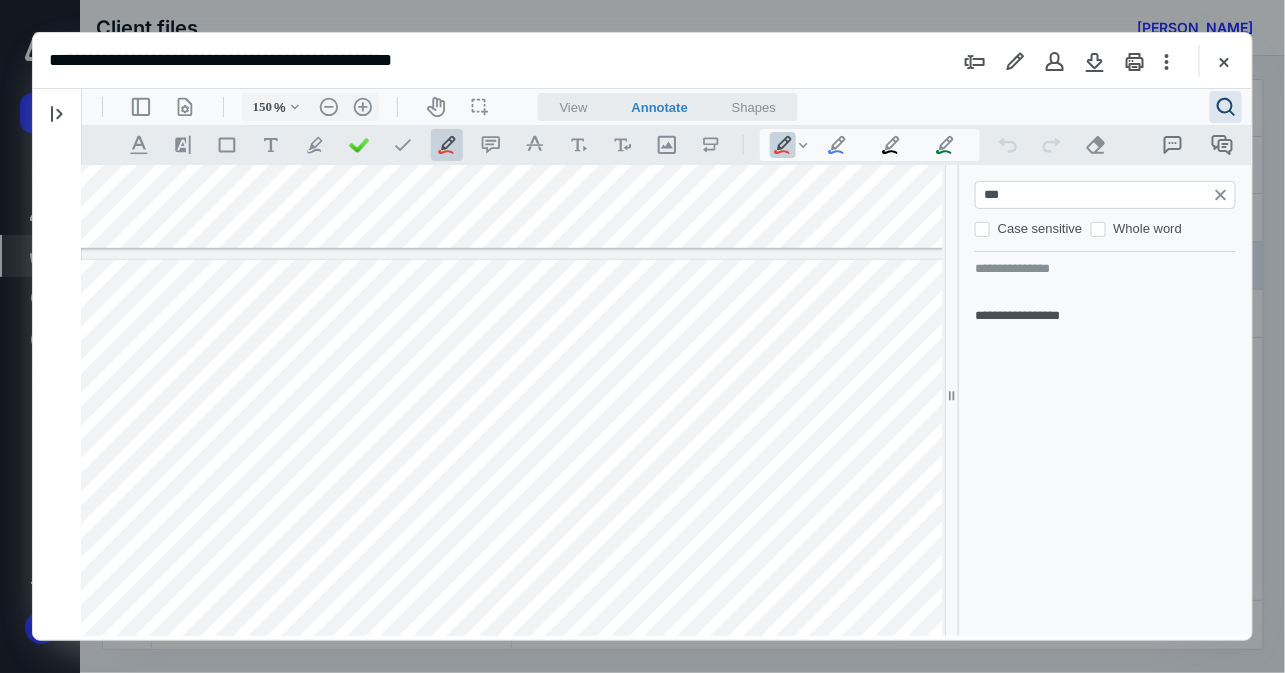 drag, startPoint x: 1082, startPoint y: 205, endPoint x: 1058, endPoint y: 193, distance: 26.832815 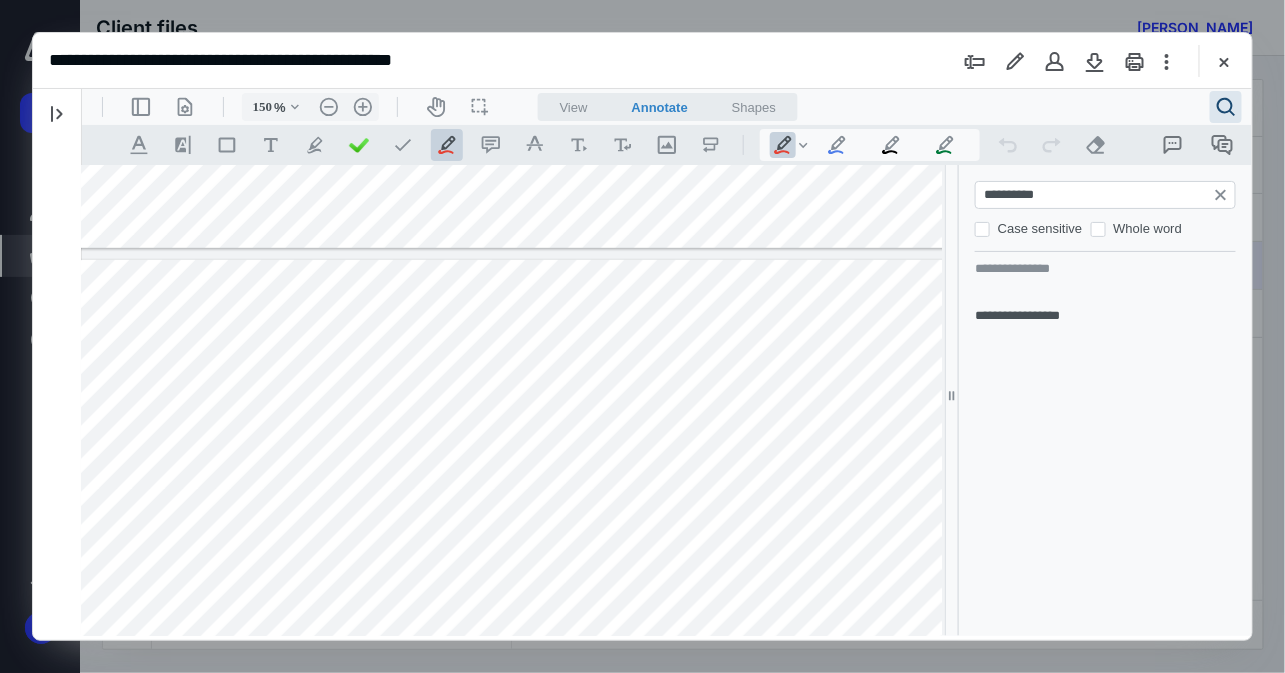 type on "**********" 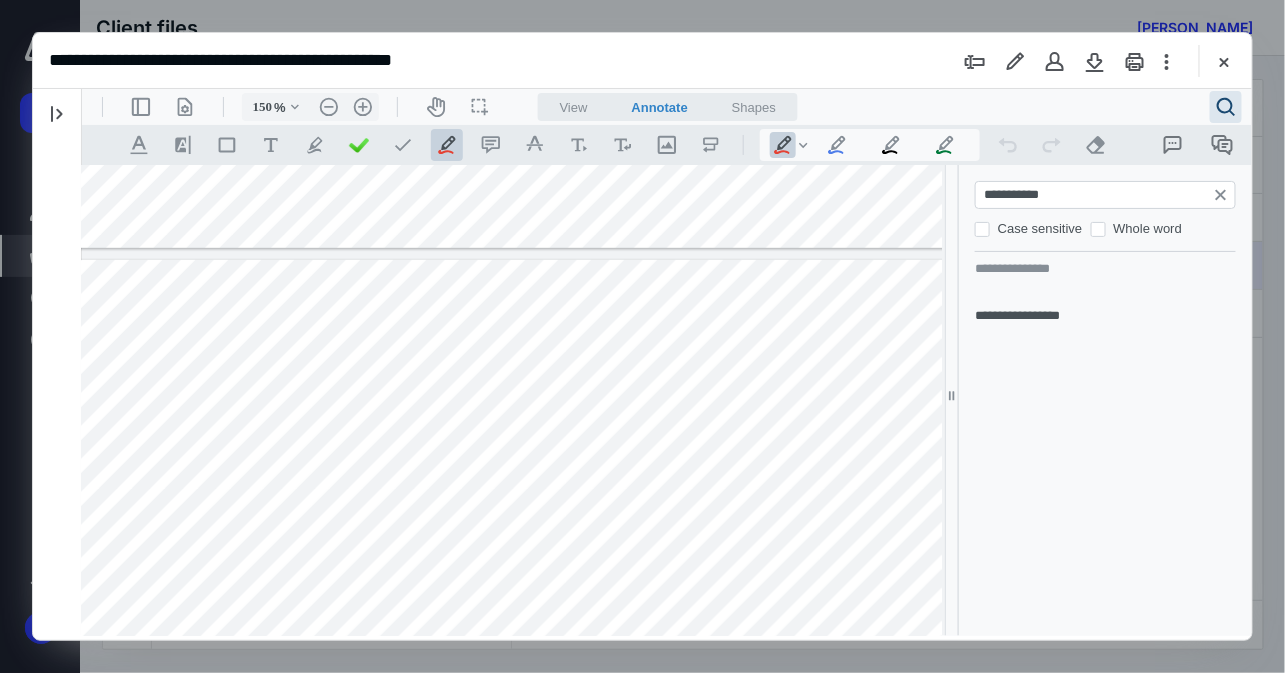 scroll, scrollTop: 4720, scrollLeft: 25, axis: both 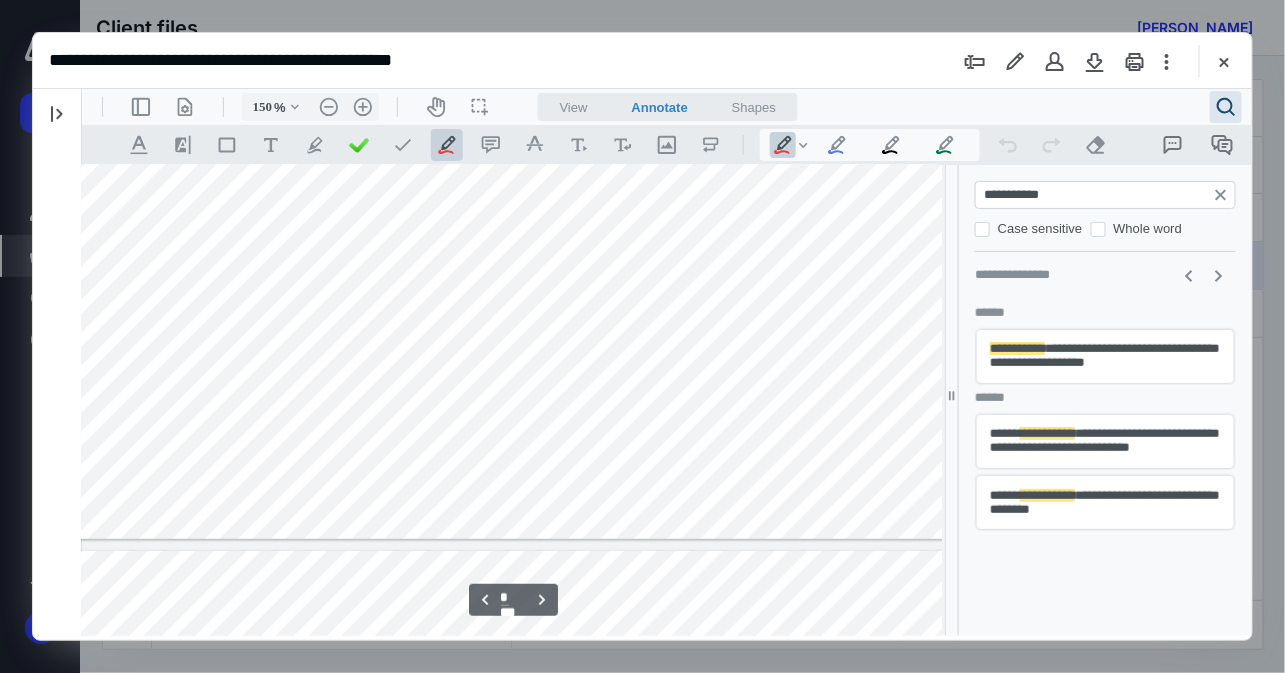 type on "*" 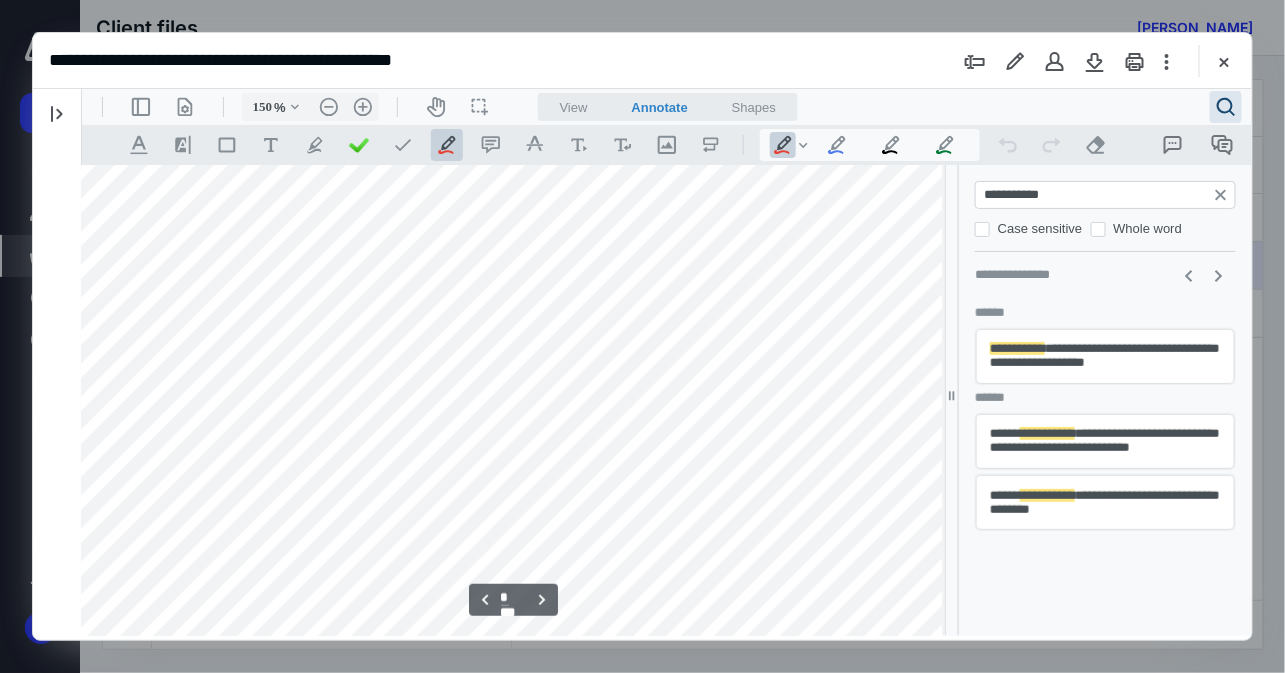 scroll, scrollTop: 5116, scrollLeft: 25, axis: both 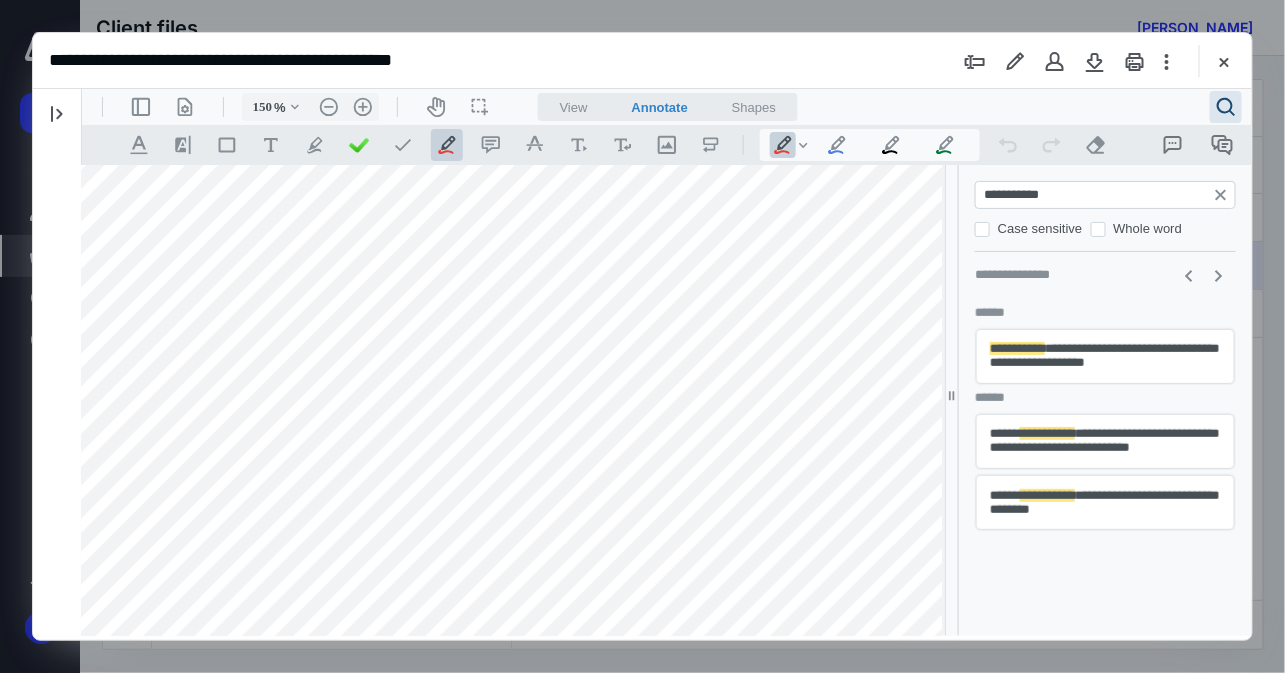 drag, startPoint x: 1085, startPoint y: 193, endPoint x: 782, endPoint y: 168, distance: 304.0296 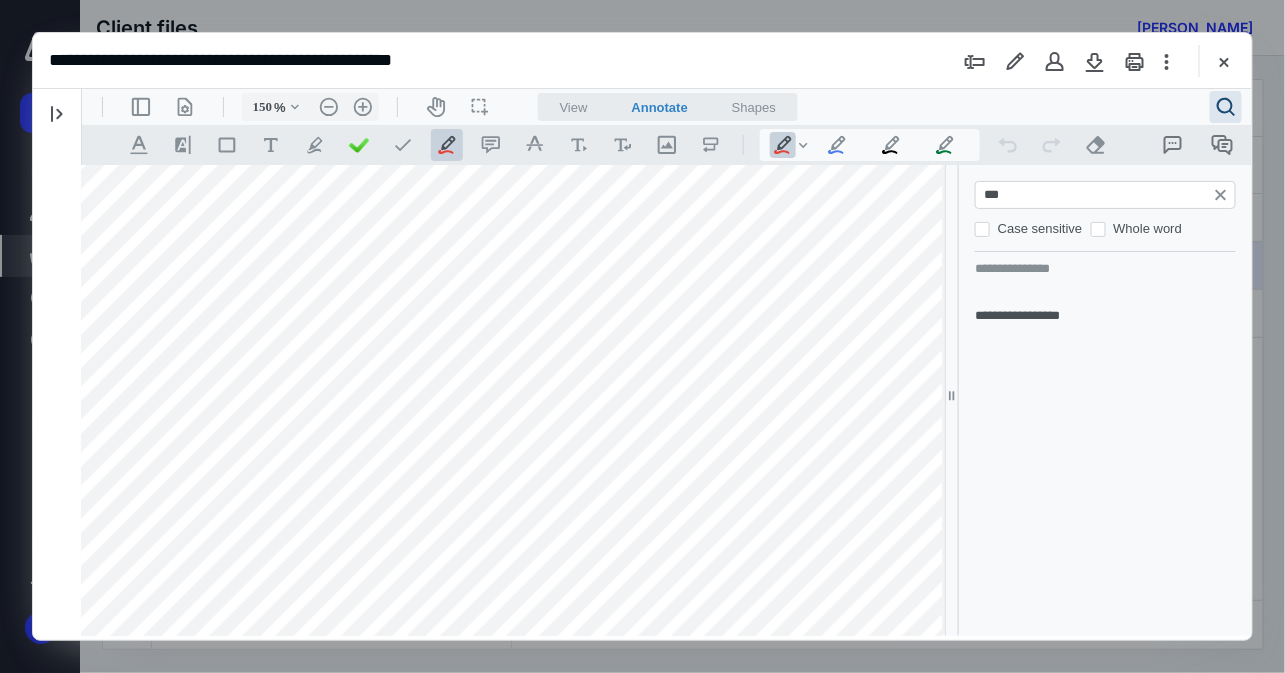 type on "**" 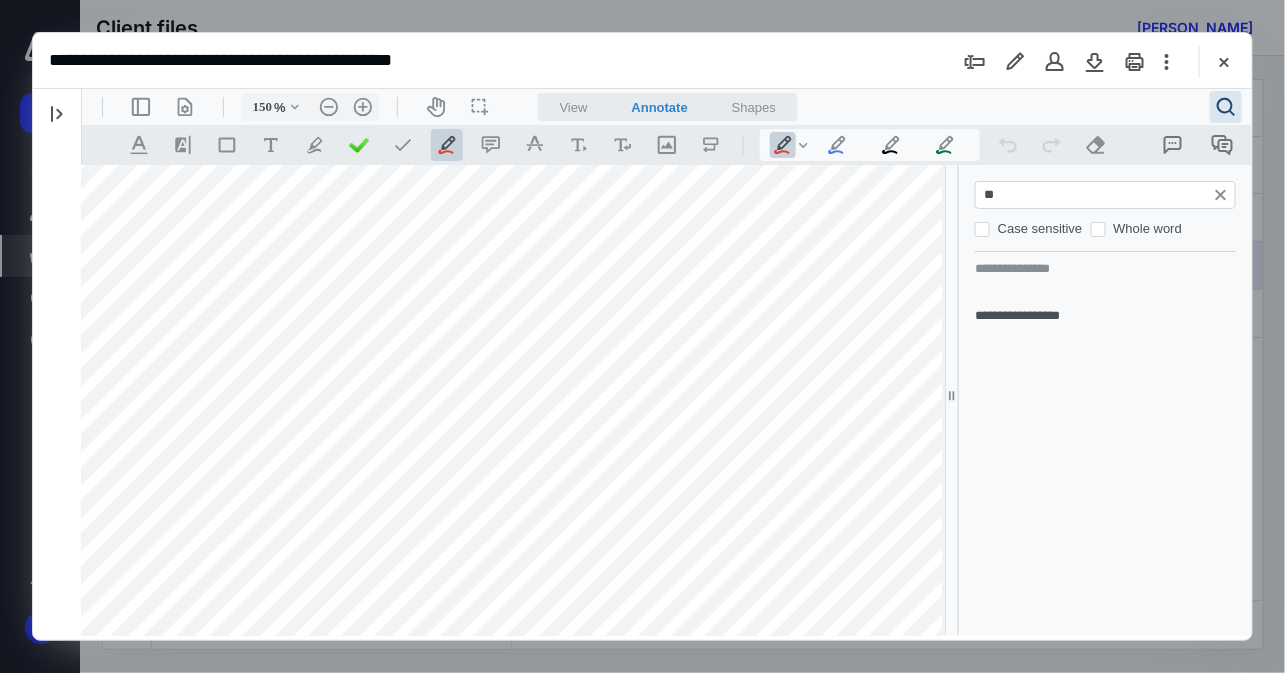 type on "*" 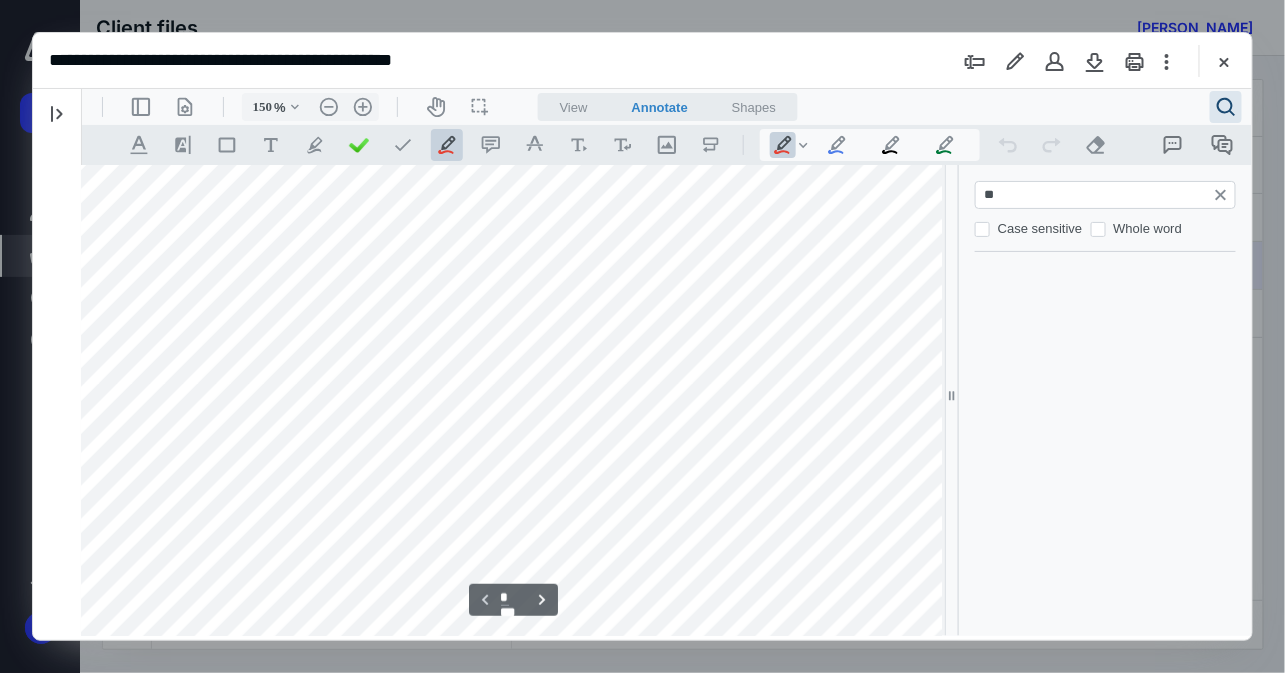 scroll, scrollTop: 563, scrollLeft: 0, axis: vertical 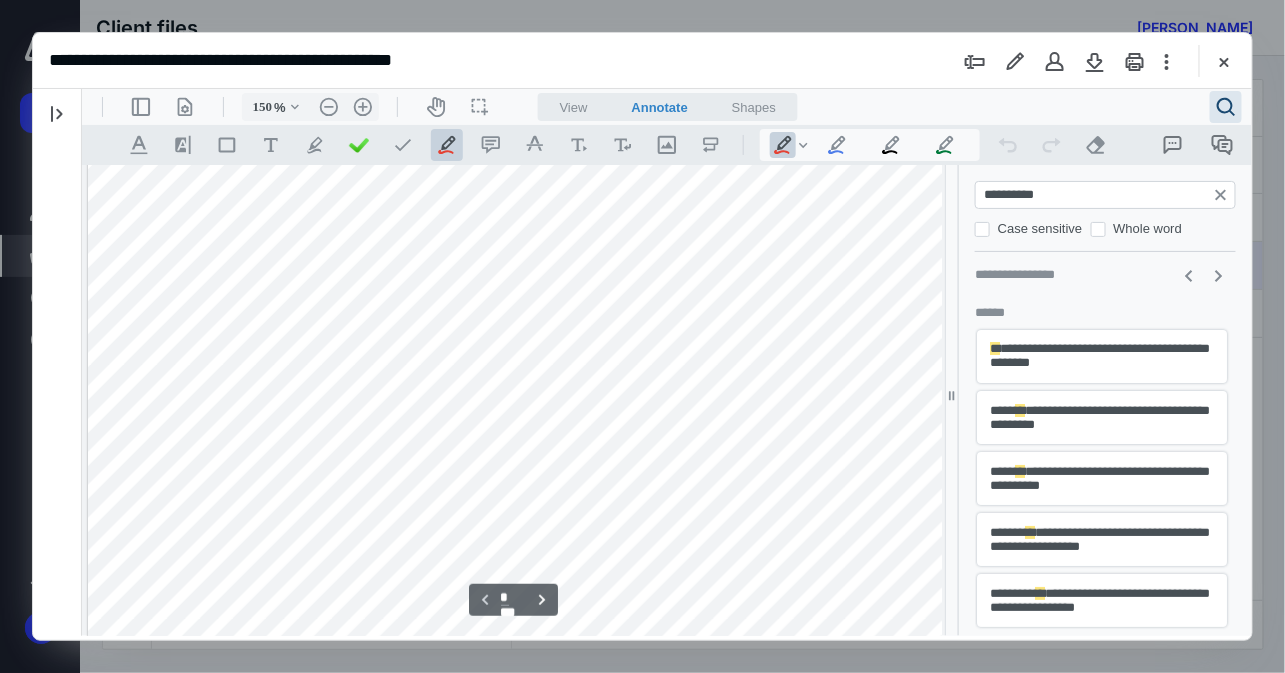type on "**********" 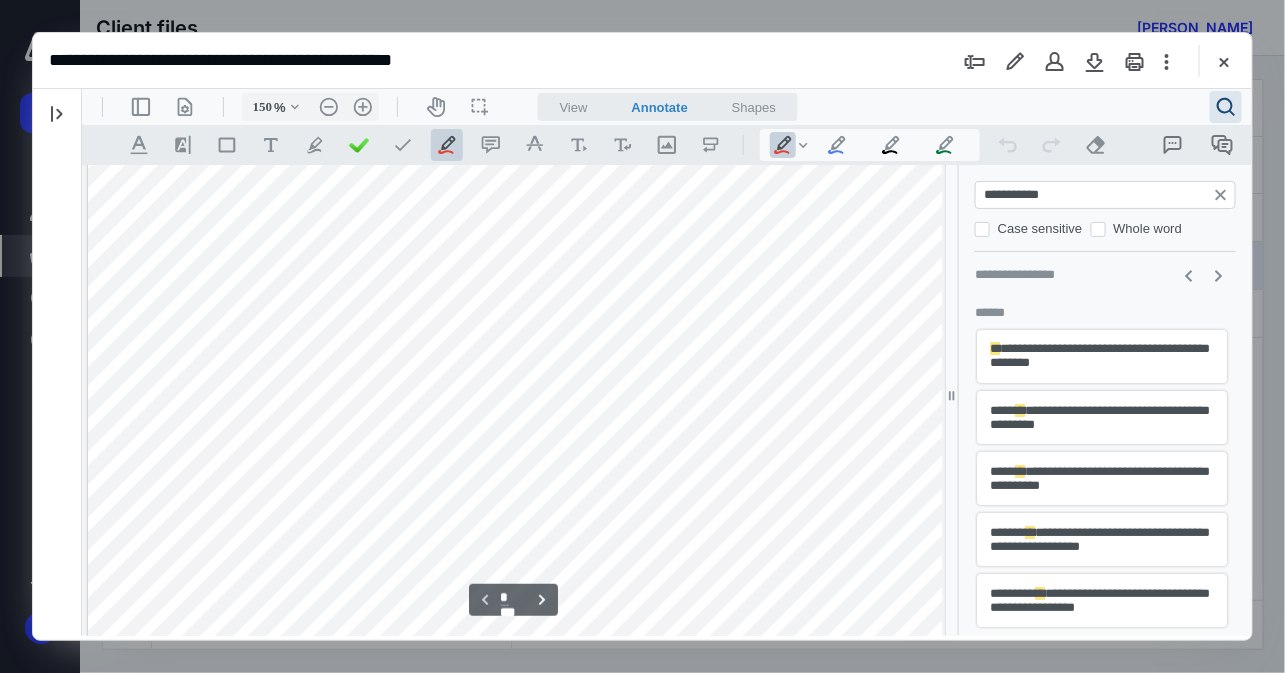 type on "*" 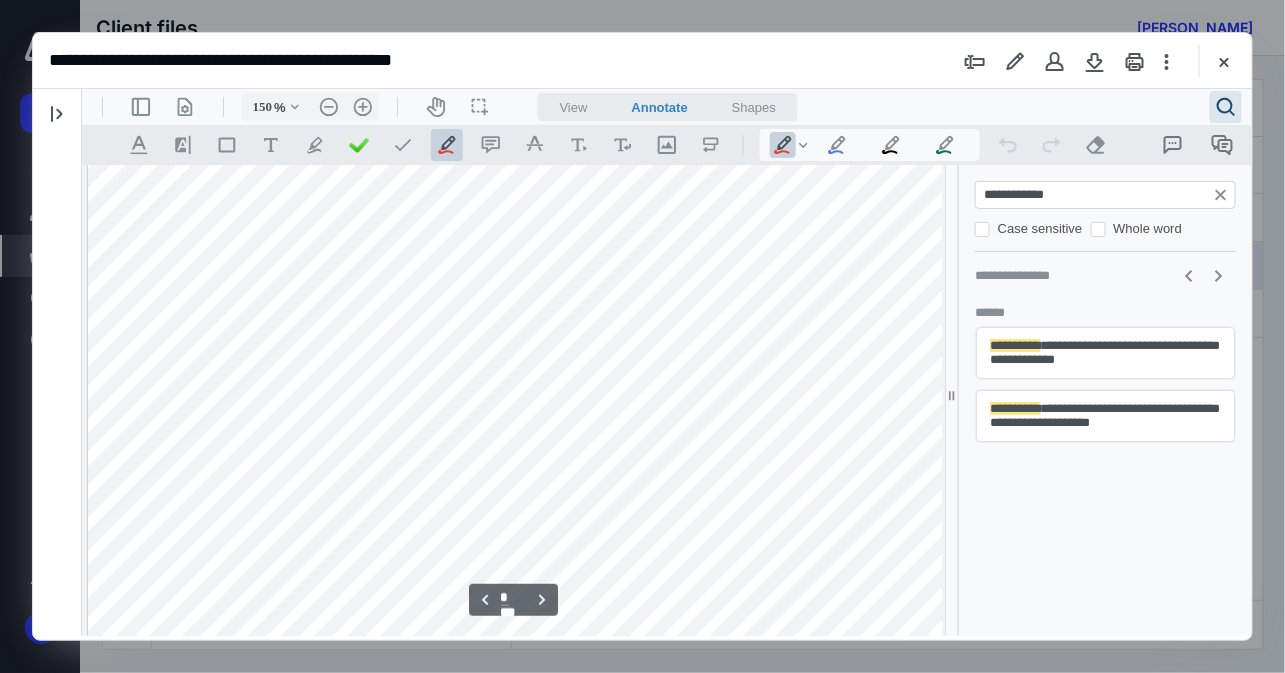 scroll, scrollTop: 4404, scrollLeft: 0, axis: vertical 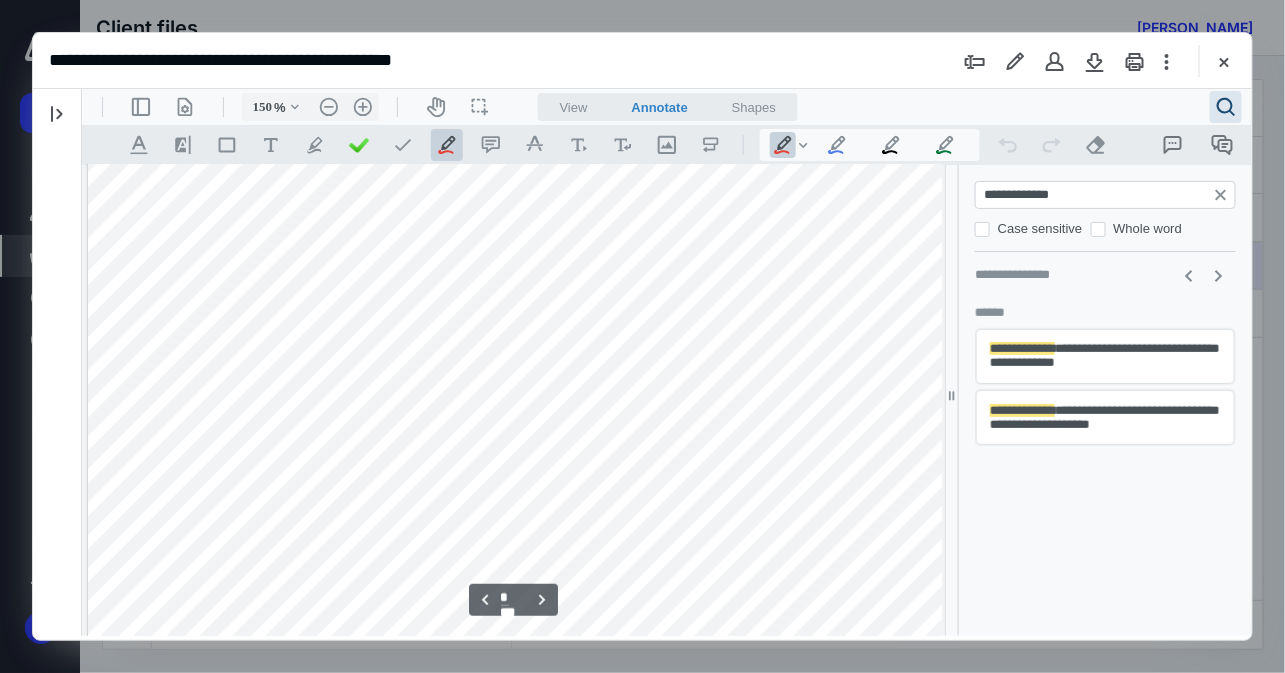 type on "**********" 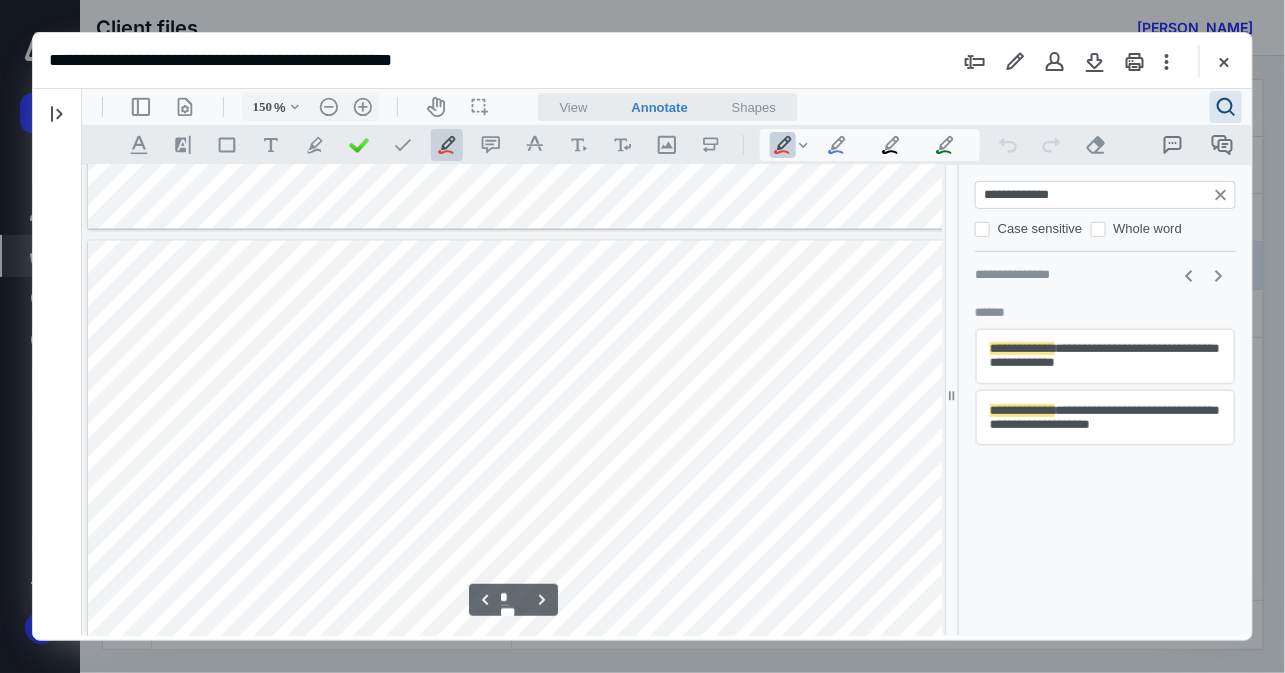 type on "*" 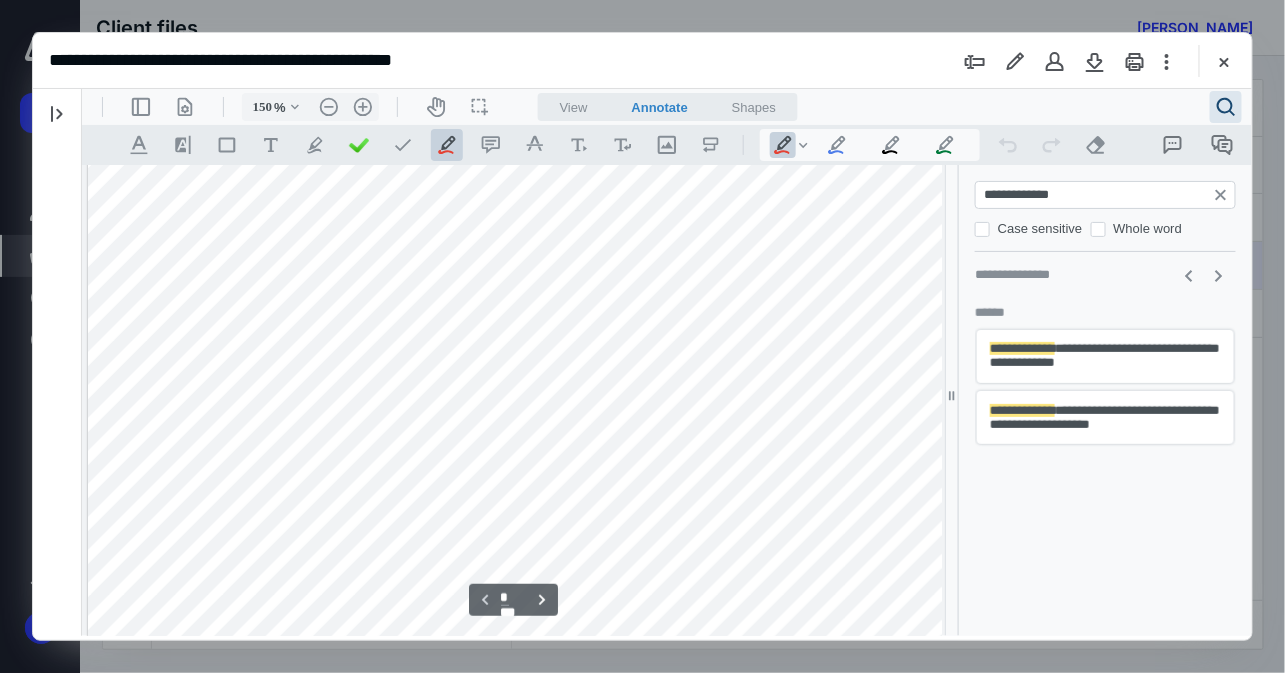 scroll, scrollTop: 332, scrollLeft: 0, axis: vertical 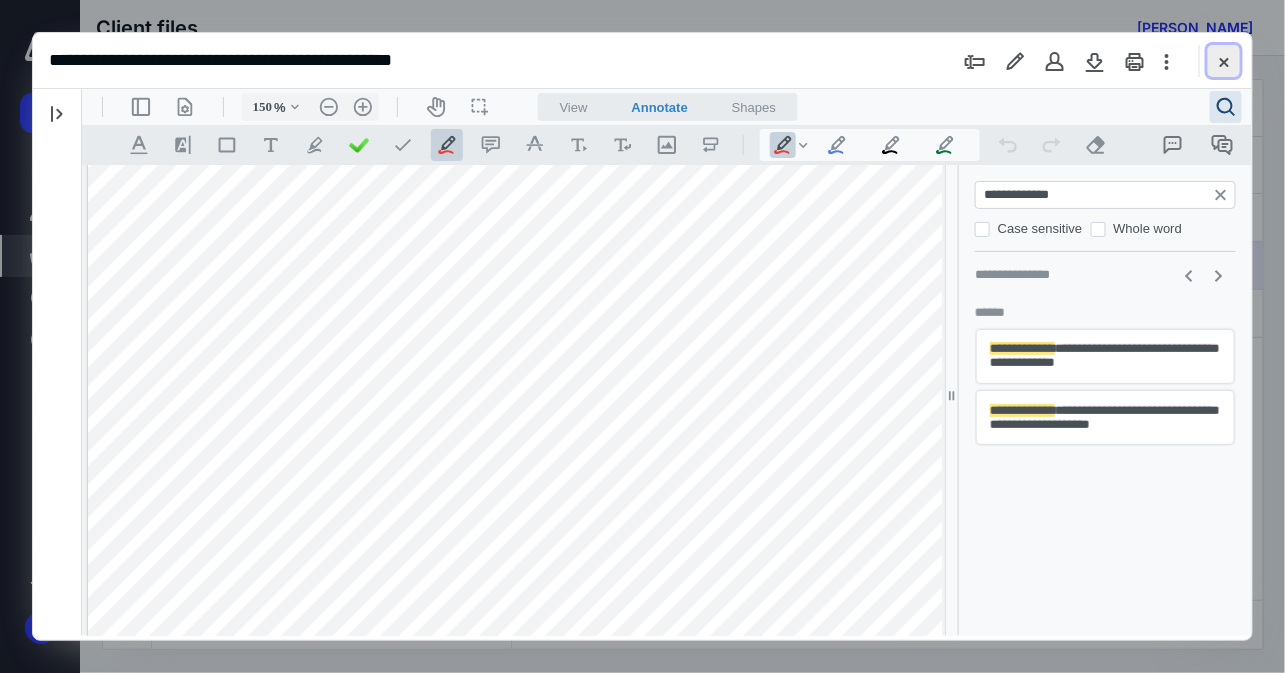 click at bounding box center [1224, 61] 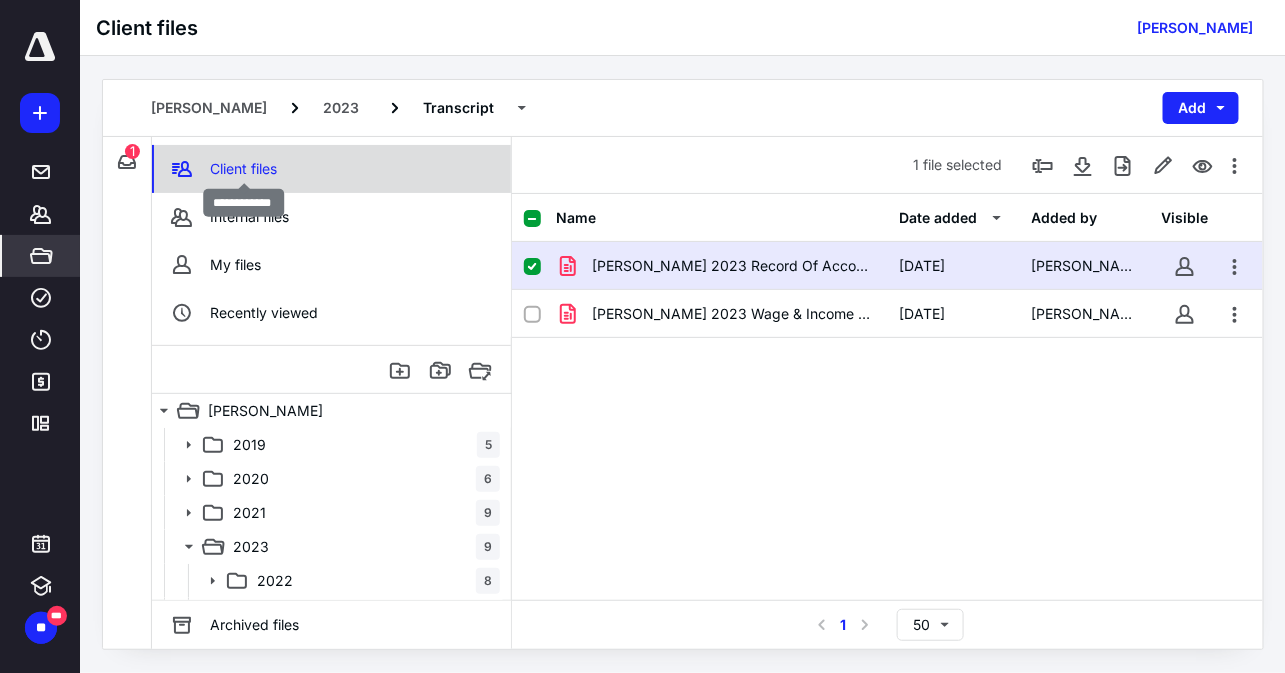 click on "Client files" at bounding box center (243, 169) 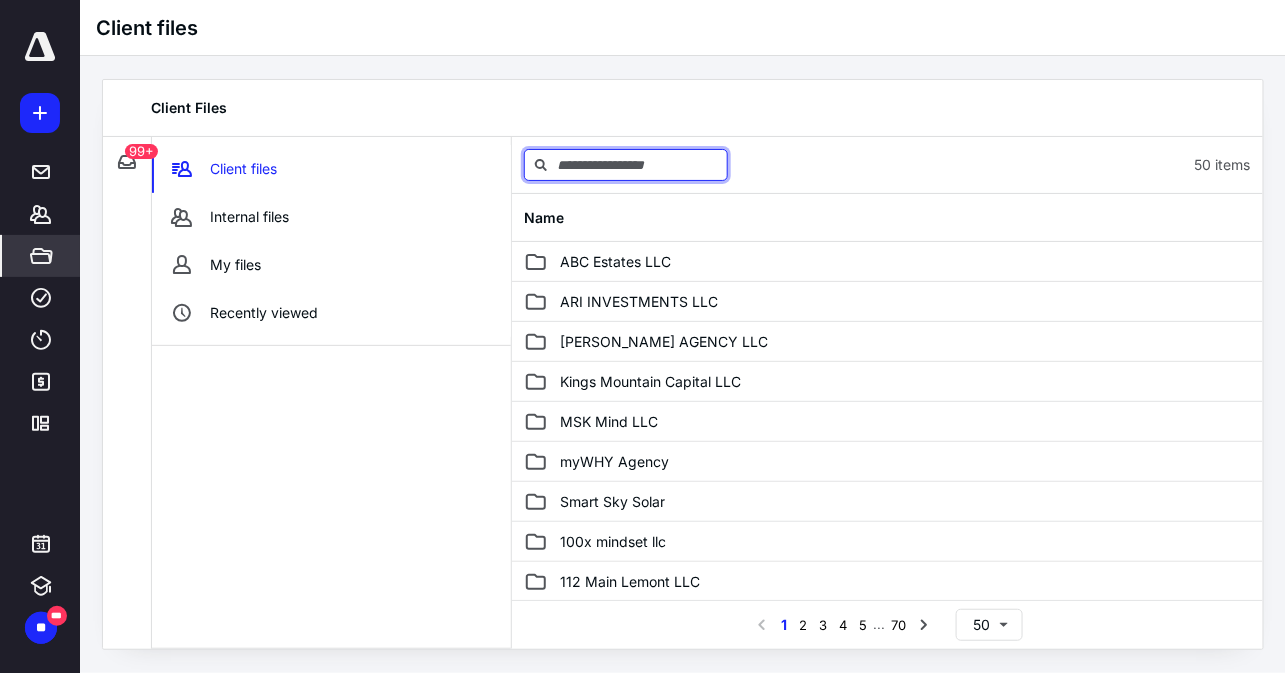 click at bounding box center (626, 165) 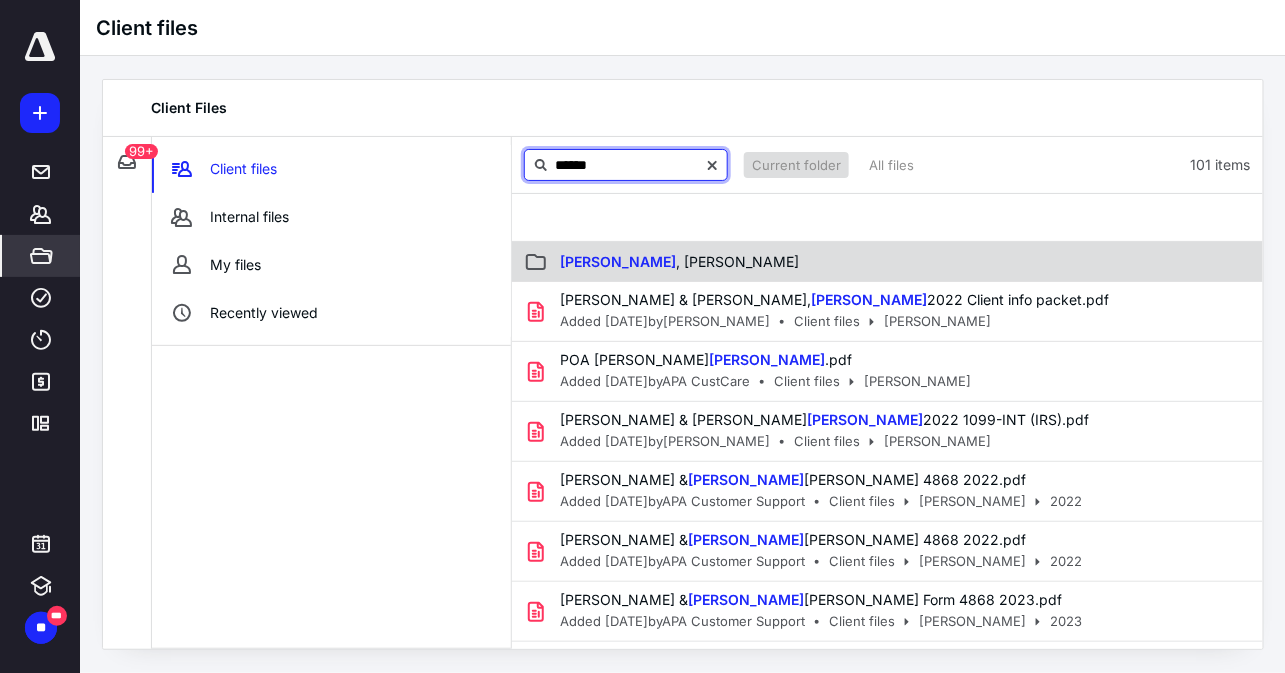 type on "******" 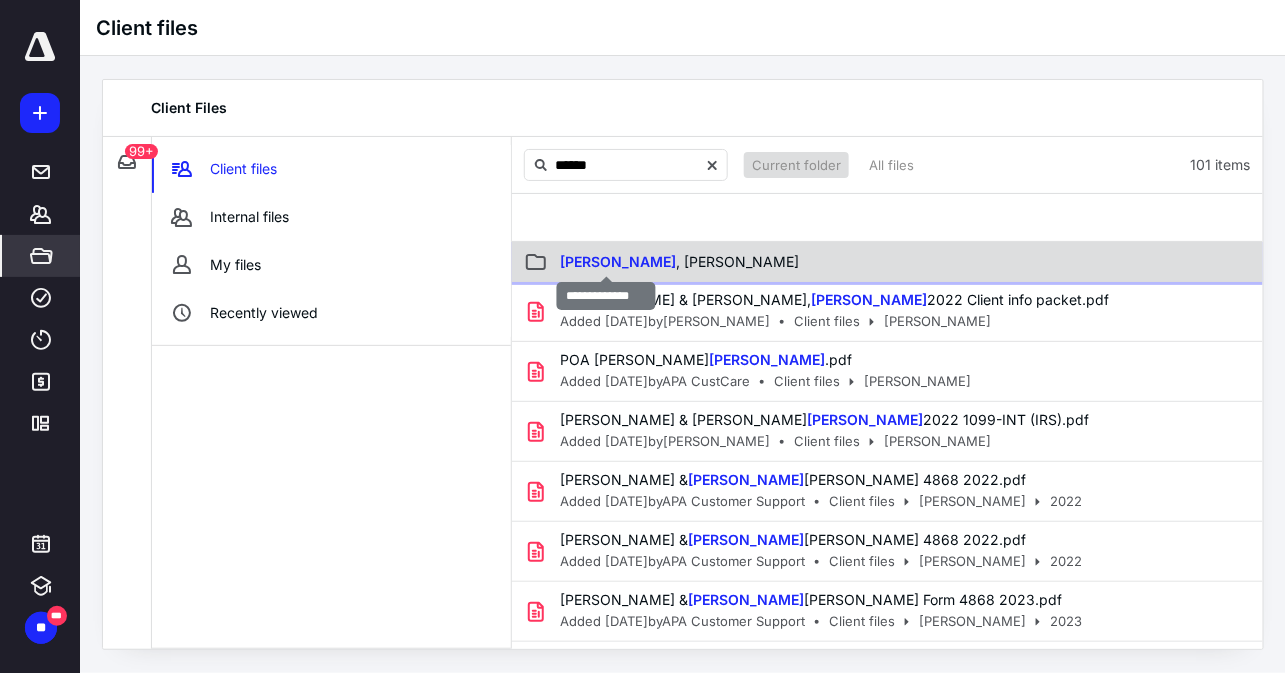 click on "[PERSON_NAME]" at bounding box center (679, 261) 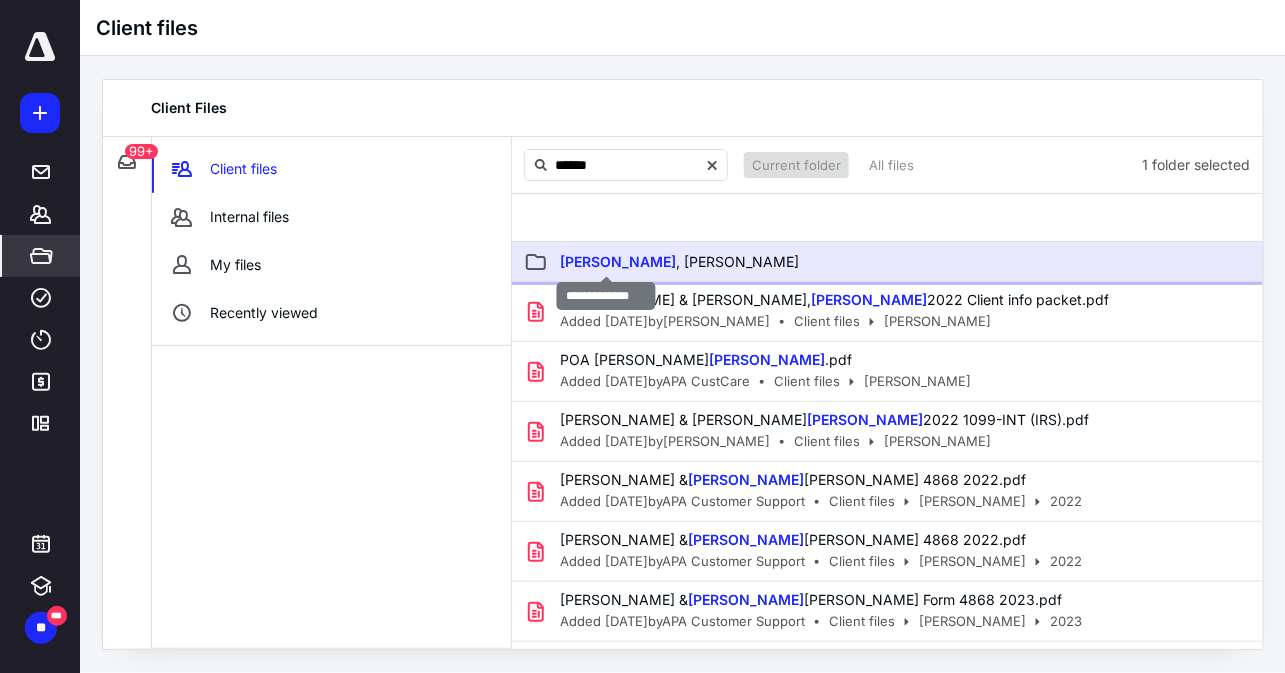 click on "[PERSON_NAME]" at bounding box center [679, 261] 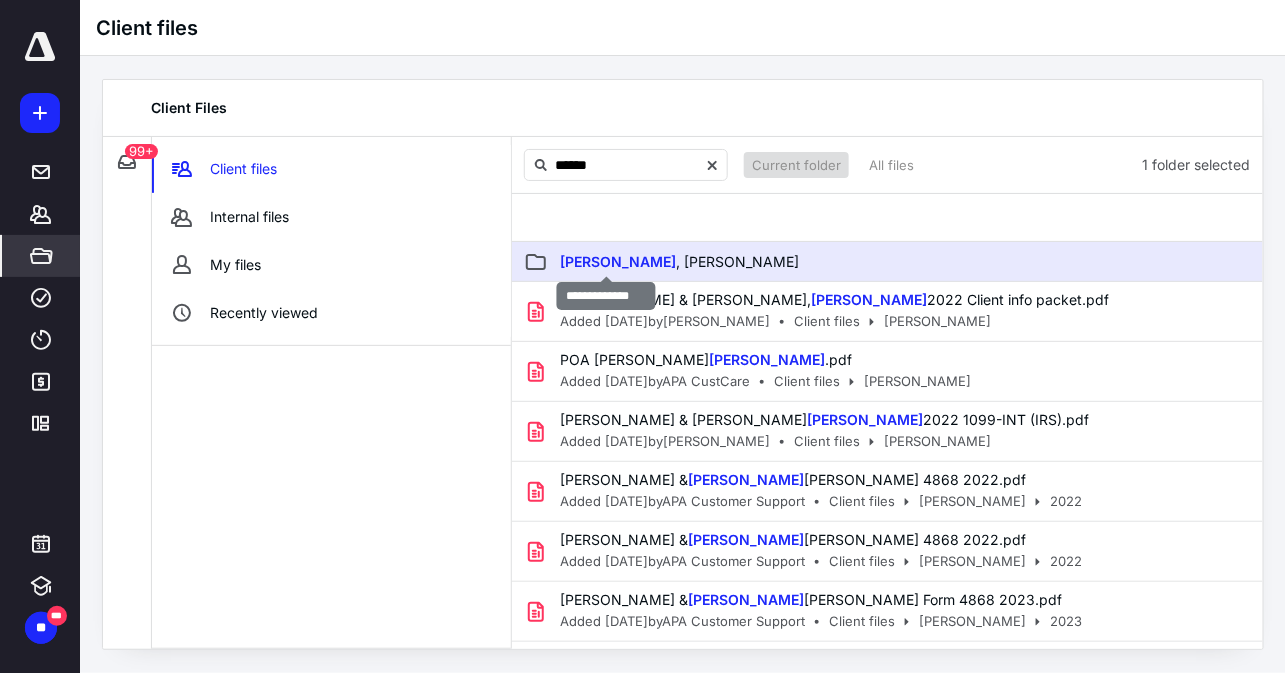 type 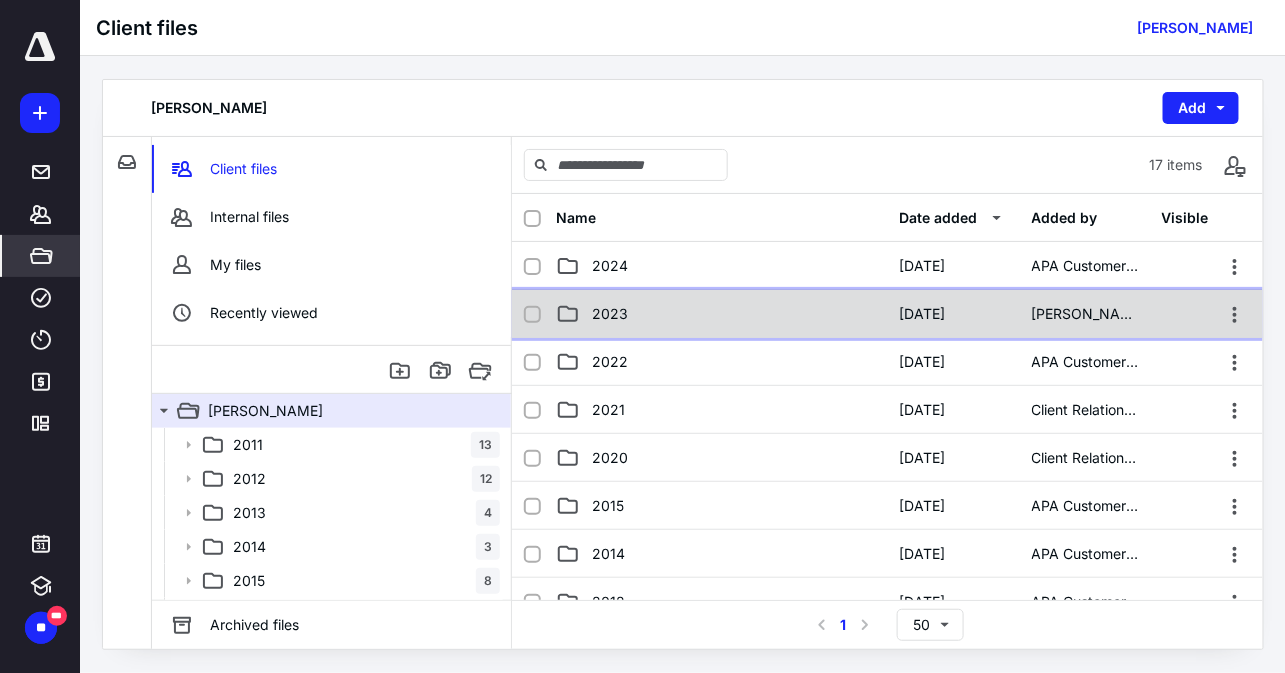 click on "2023 [DATE] [PERSON_NAME] Mac [PERSON_NAME]" at bounding box center (887, 314) 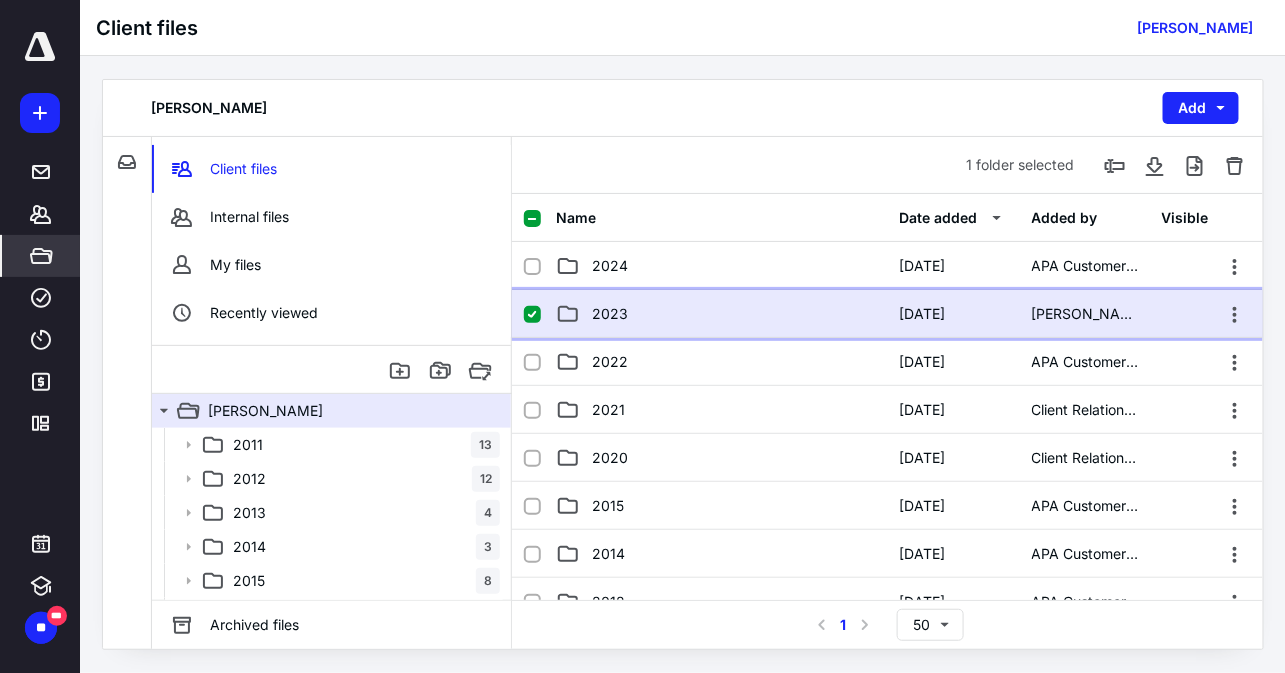 checkbox on "true" 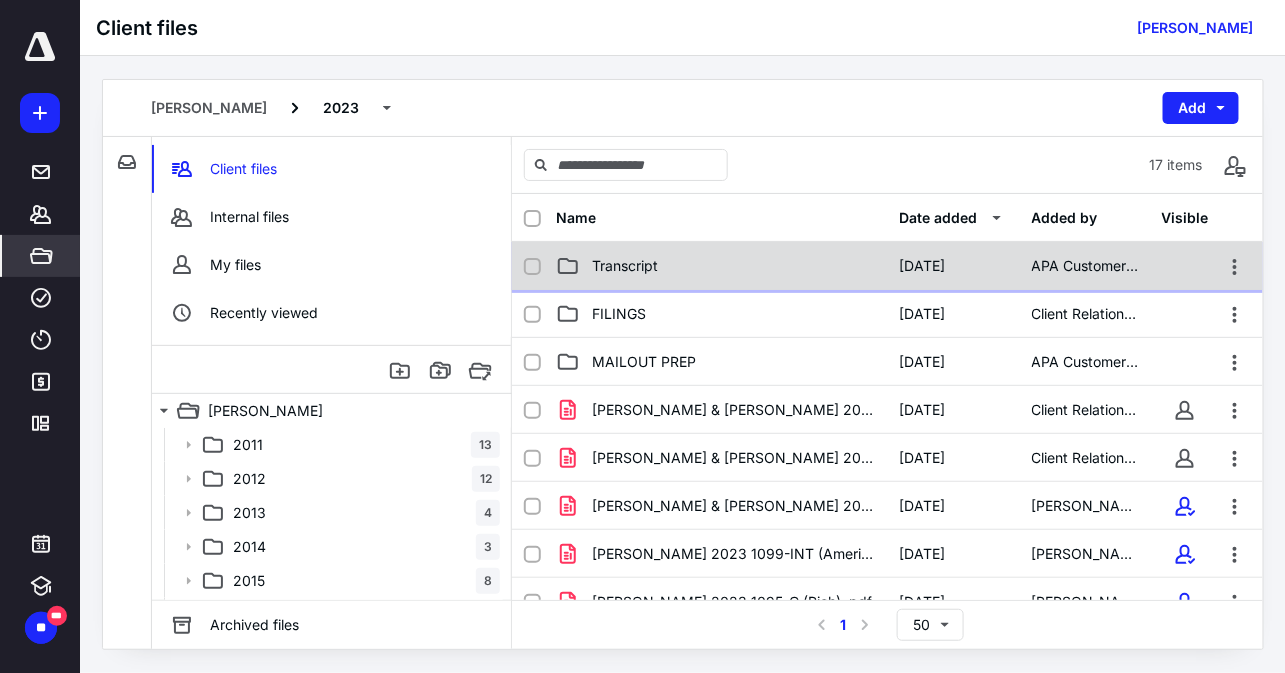 click on "Transcript" at bounding box center (625, 266) 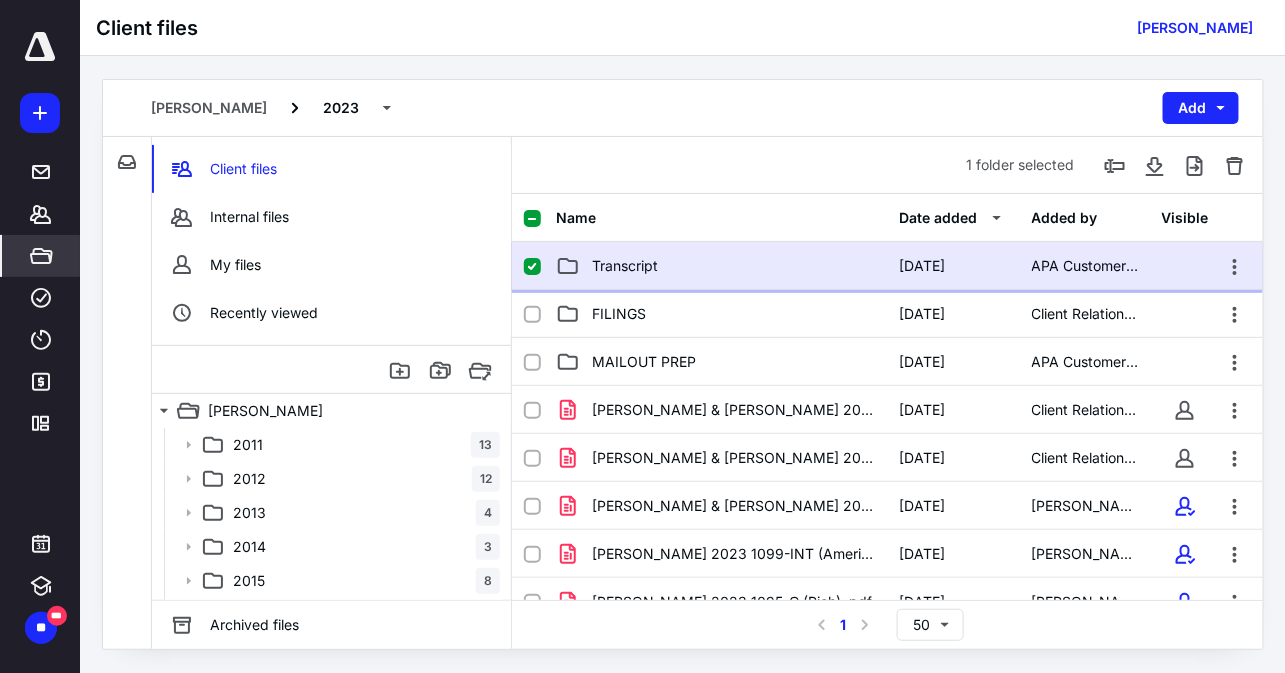 click on "Transcript" at bounding box center [625, 266] 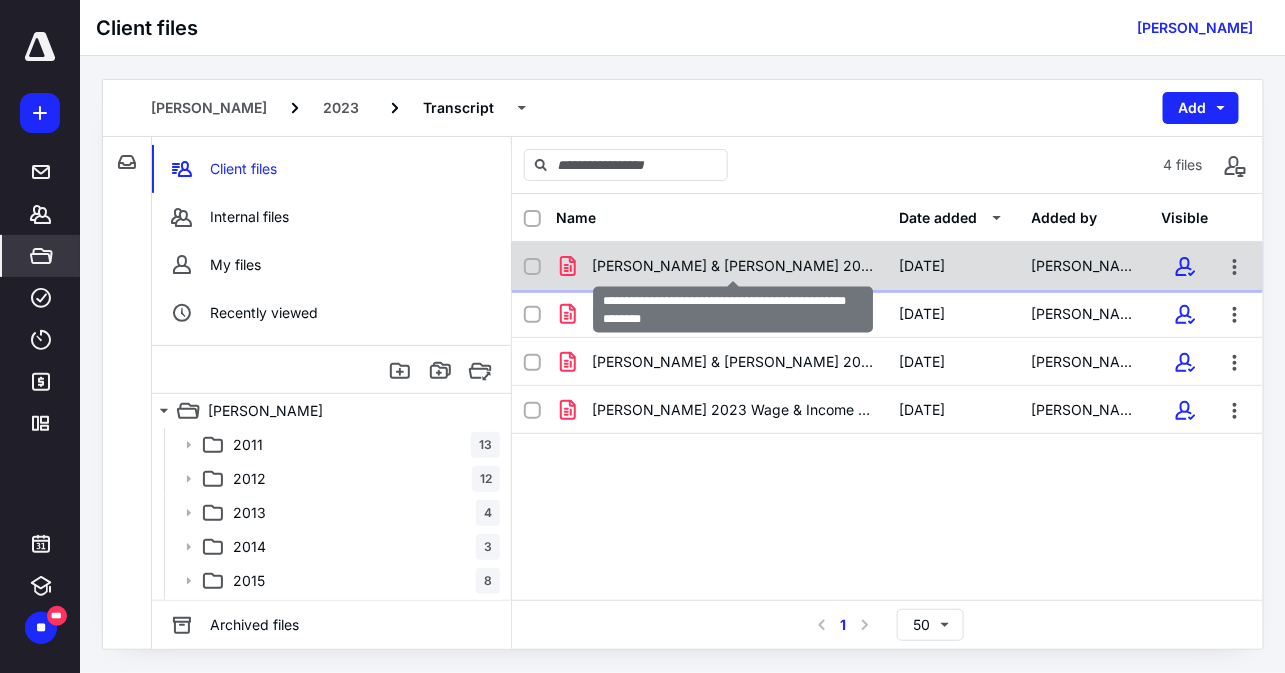 click on "[PERSON_NAME] & [PERSON_NAME] 2023 Record Of Account Transcript.pdf" at bounding box center [733, 266] 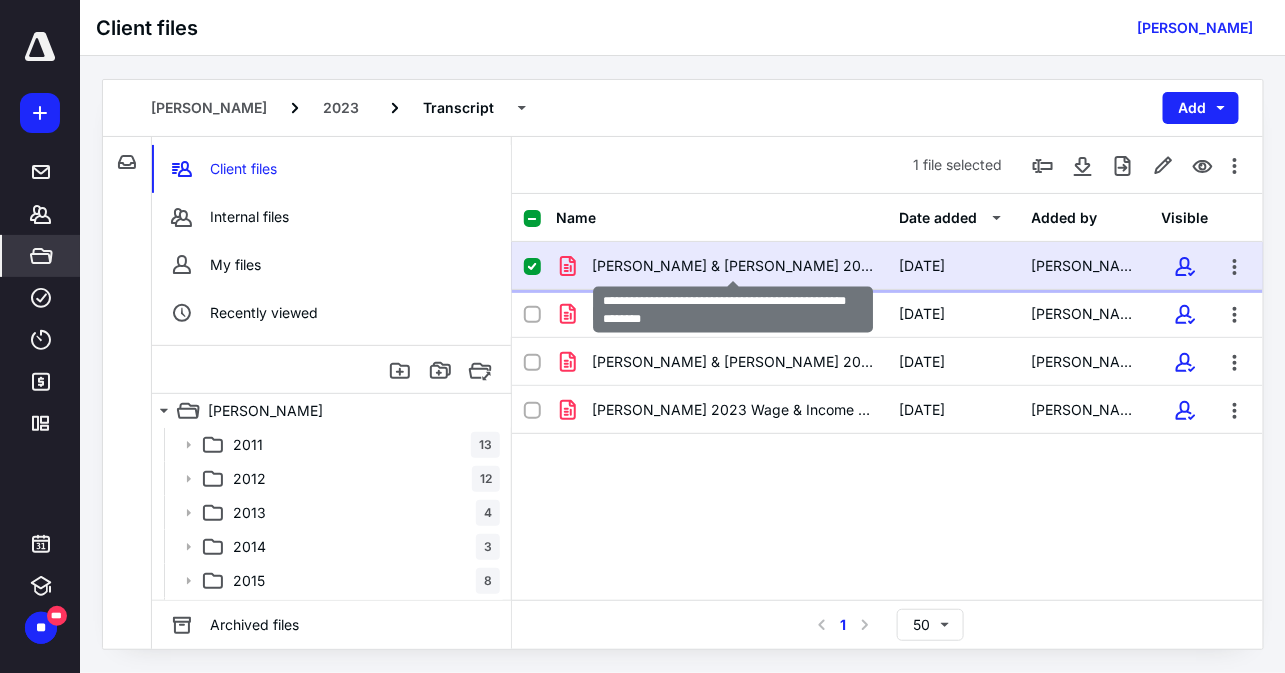 click on "[PERSON_NAME] & [PERSON_NAME] 2023 Record Of Account Transcript.pdf" at bounding box center [733, 266] 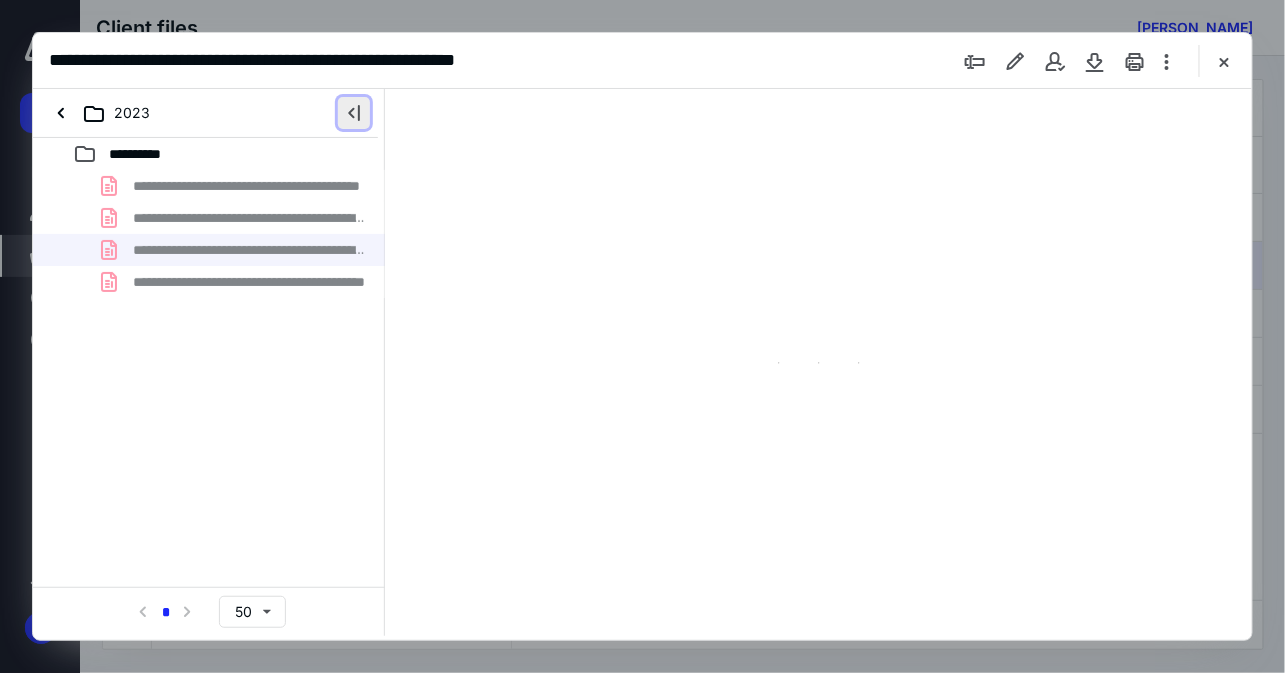 click at bounding box center (354, 113) 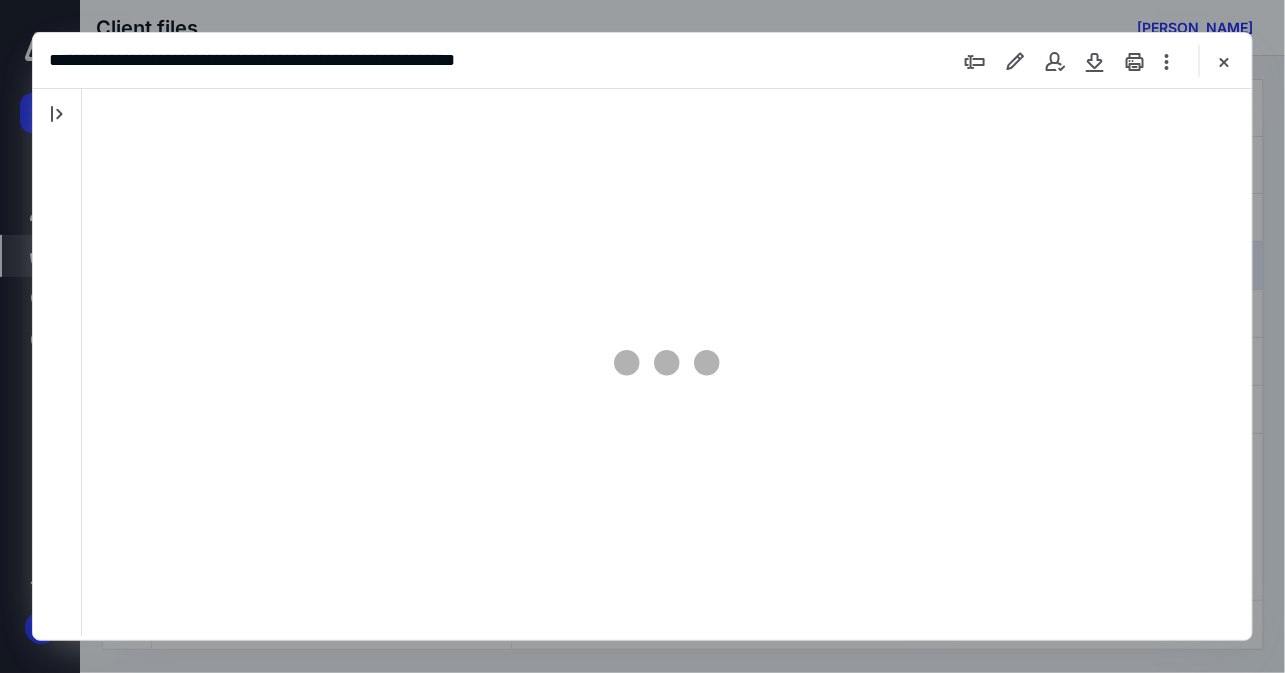 scroll, scrollTop: 0, scrollLeft: 0, axis: both 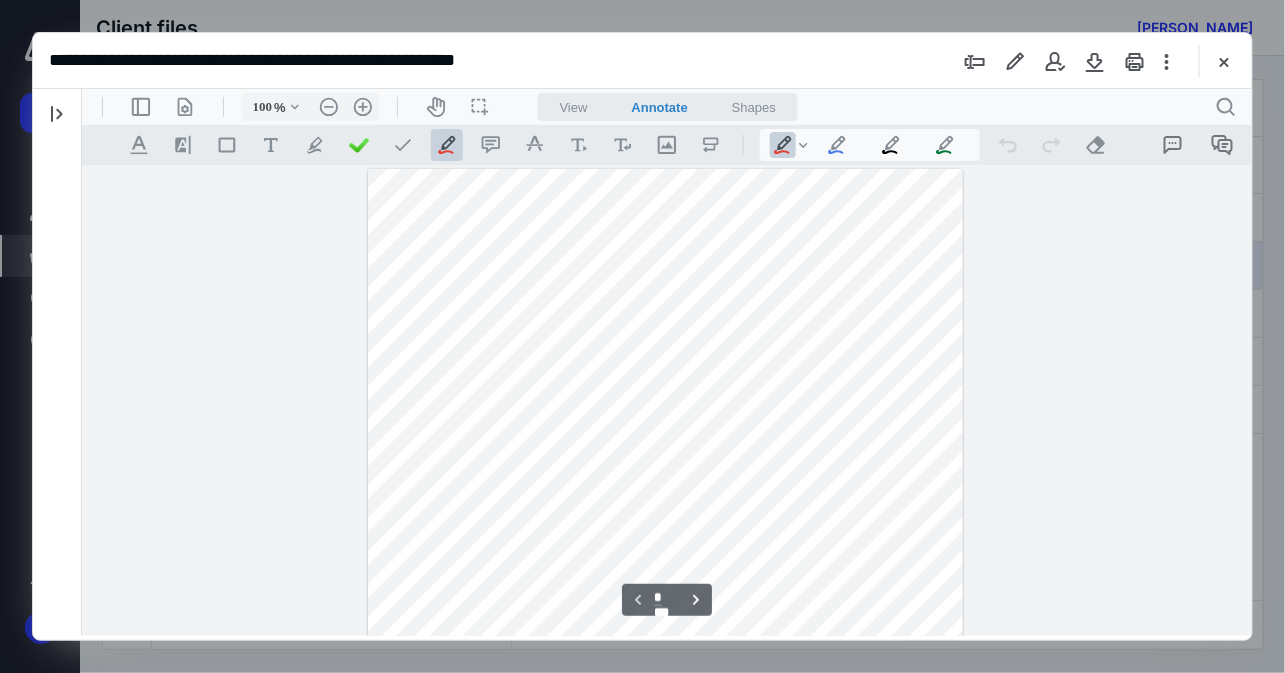 type on "150" 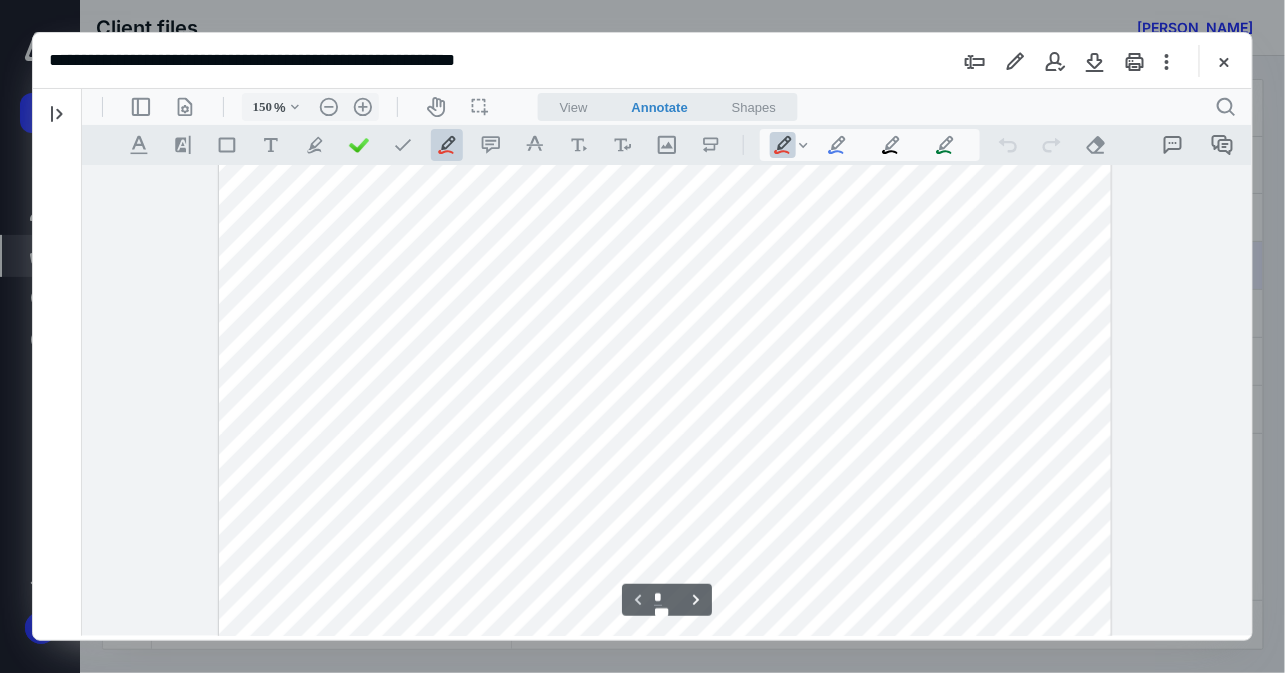 scroll, scrollTop: 496, scrollLeft: 0, axis: vertical 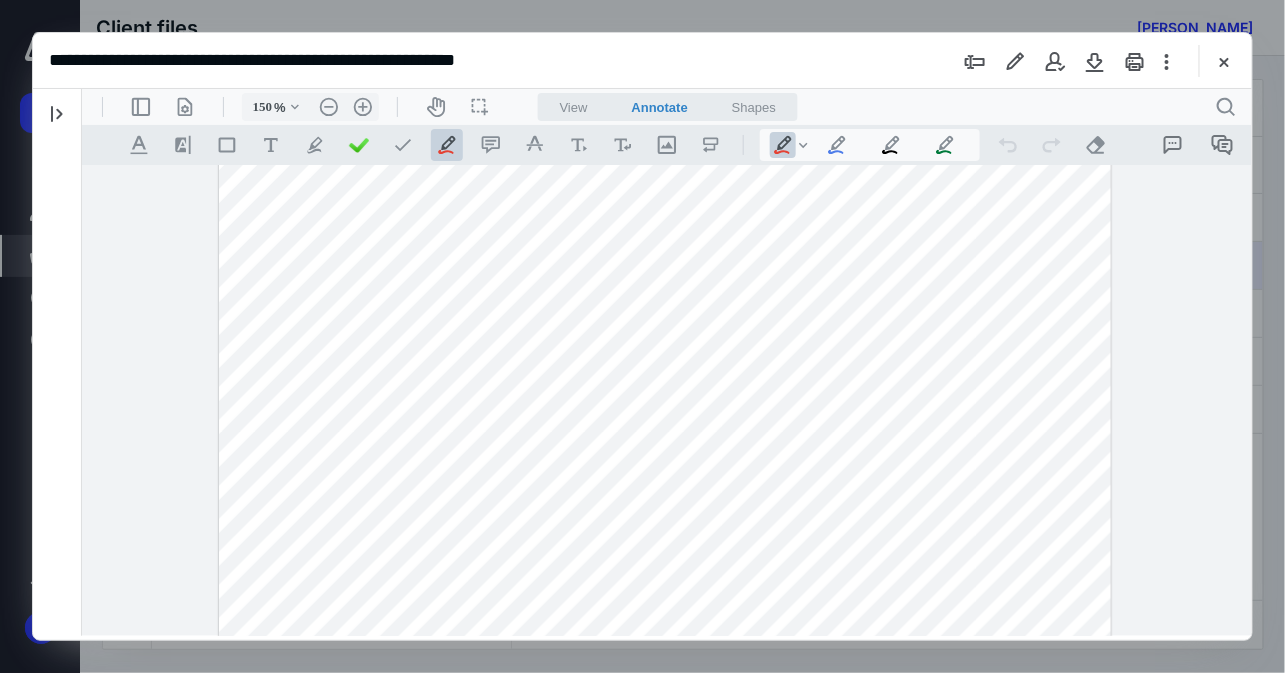 type 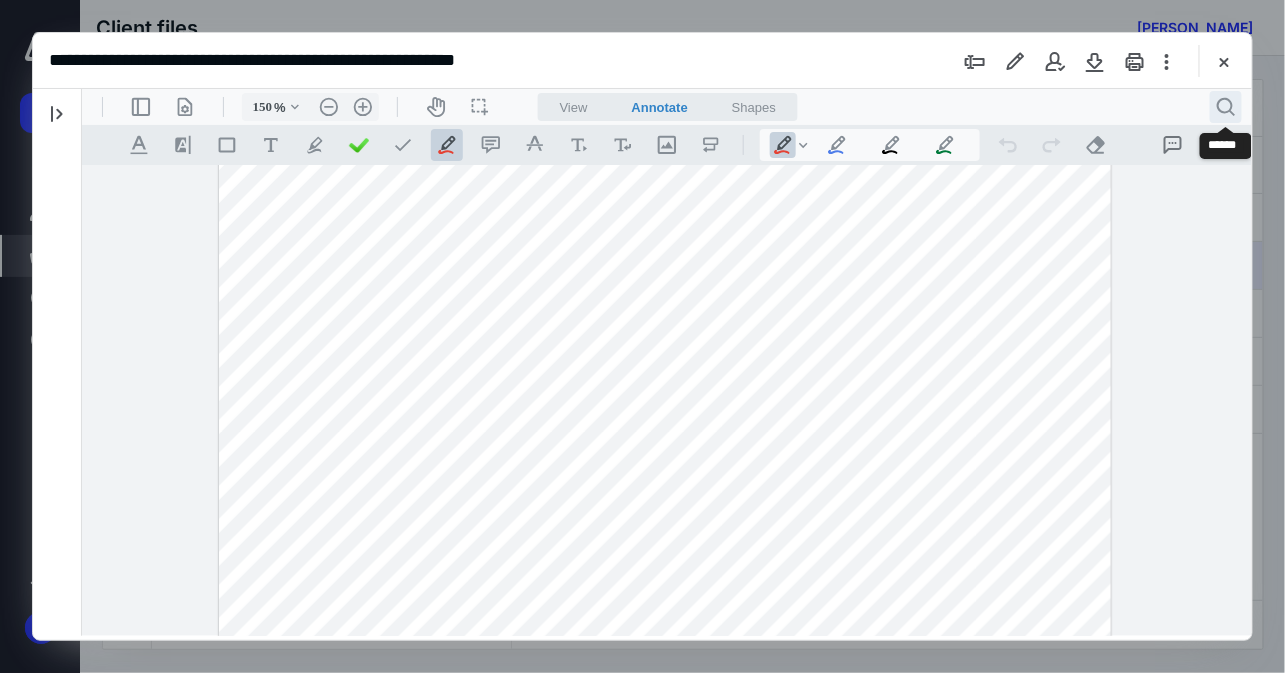 click on ".cls-1{fill:#abb0c4;} icon - header - search" at bounding box center [1225, 106] 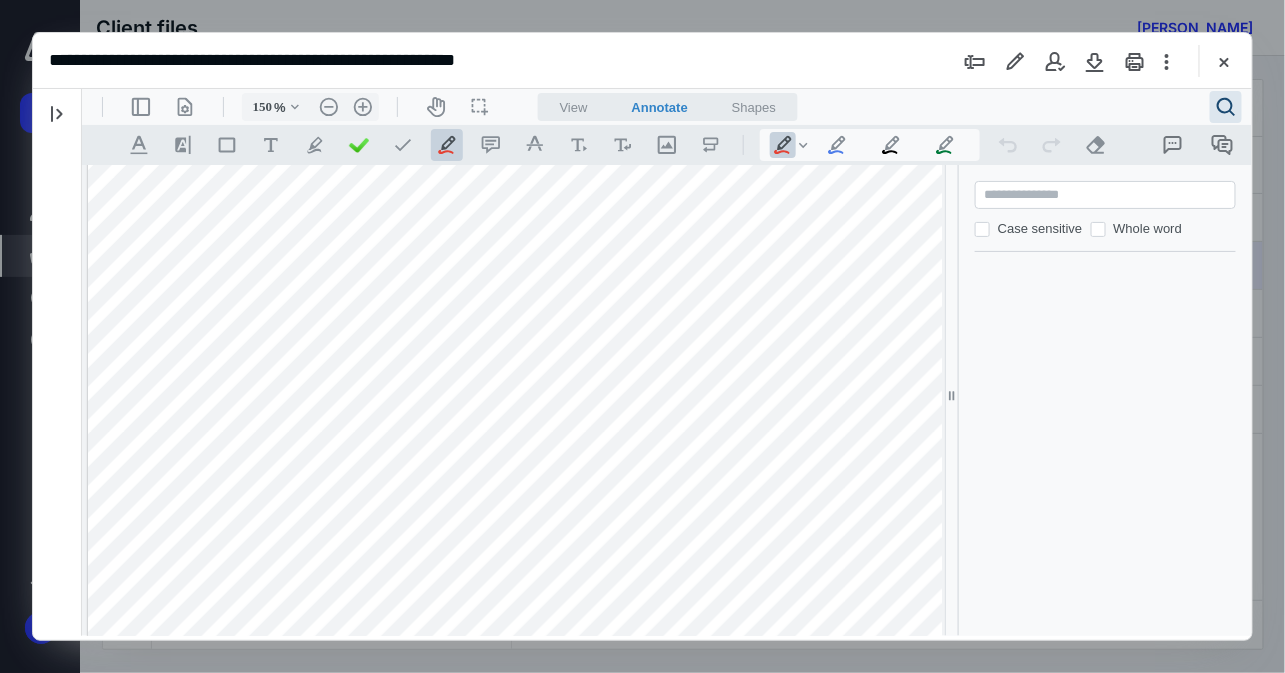 click at bounding box center (1106, 194) 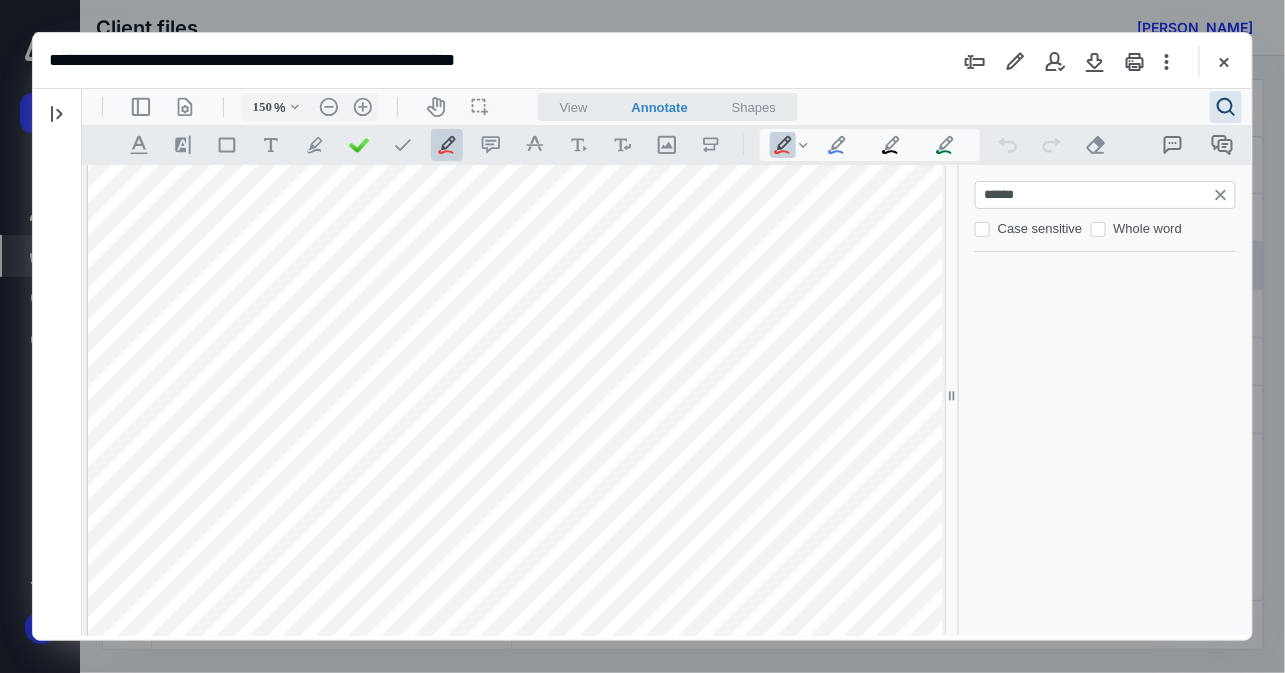 type on "*******" 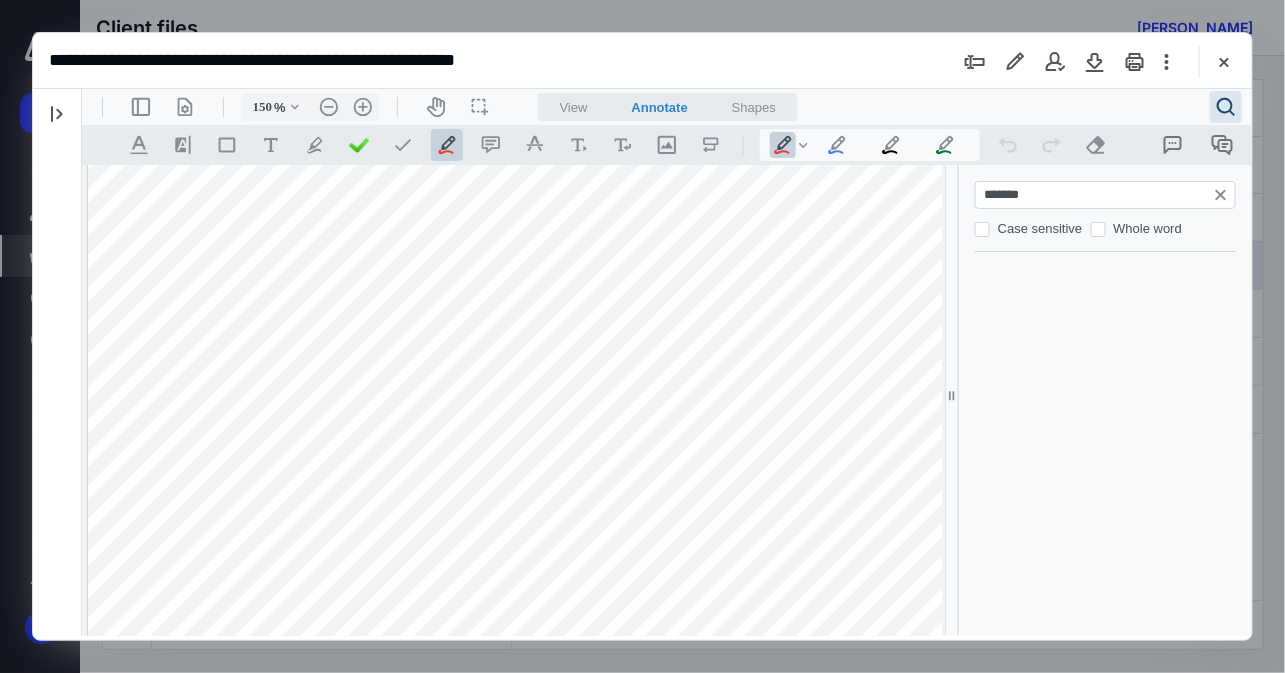 type on "*" 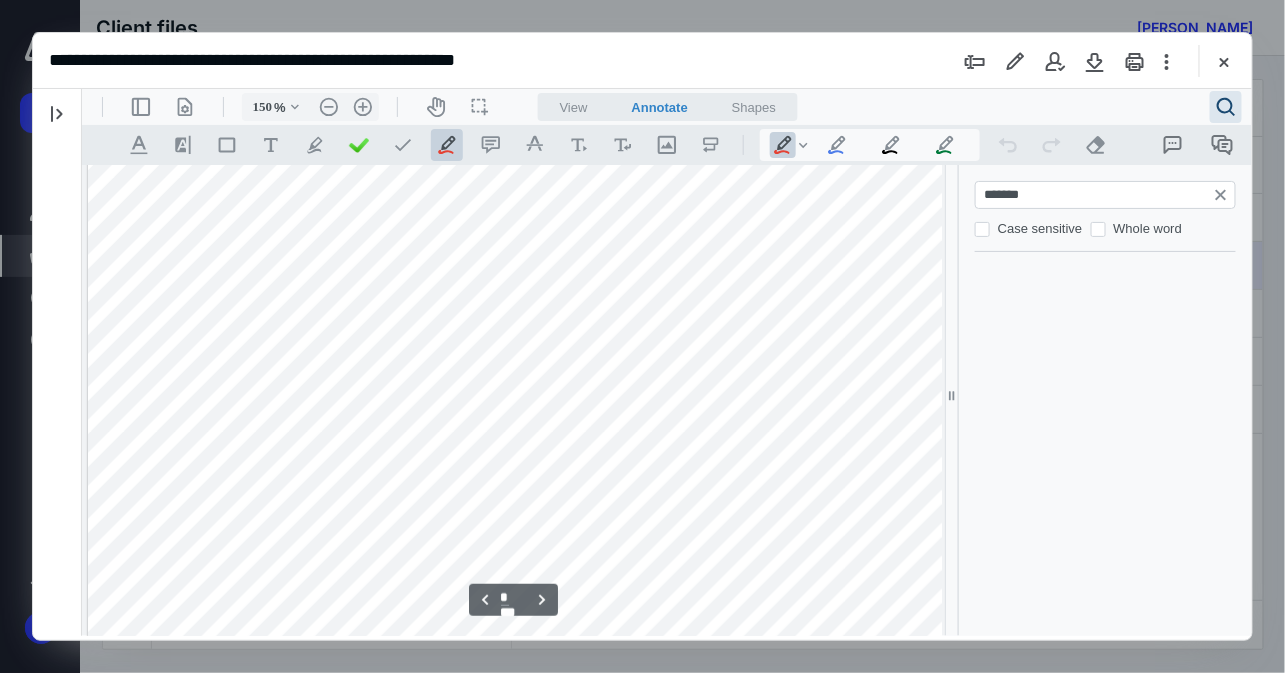 scroll, scrollTop: 3341, scrollLeft: 0, axis: vertical 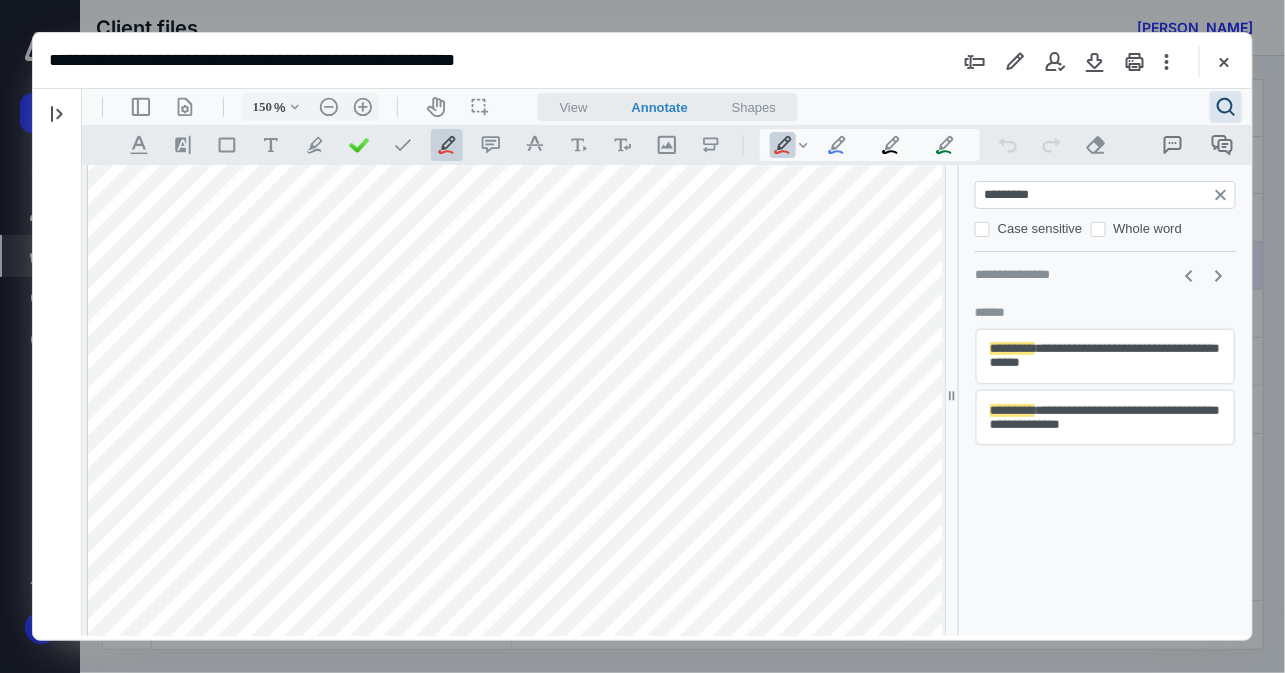 drag, startPoint x: 1063, startPoint y: 198, endPoint x: 753, endPoint y: 210, distance: 310.23218 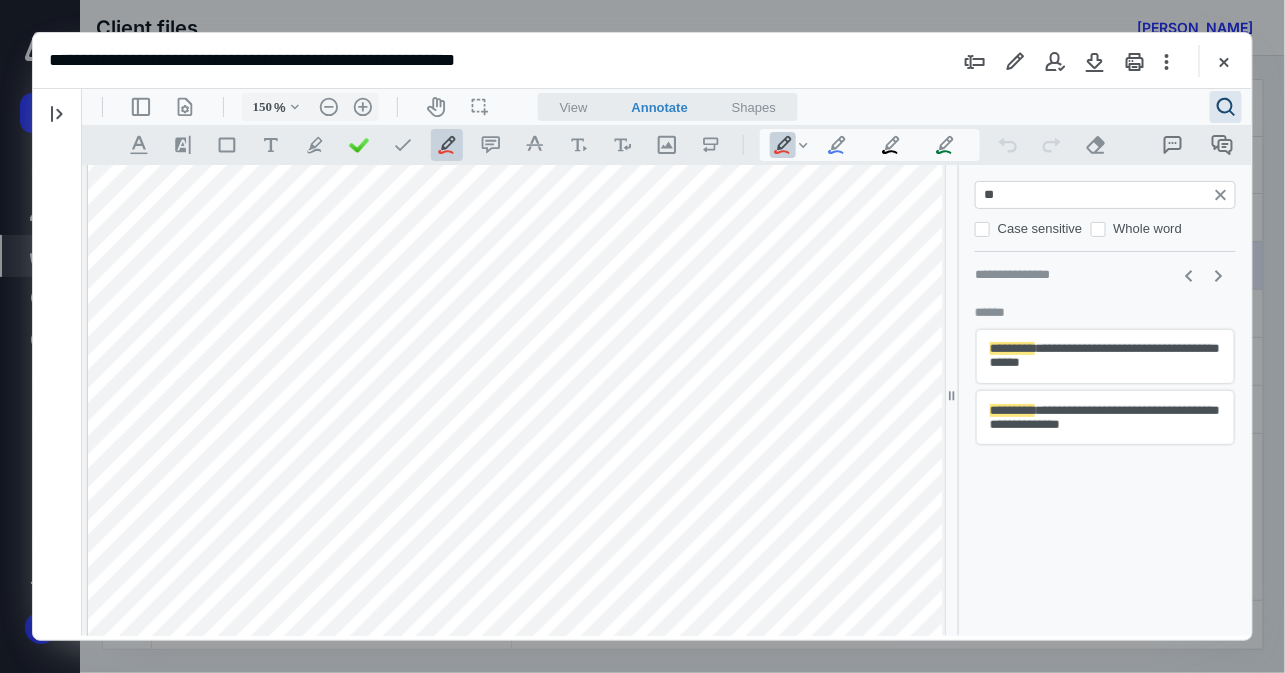 type on "***" 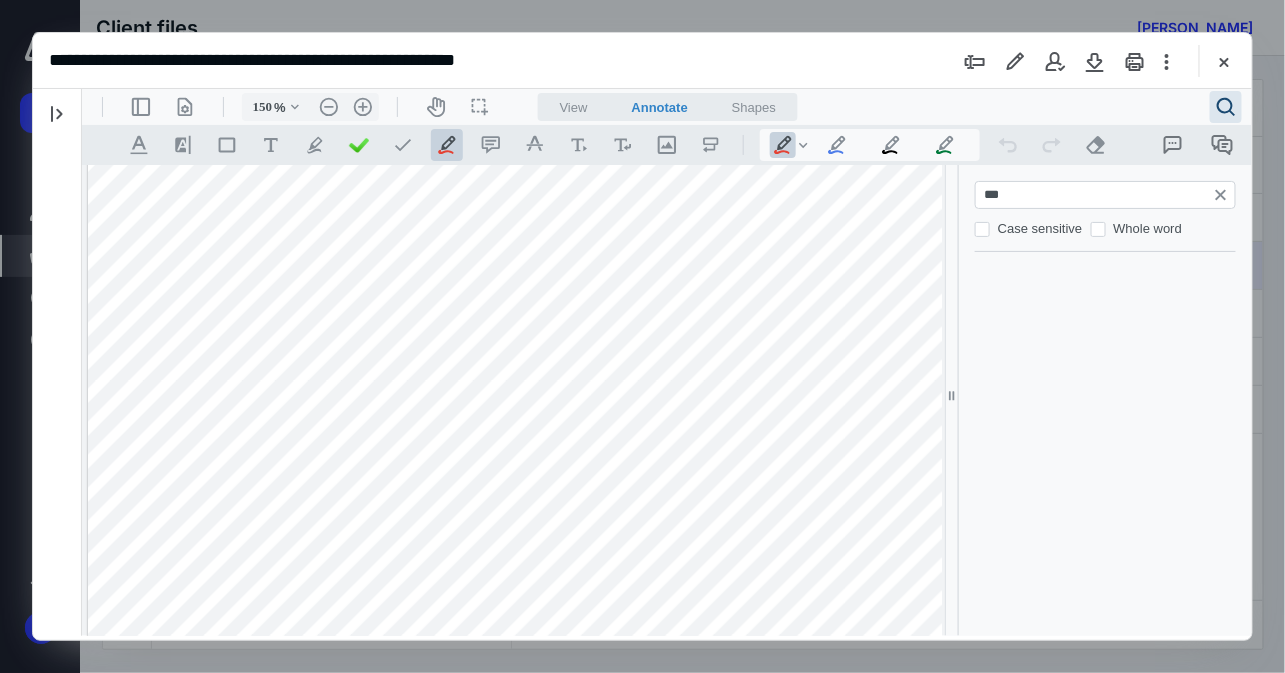 type on "*" 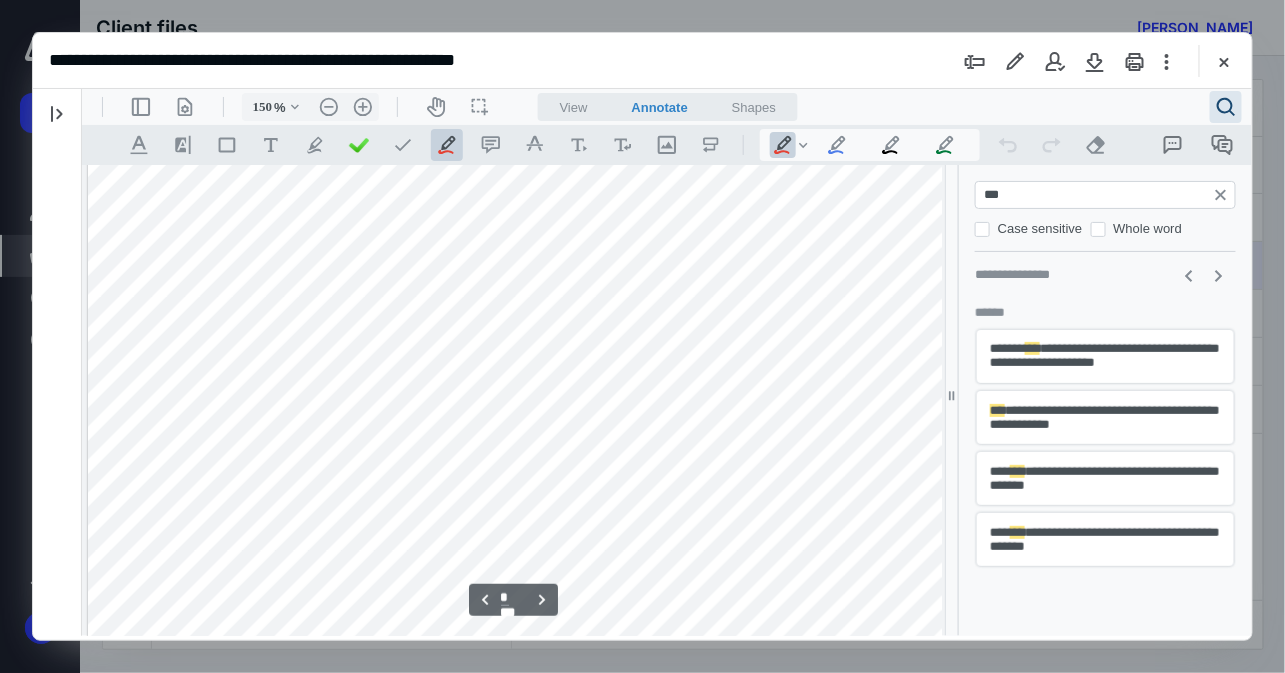 scroll, scrollTop: 5581, scrollLeft: 0, axis: vertical 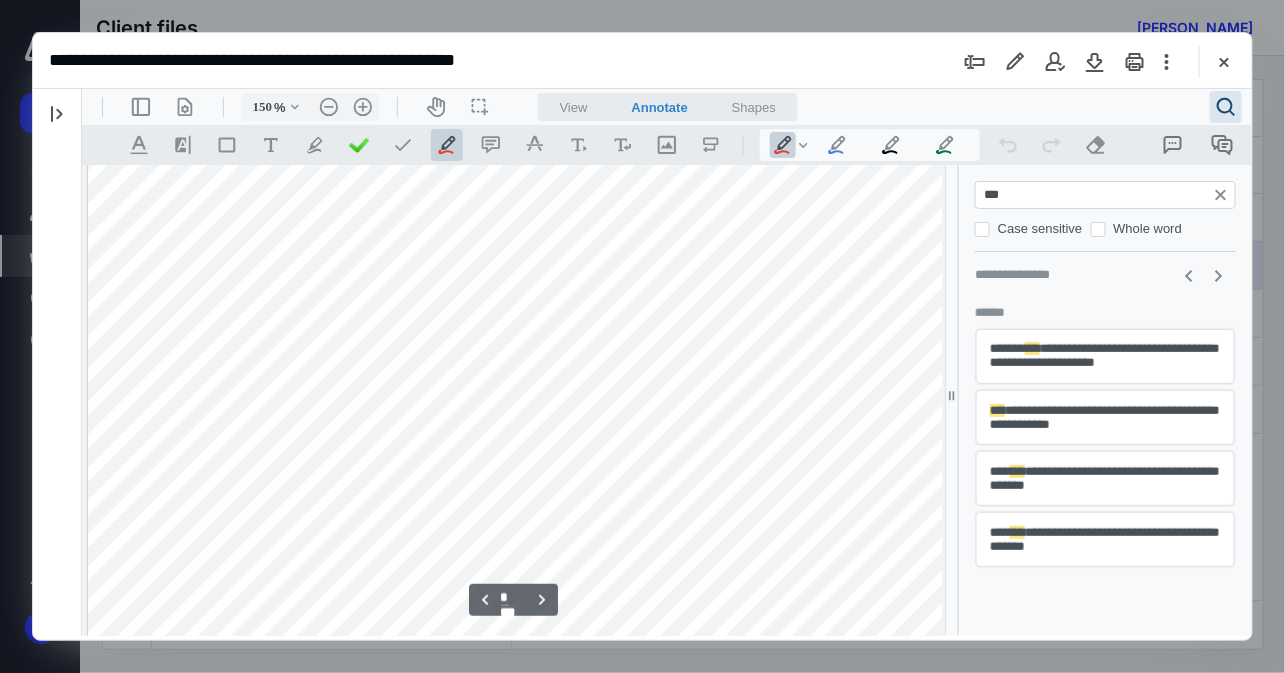 type on "***" 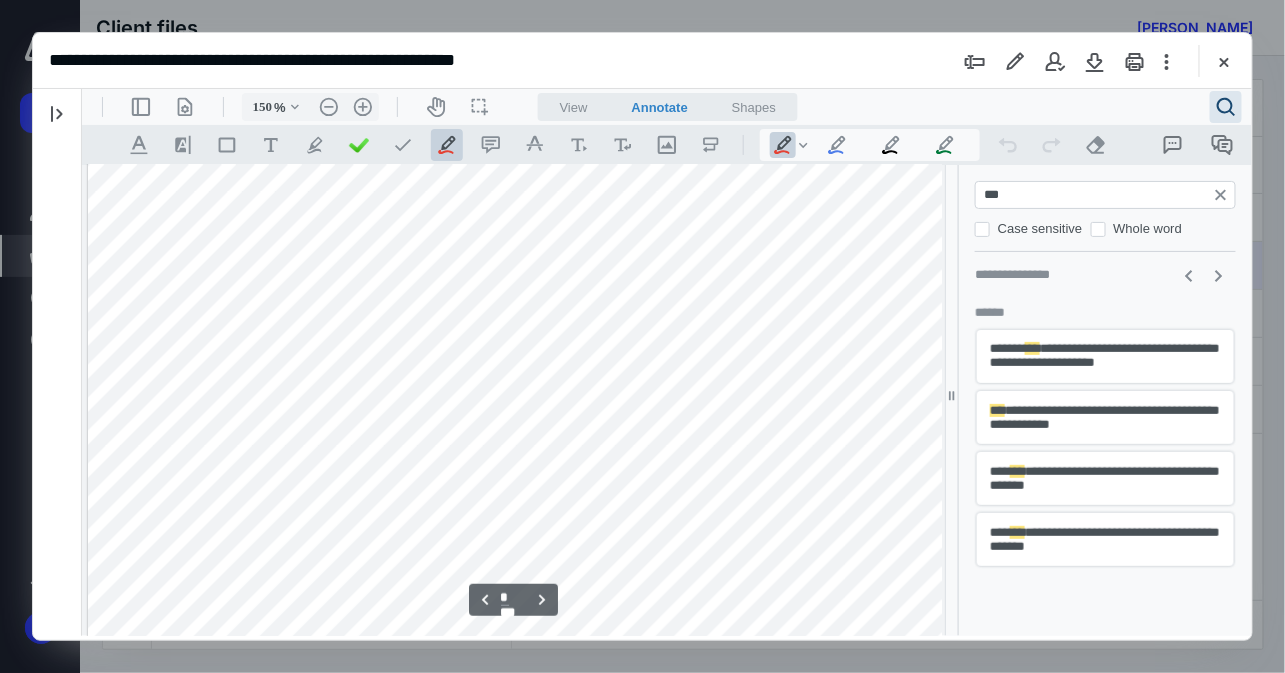 type on "*" 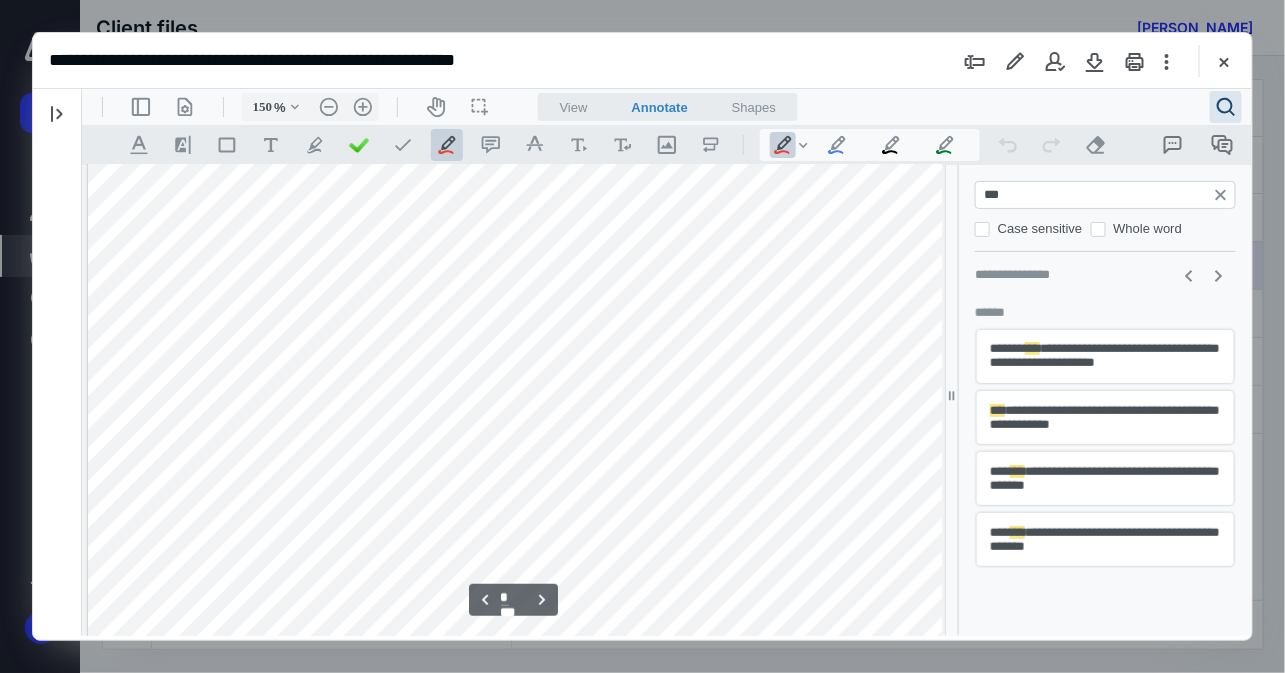 scroll, scrollTop: 6413, scrollLeft: 0, axis: vertical 